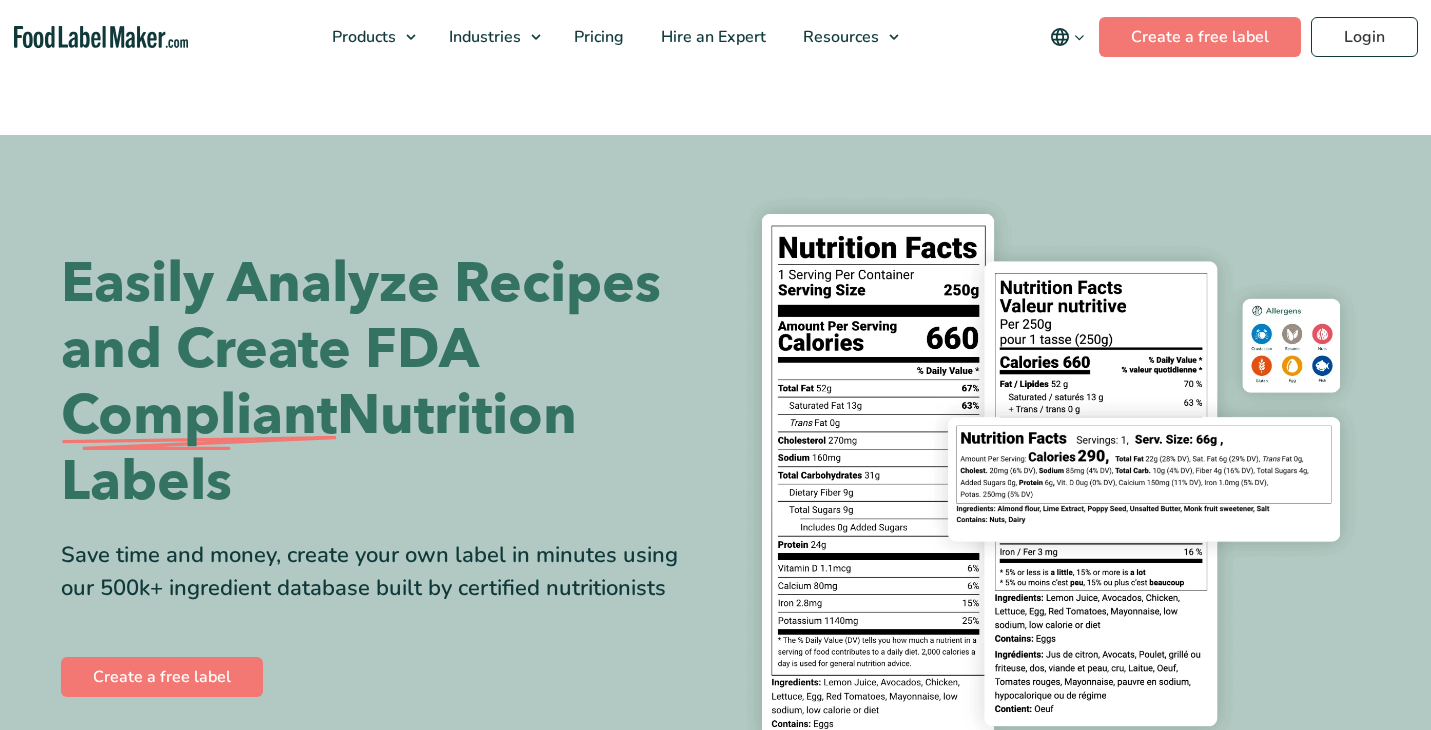scroll, scrollTop: 0, scrollLeft: 0, axis: both 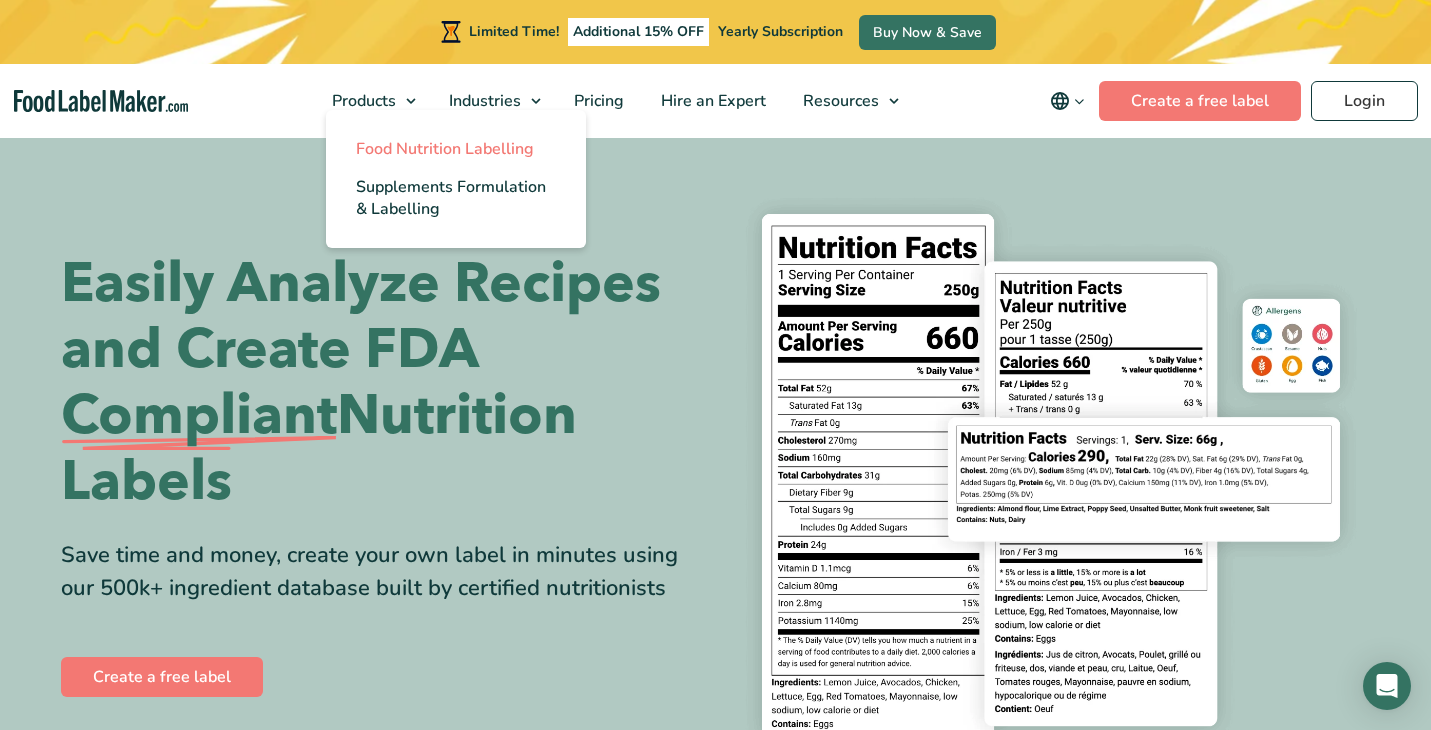 click on "Food Nutrition Labelling" at bounding box center [445, 149] 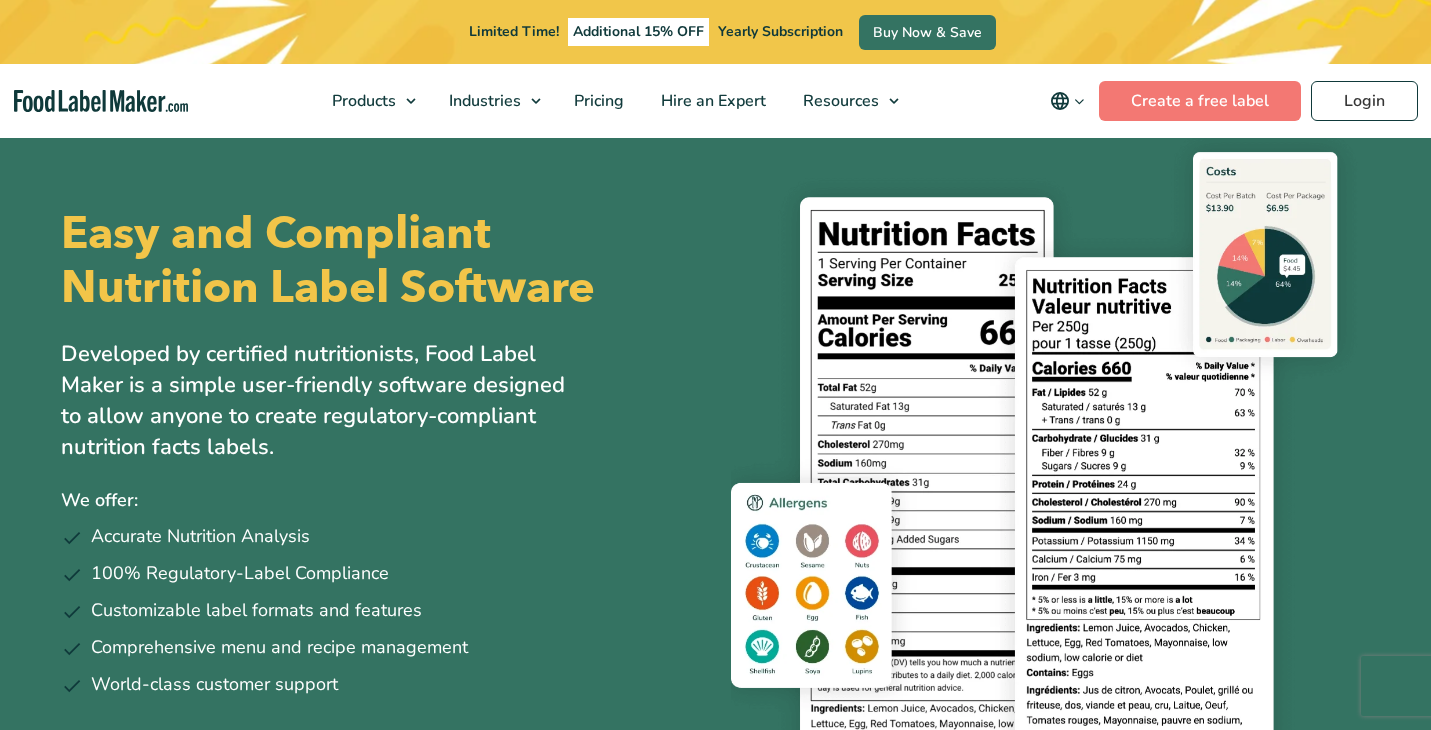 scroll, scrollTop: 0, scrollLeft: 0, axis: both 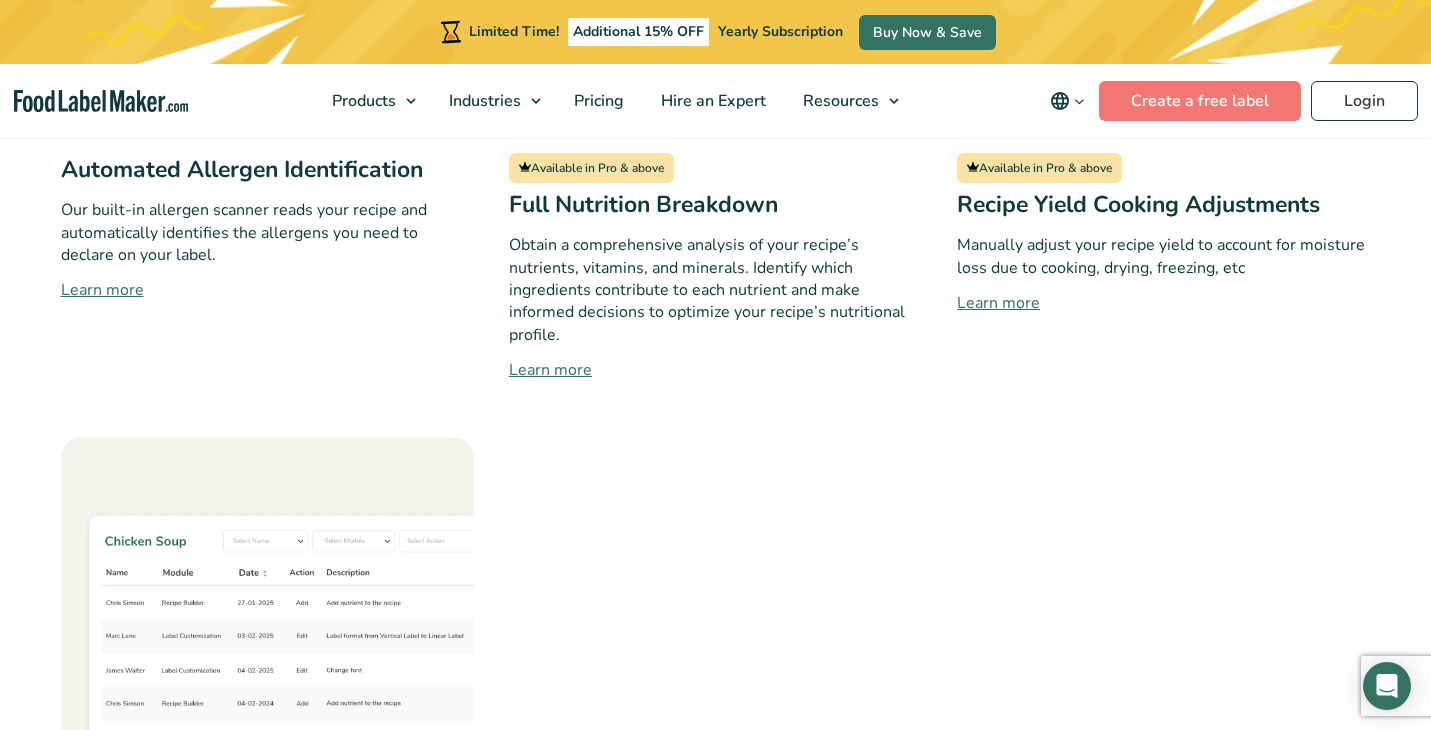 click on "Products
Food Nutrition Labelling
Supplements Formulation & Labelling
Industries
Food Manufacturers
Hospitality & Hotels
Supplement Manufacturers
Meal Plan
Restaurants and Food Service
Hospitals & Healthcare
Pricing
Hire an Expert
Resources
Blog
Regulatory Hub
Help Center
FAQ
Video Tutorials
Success Stories
Terms & Conditions
Privacy Policy
English Español Français Deutsch
English Español Français Deutsch
Create a free label
Login" at bounding box center [715, 101] 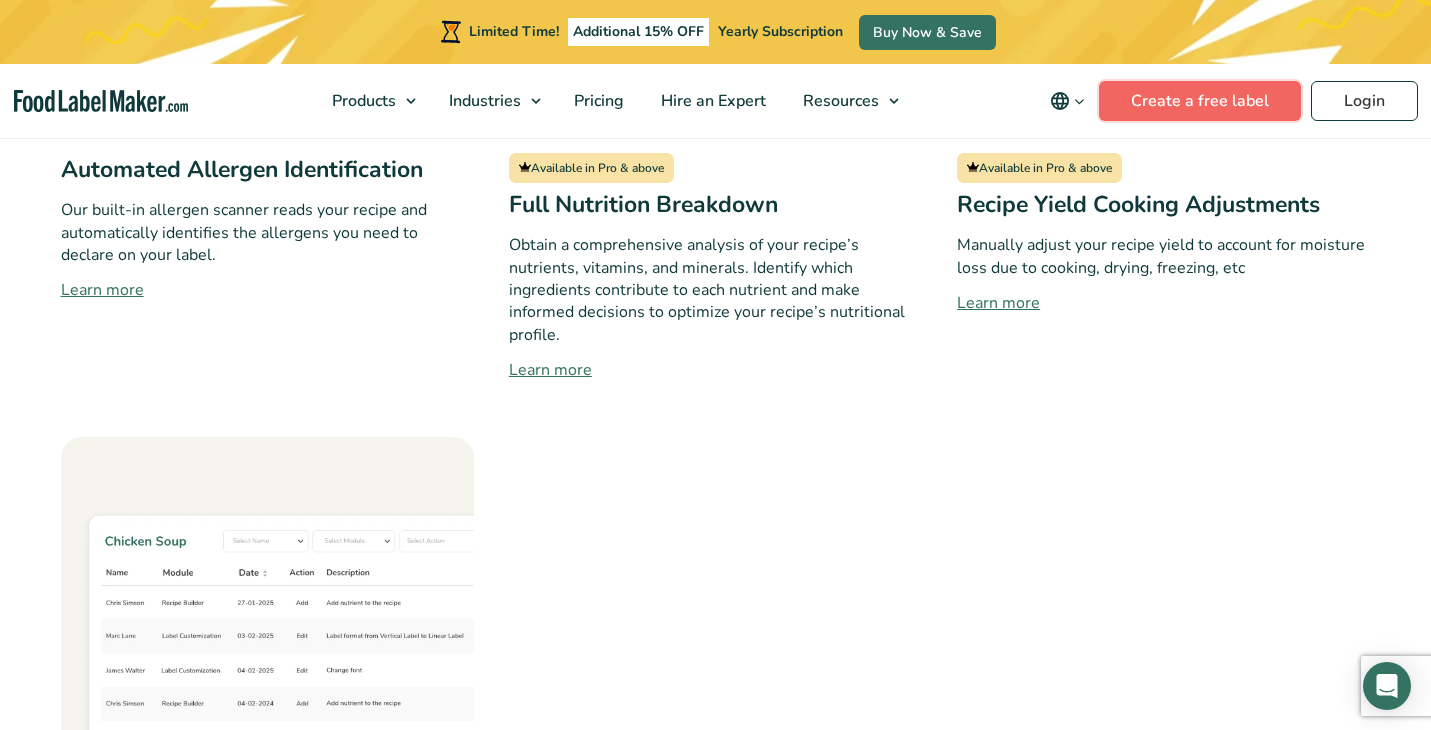 click on "Create a free label" at bounding box center (1200, 101) 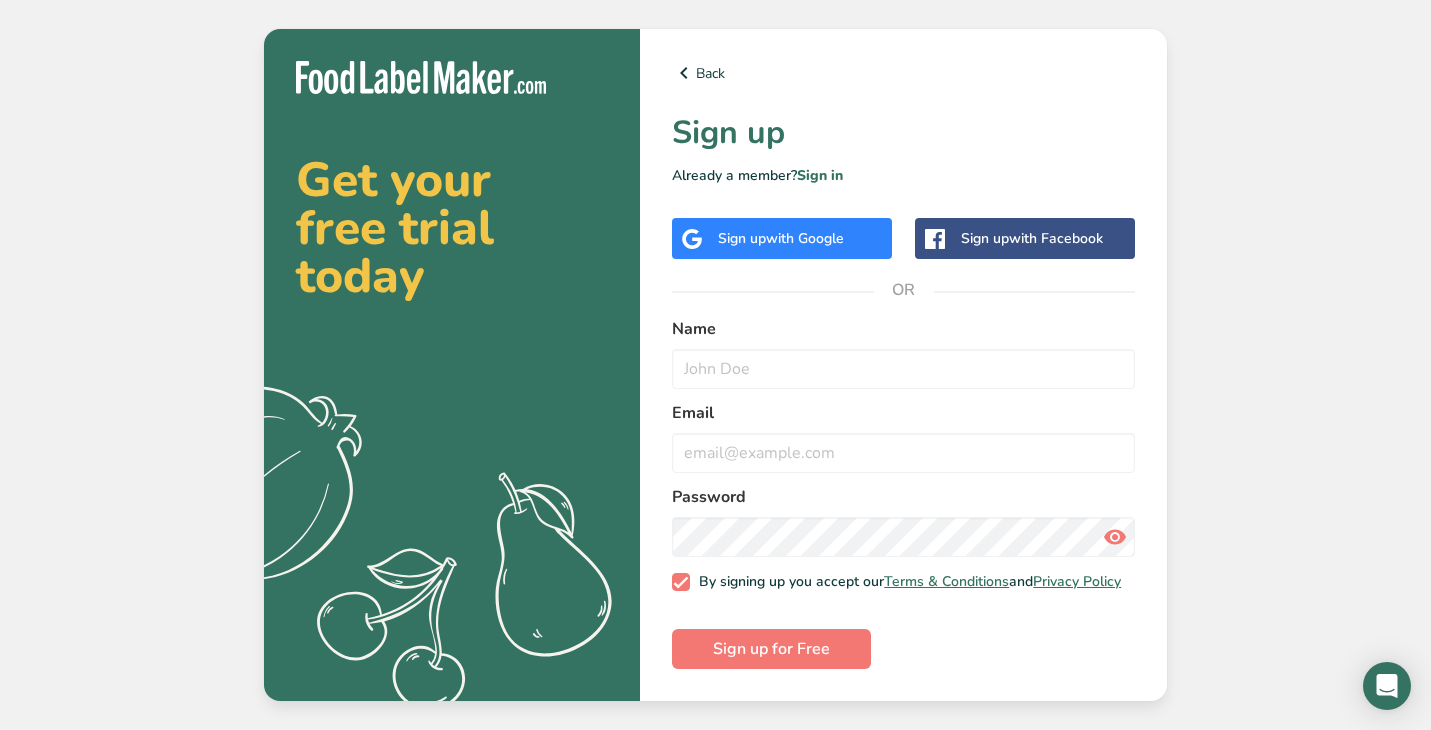 scroll, scrollTop: 0, scrollLeft: 0, axis: both 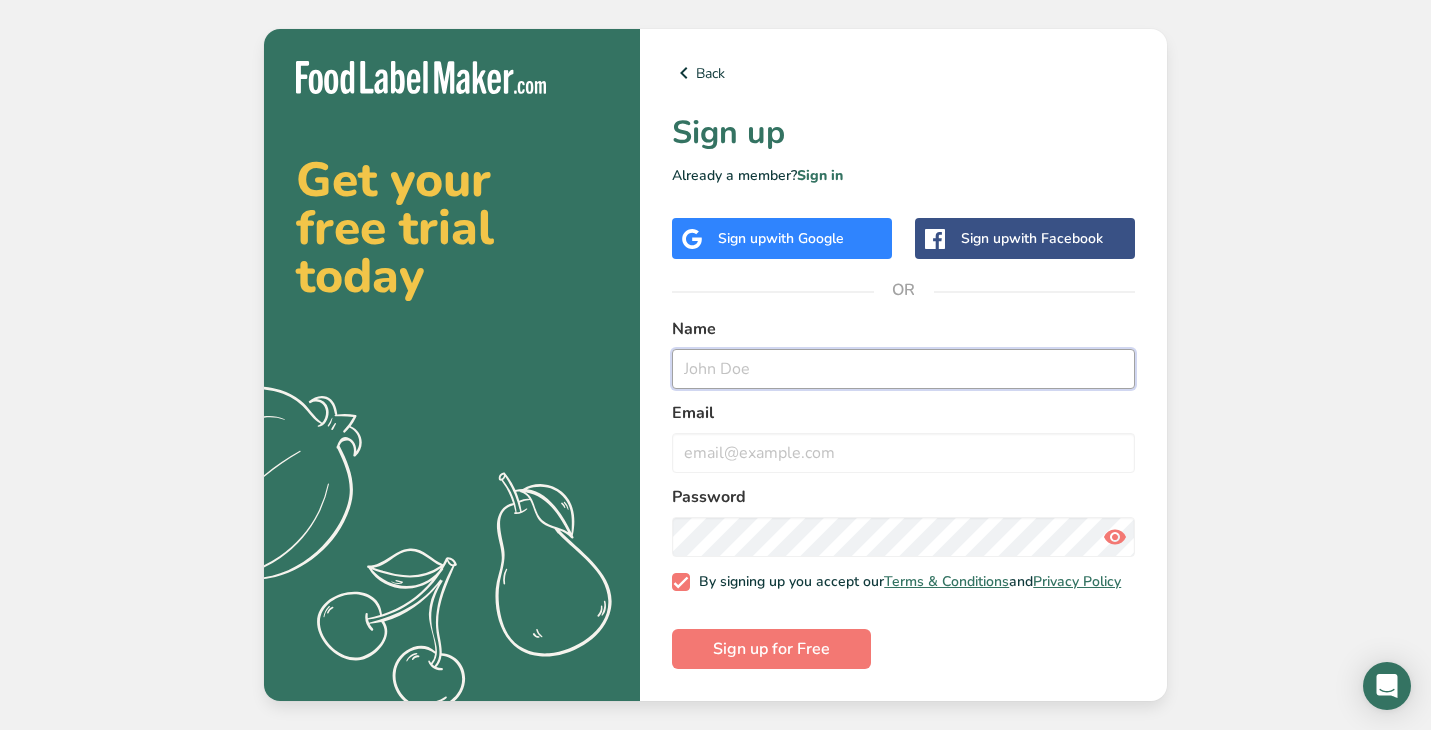 click at bounding box center [903, 369] 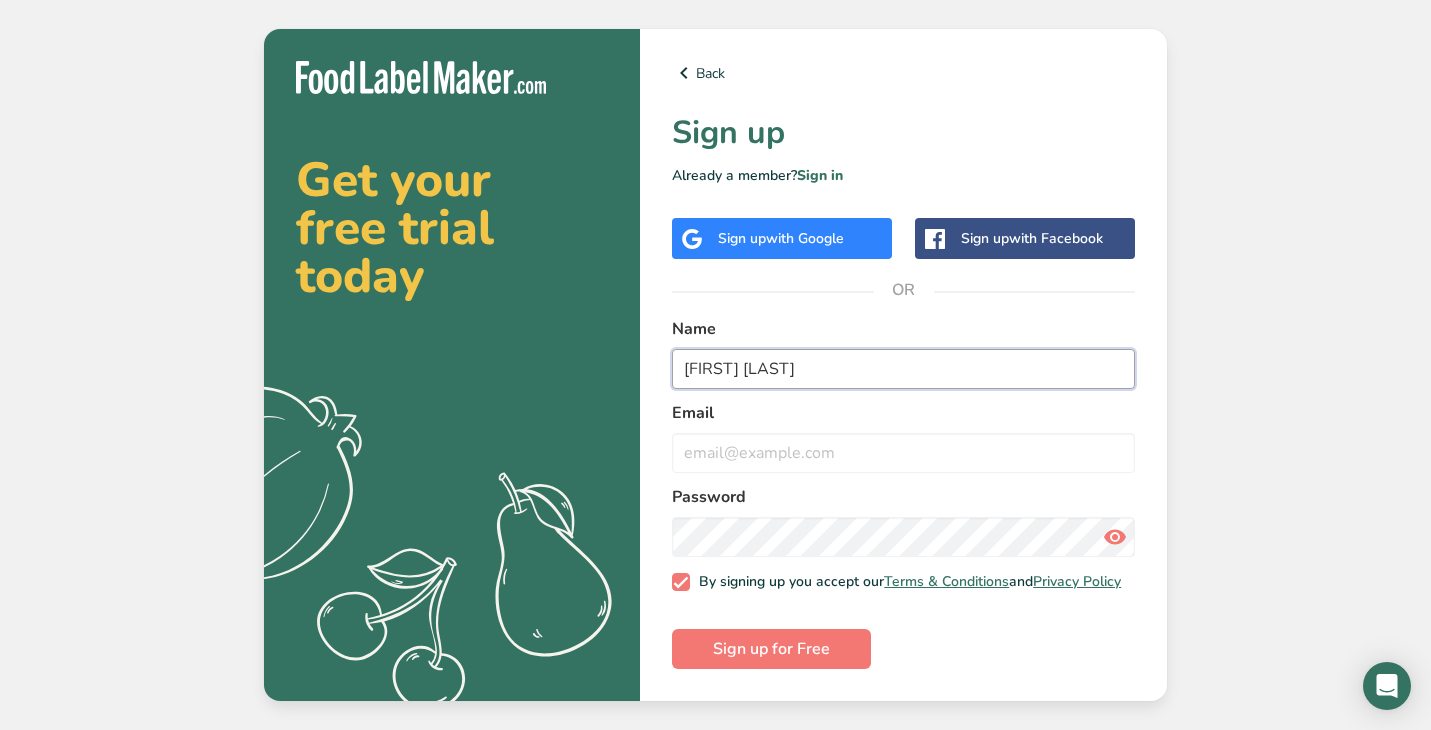 type on "[FIRST] [LAST]" 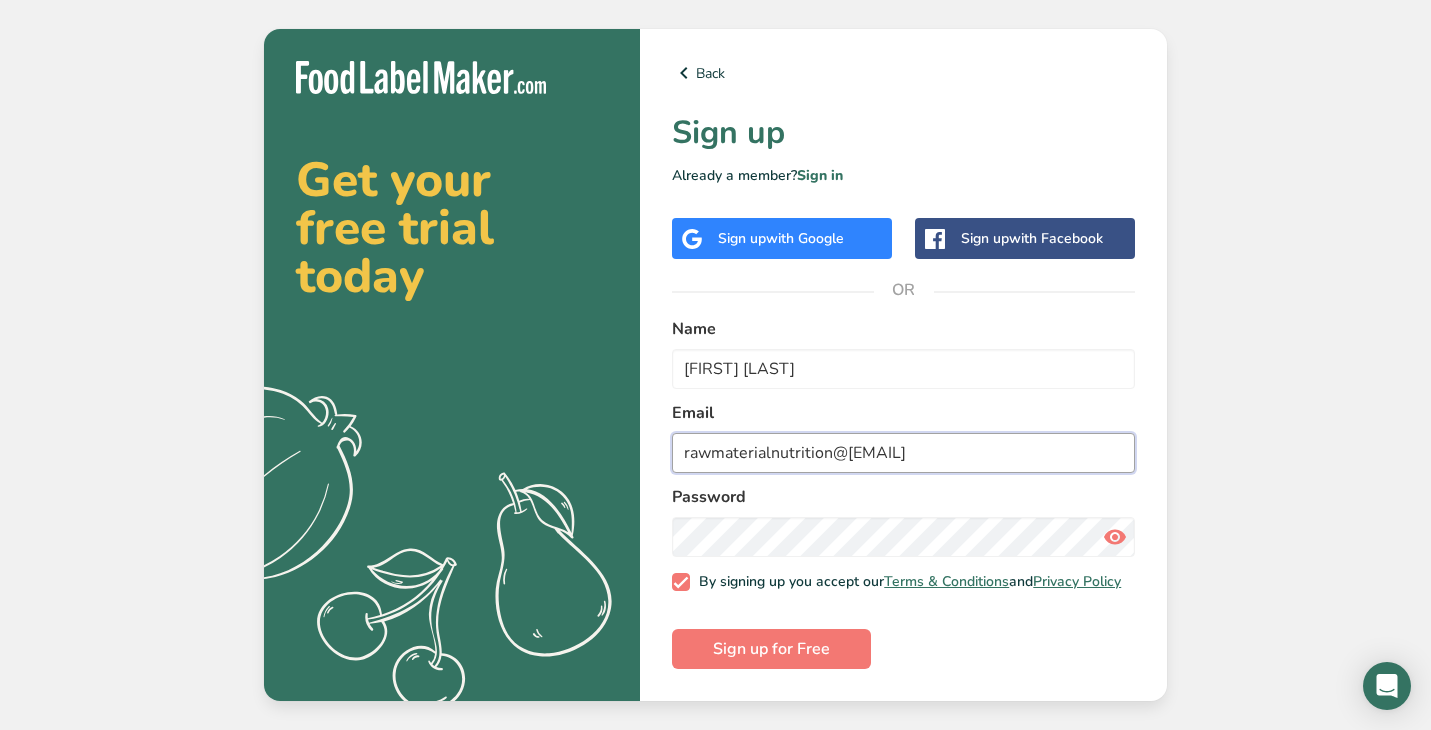 type on "rawmaterialnutrition@[EMAIL]" 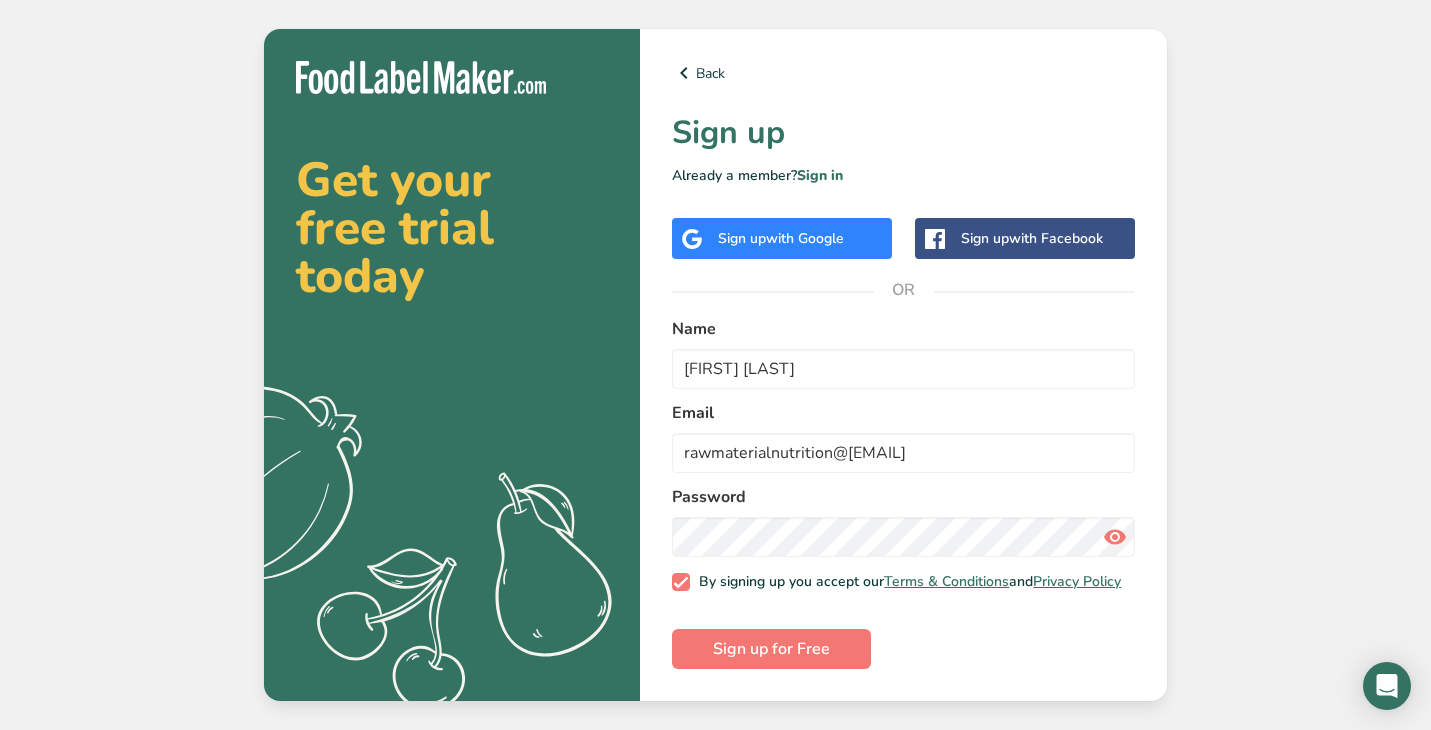 click on "Name [FIRST] [LAST]   Email rawmaterialnutrition@[EMAIL]   Password
By signing up you accept our
Terms & Conditions
and
Privacy Policy
Sign up for Free" at bounding box center (903, 365) 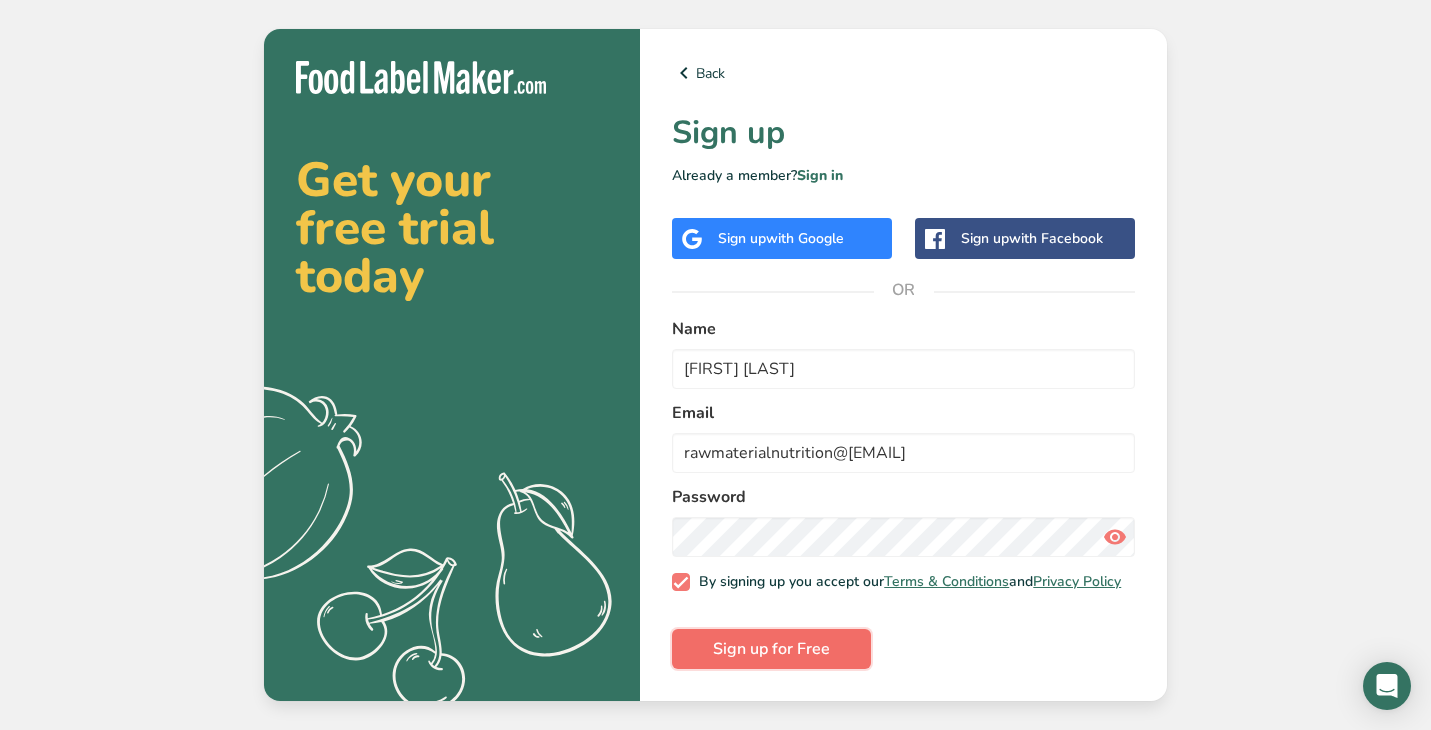 click on "Sign up for Free" at bounding box center (771, 649) 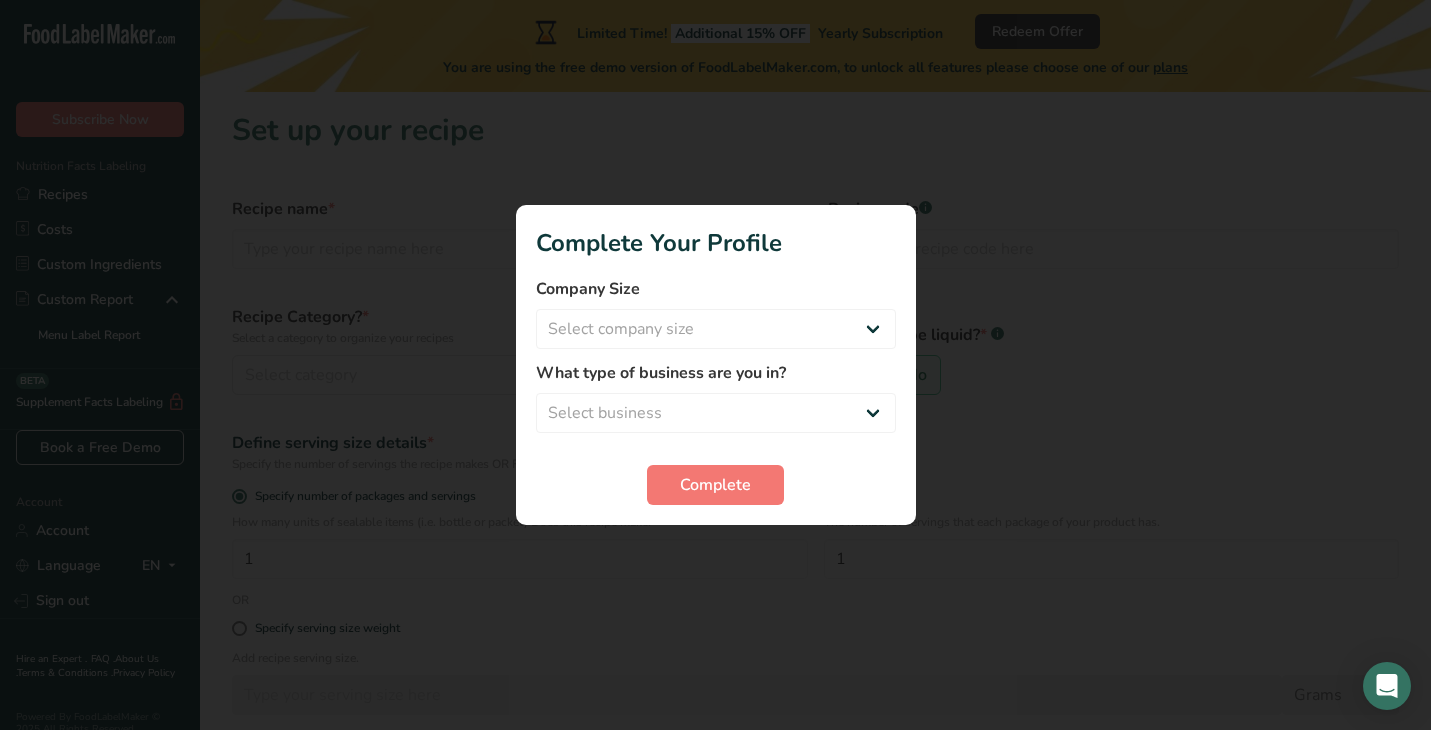 click on "Company Size  Select company size
Fewer than 10 Employees
10 to 50 Employees
51 to 500 Employees
Over 500 Employees
What type of business are you in?  Select business
Packaged Food Manufacturer
Restaurant & Cafe
Bakery
Meal Plans & Catering Company
Nutritionist
Food Blogger
Personal Trainer
Other
Complete" at bounding box center (716, 391) 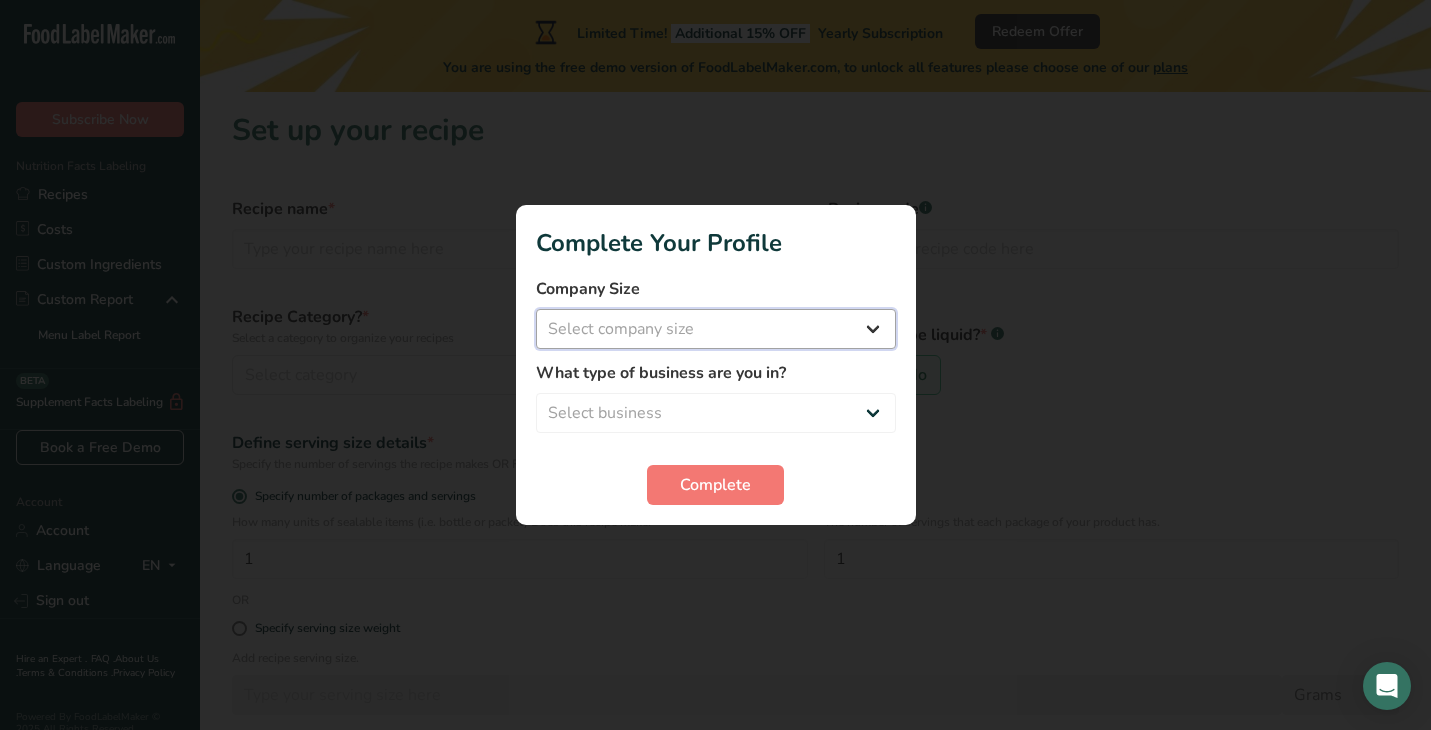 click on "Select company size
Fewer than 10 Employees
10 to 50 Employees
51 to 500 Employees
Over 500 Employees" at bounding box center [716, 329] 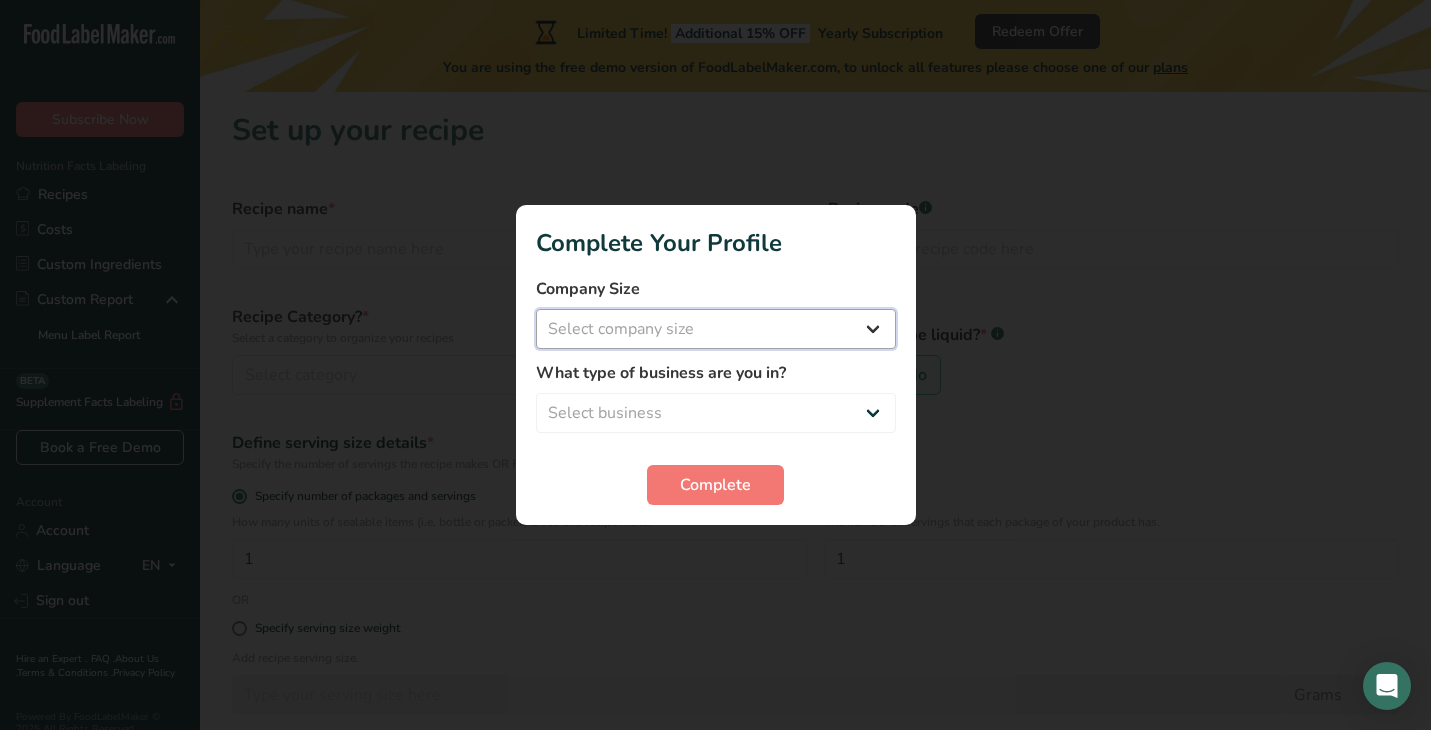 select on "1" 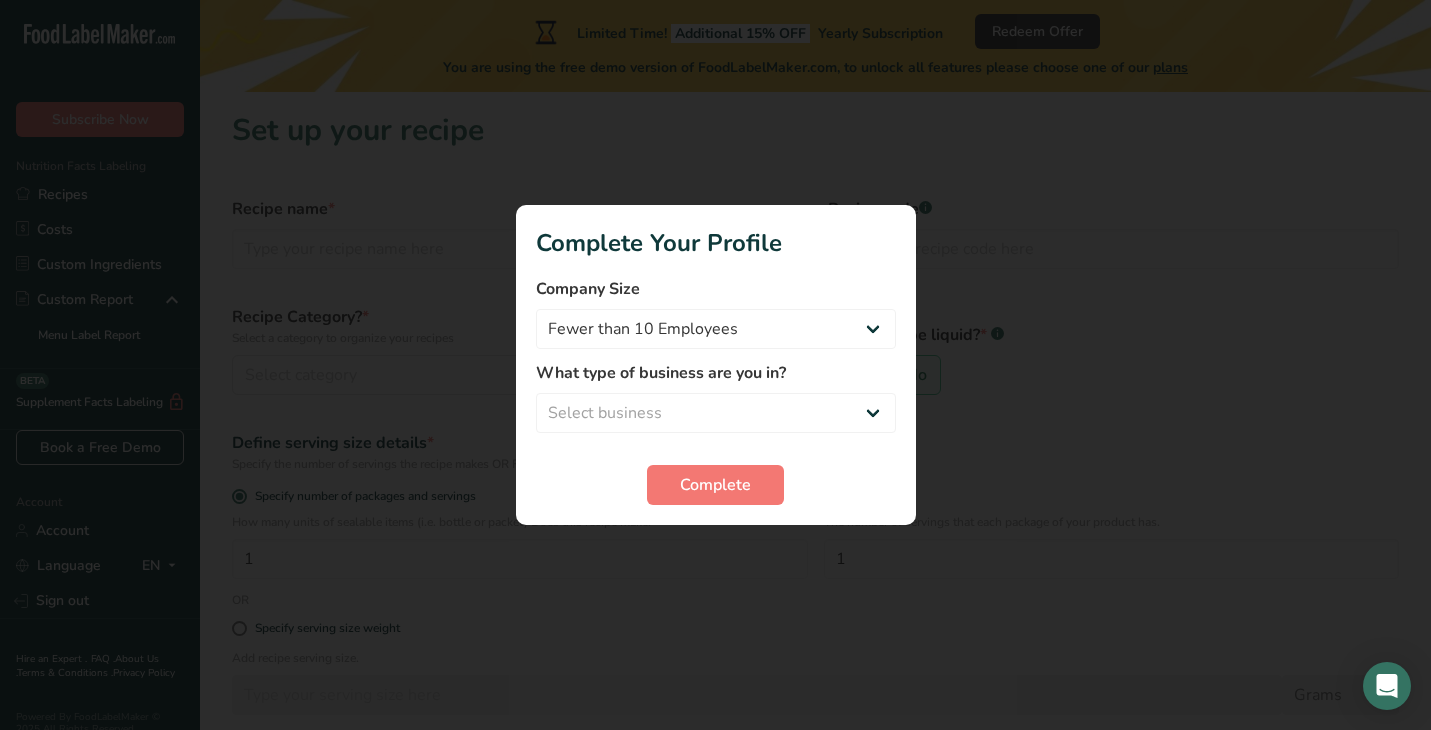 click on "What type of business are you in?" at bounding box center [716, 373] 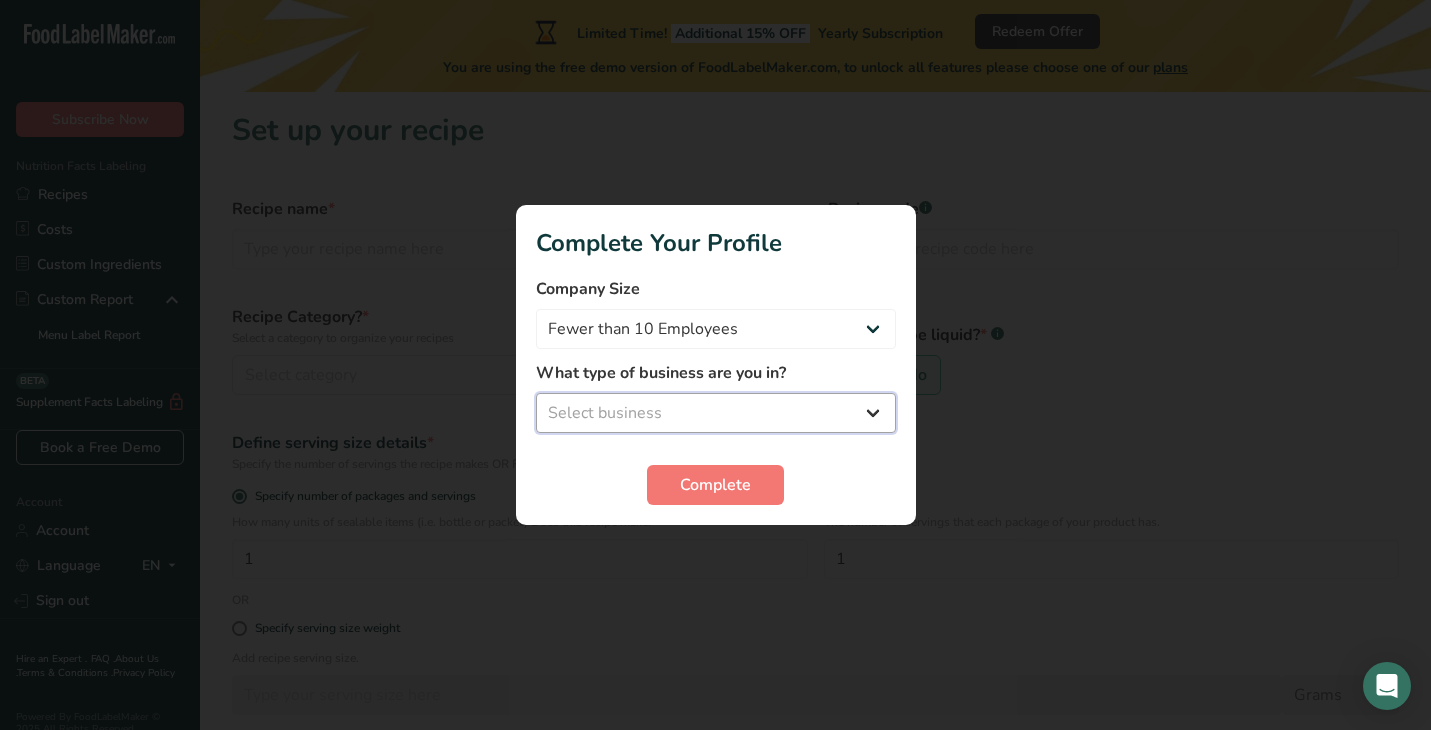 click on "Select business
Packaged Food Manufacturer
Restaurant & Cafe
Bakery
Meal Plans & Catering Company
Nutritionist
Food Blogger
Personal Trainer
Other" at bounding box center (716, 413) 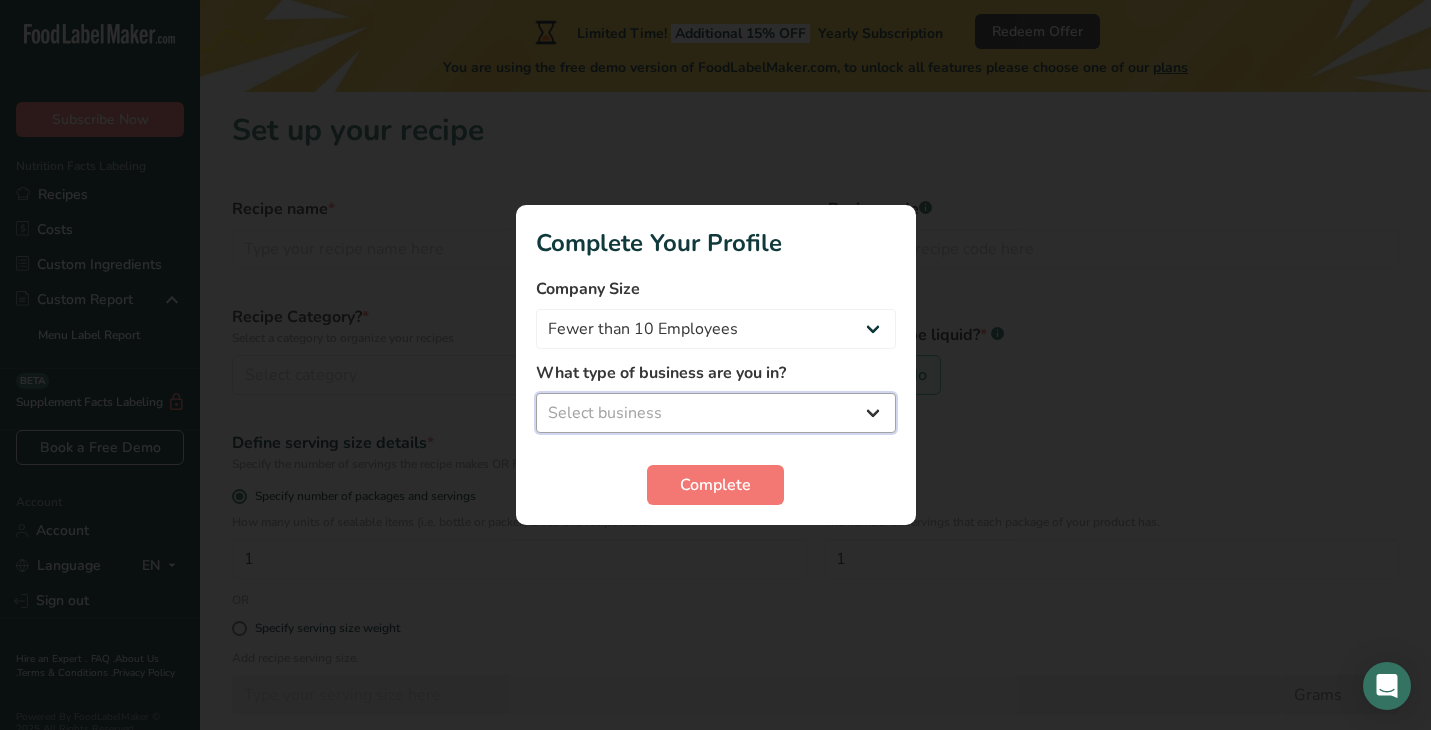 select on "1" 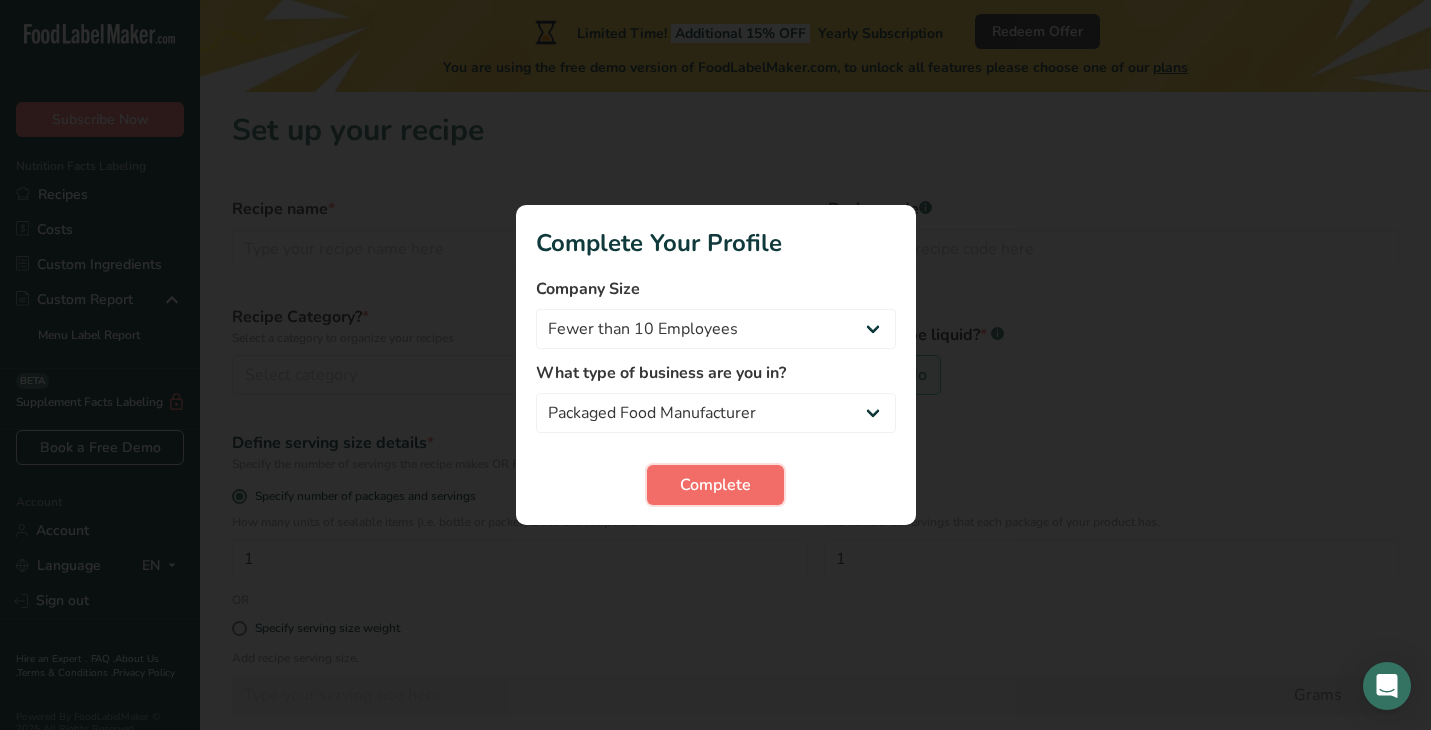 click on "Complete" at bounding box center [715, 485] 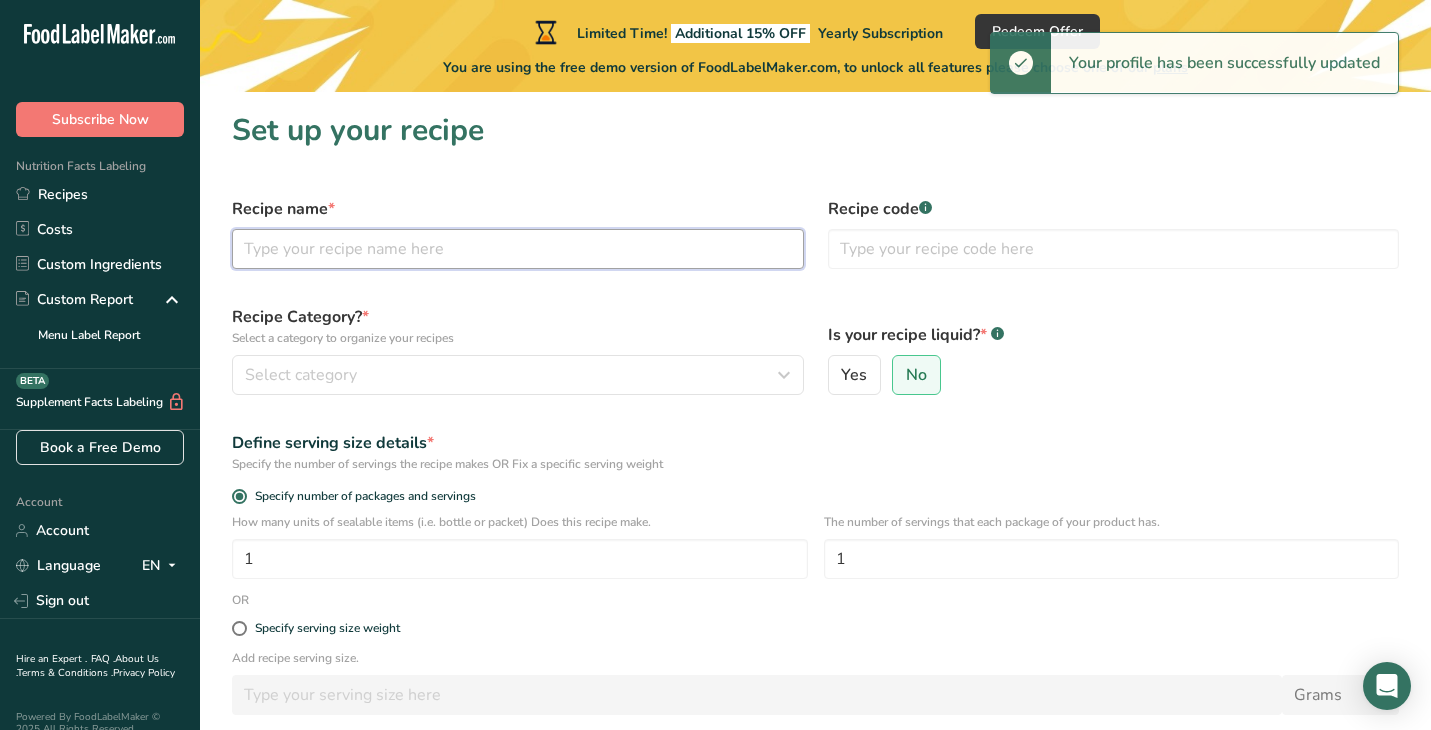 click at bounding box center [518, 249] 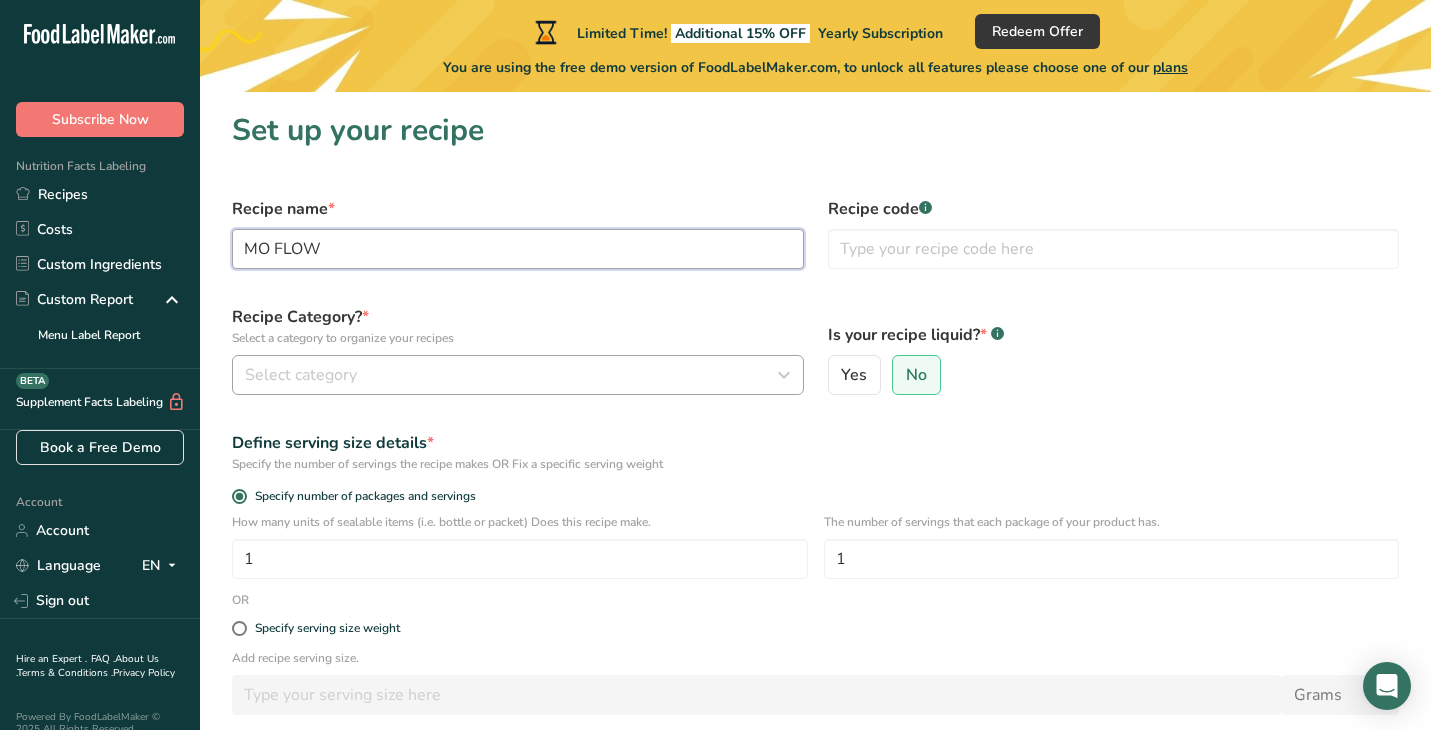type on "MO FLOW" 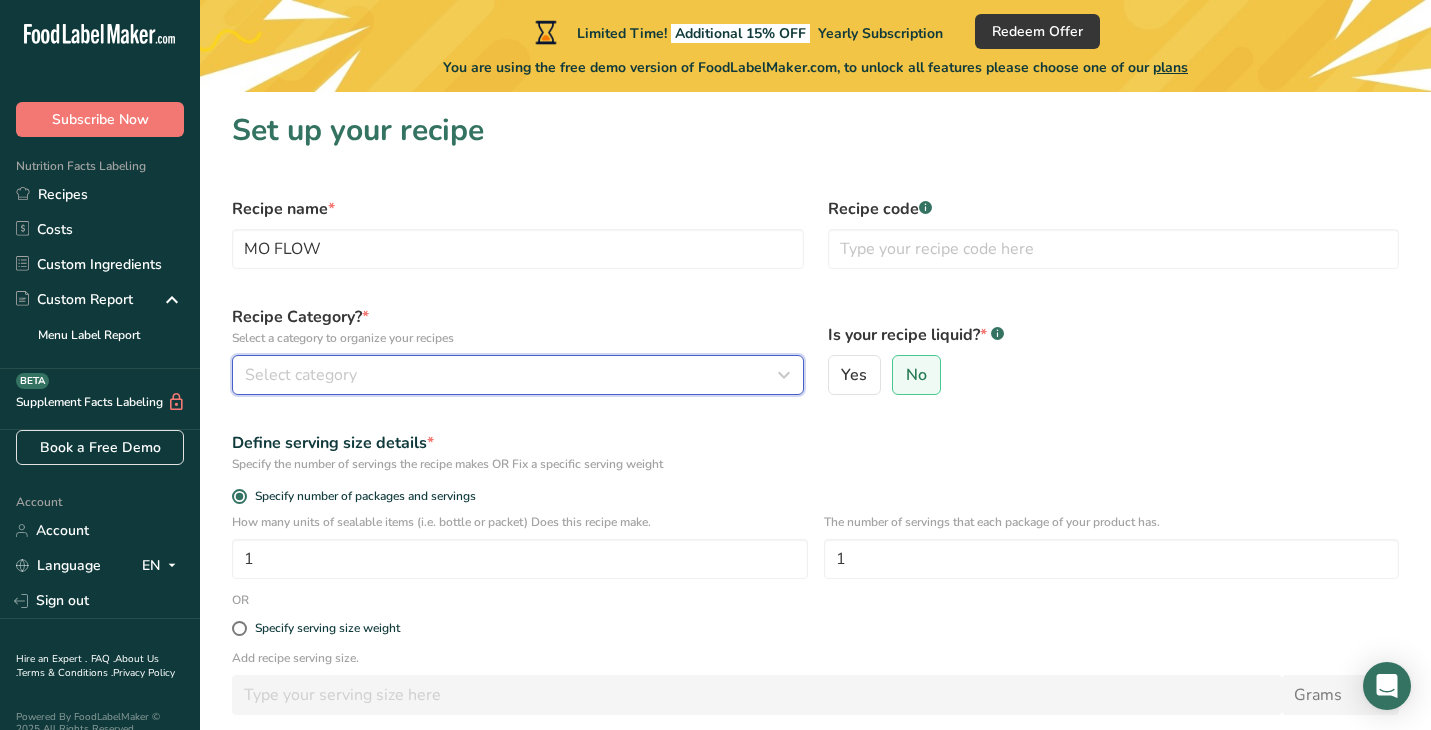 click on "Select category" at bounding box center [512, 375] 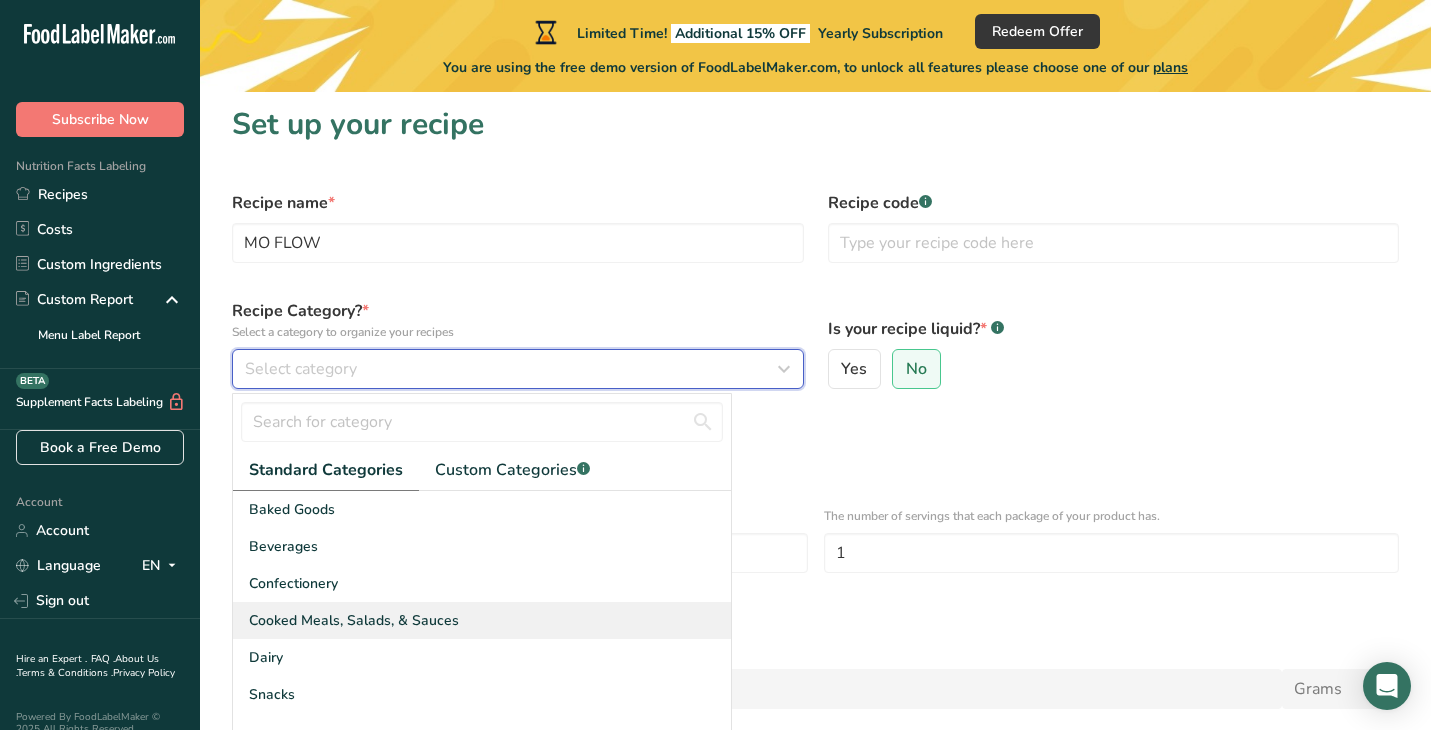 scroll, scrollTop: 15, scrollLeft: 0, axis: vertical 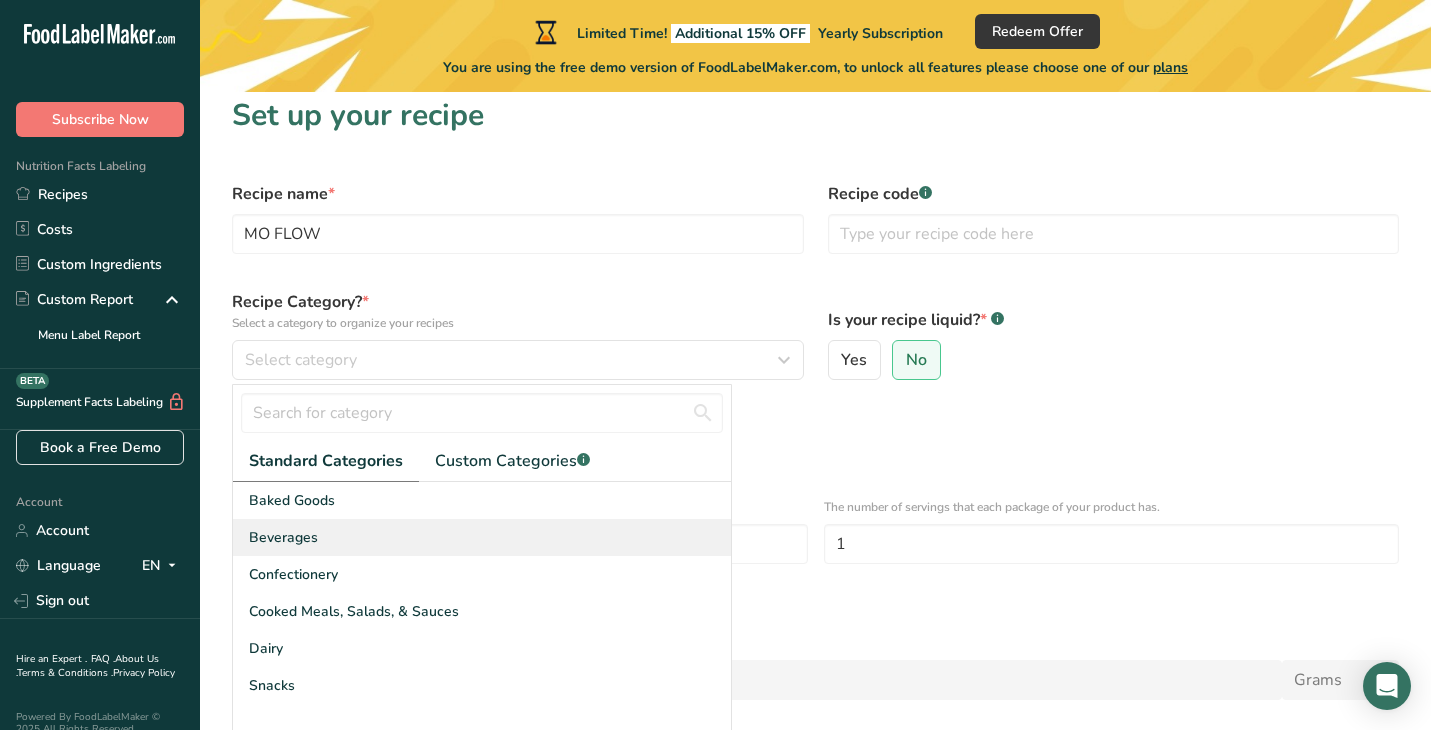 click on "Beverages" at bounding box center [482, 537] 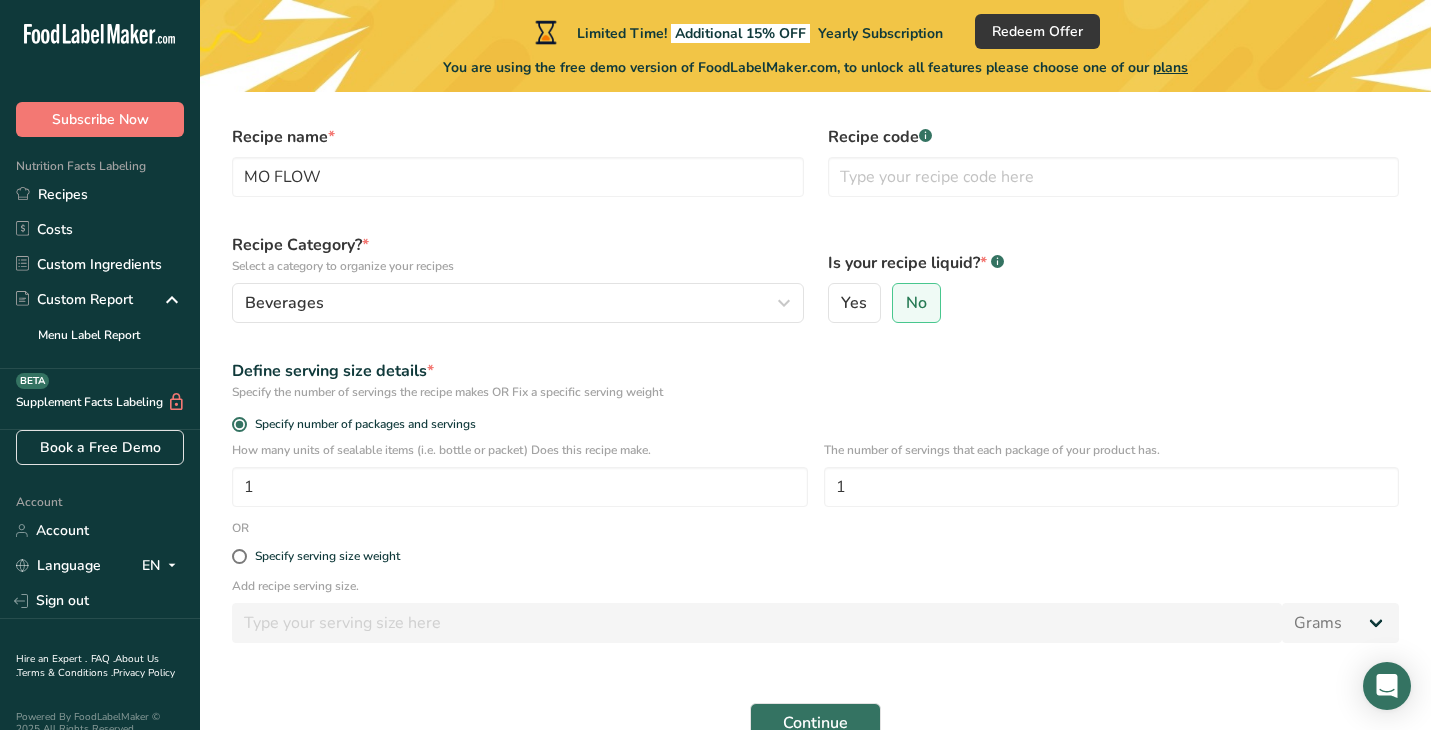 scroll, scrollTop: 86, scrollLeft: 0, axis: vertical 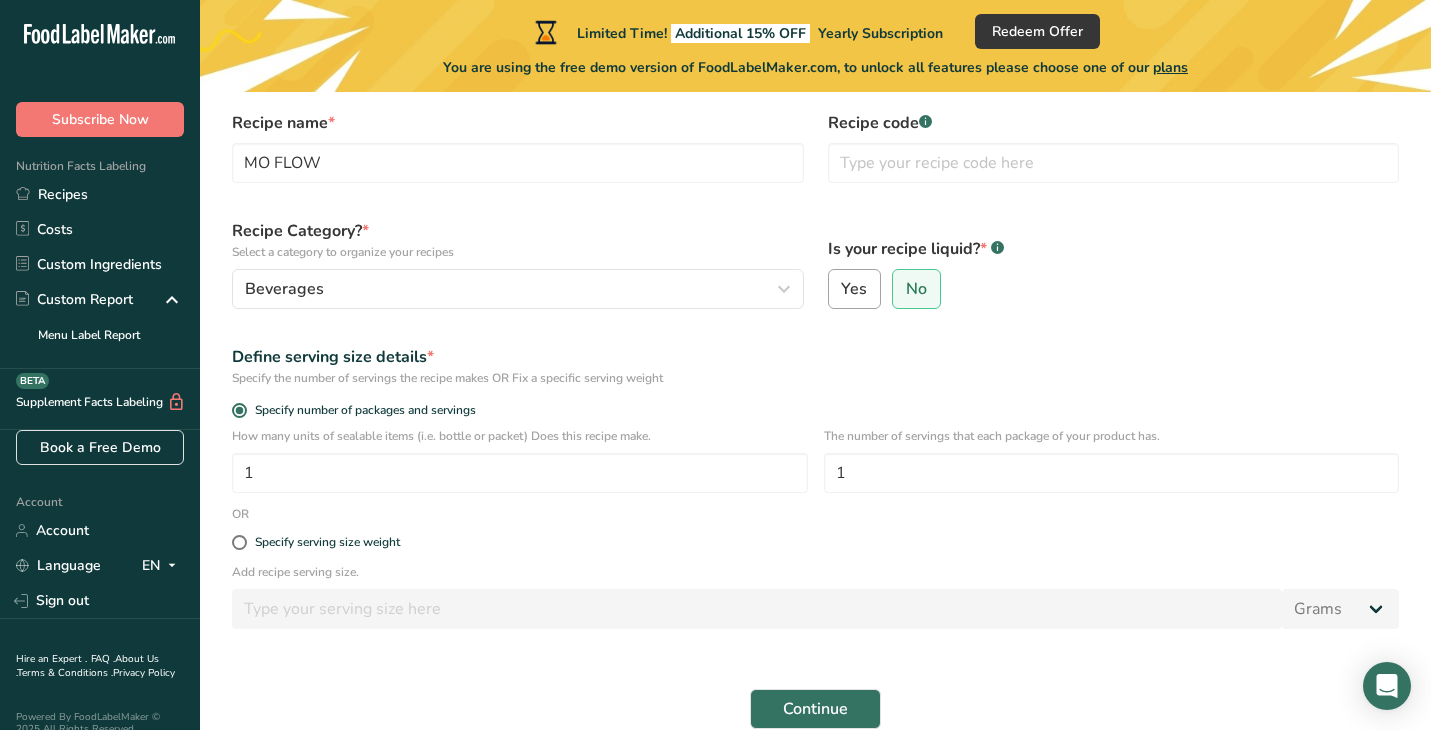 click on "Yes" at bounding box center (854, 289) 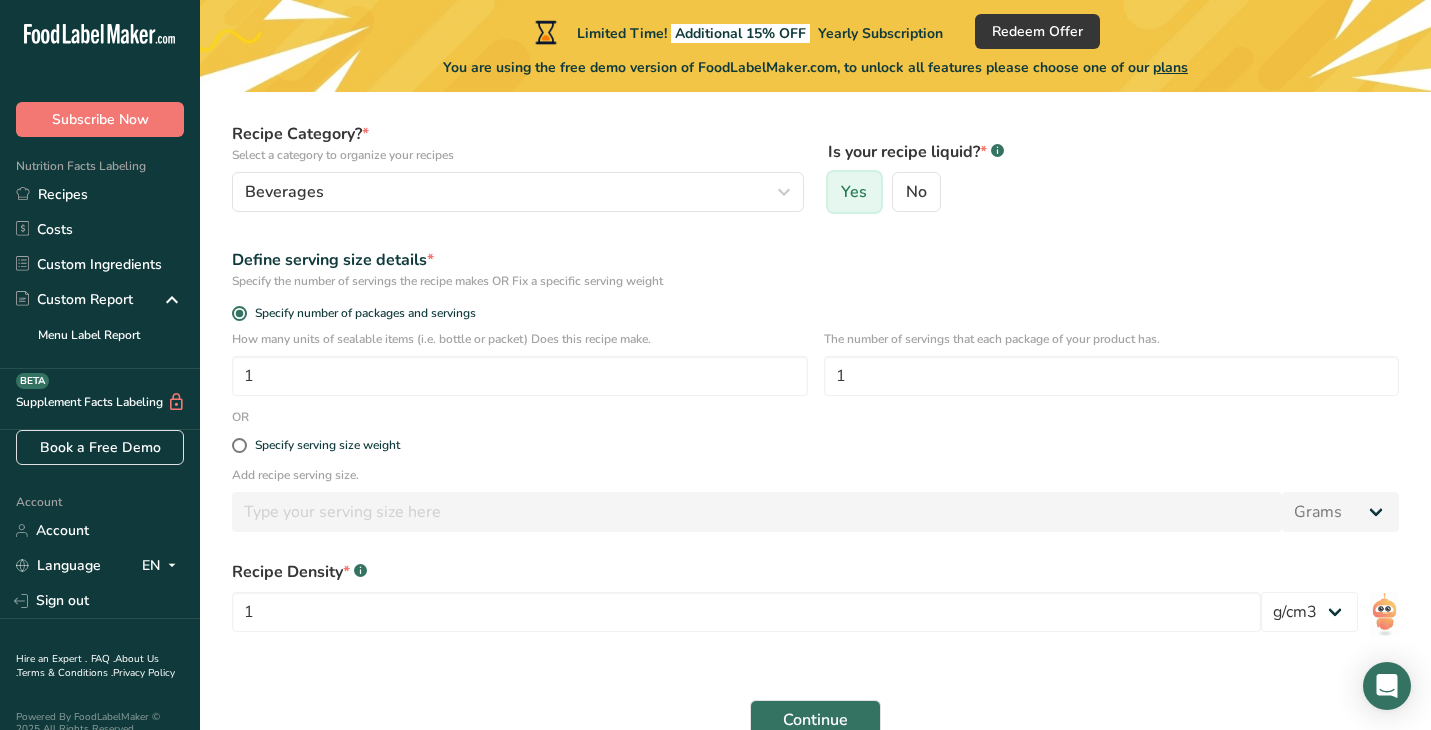 scroll, scrollTop: 188, scrollLeft: 0, axis: vertical 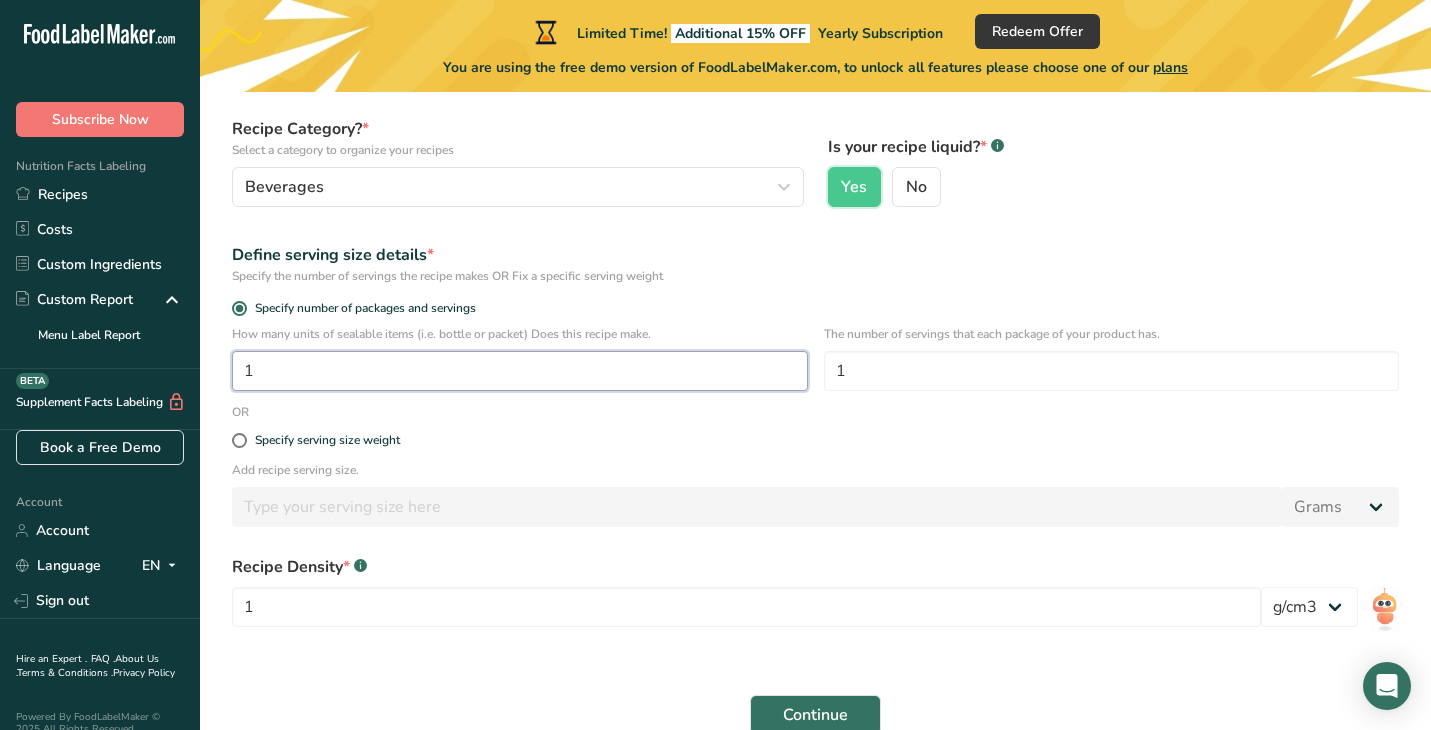 click on "1" at bounding box center (520, 371) 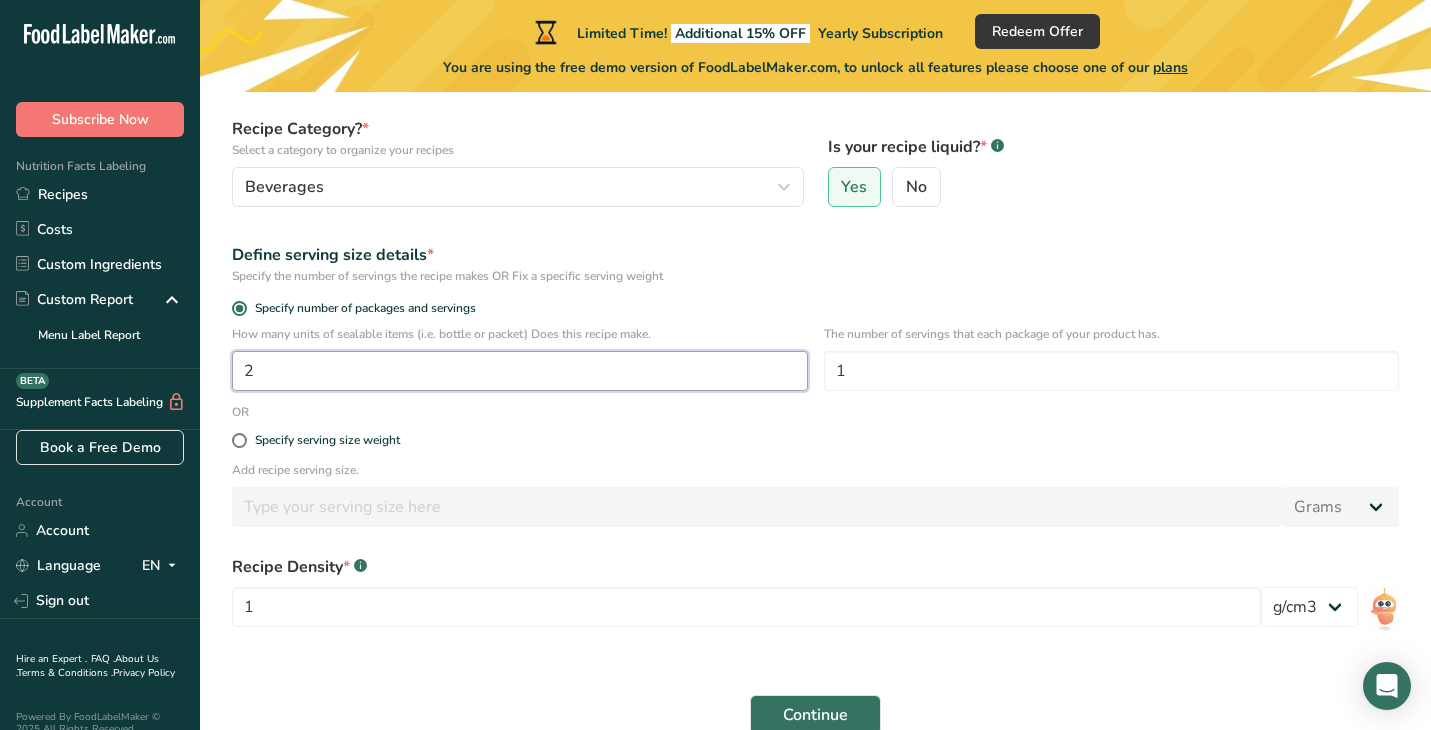 type on "1" 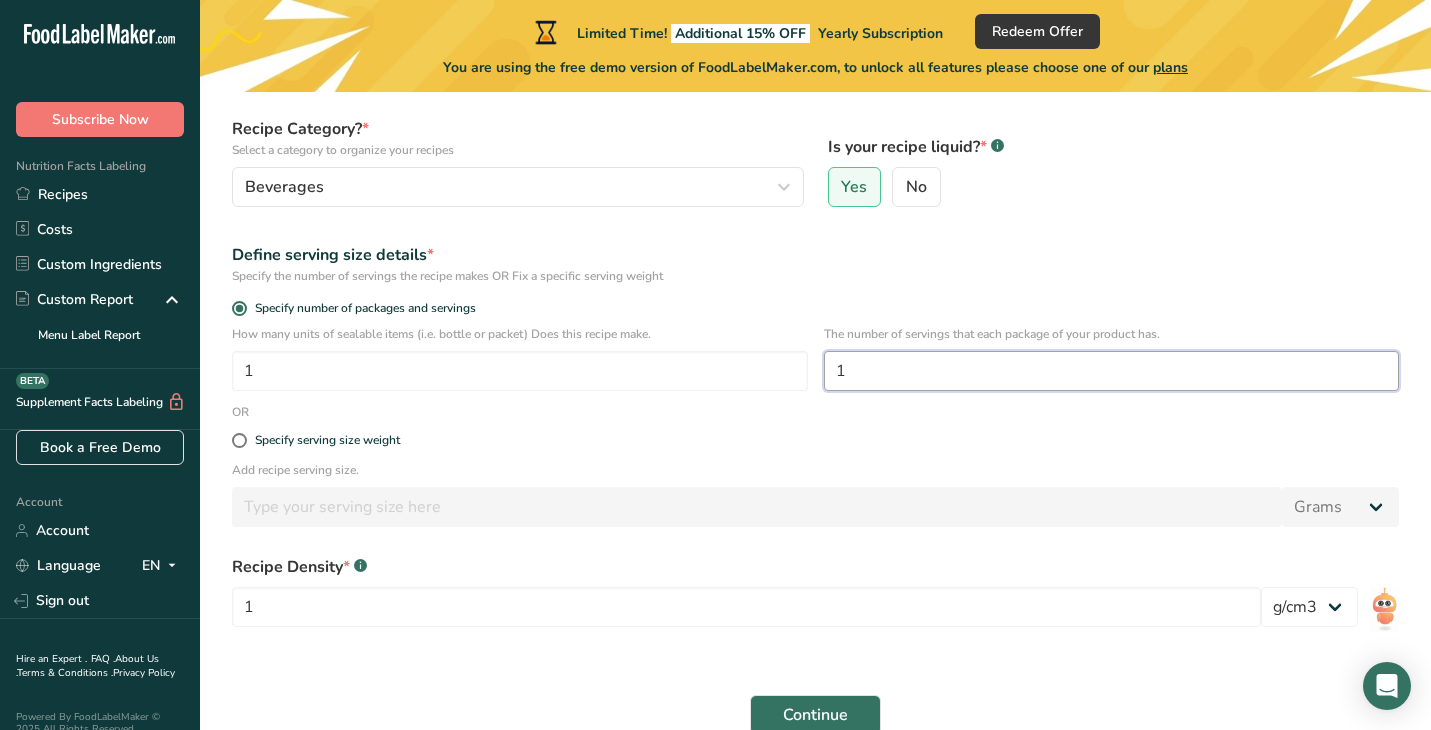 click on "1" at bounding box center (1112, 371) 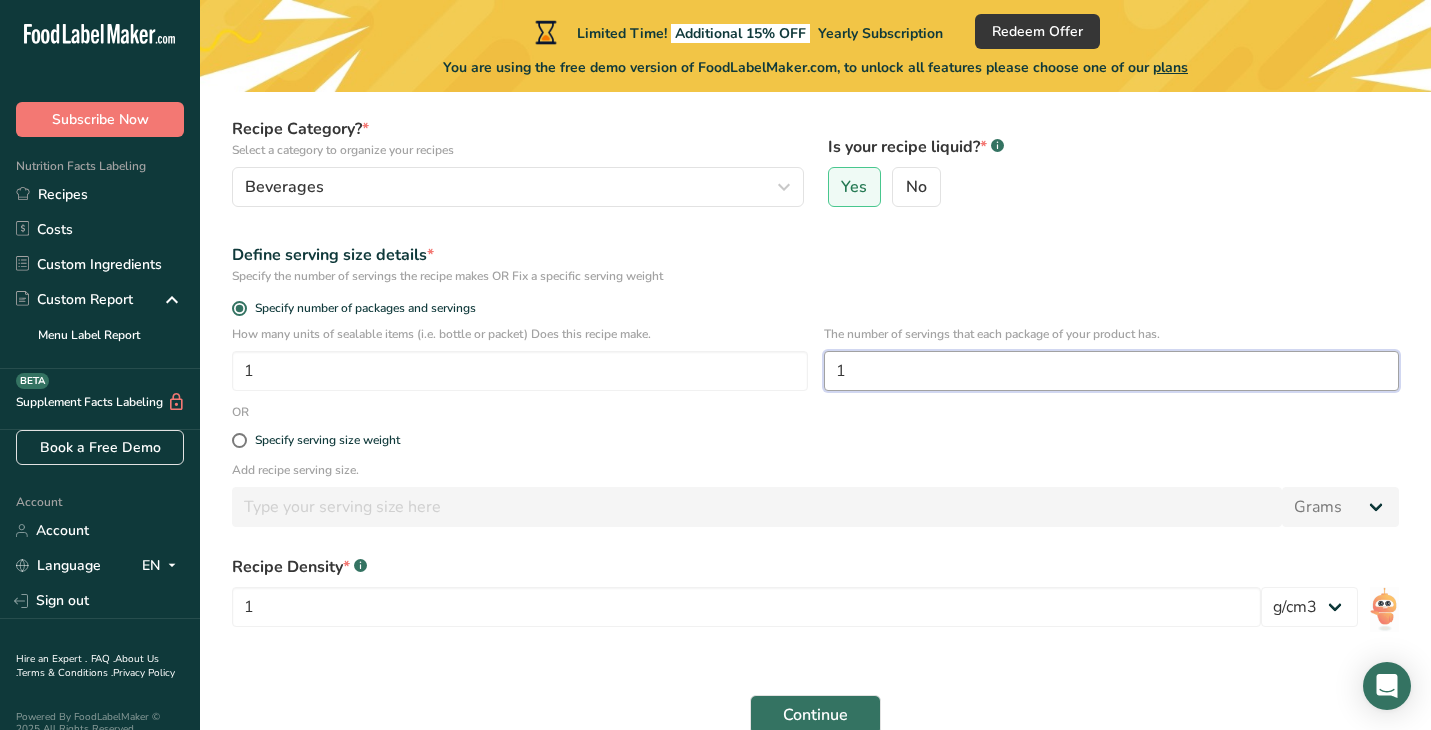 click on "1" at bounding box center [1112, 371] 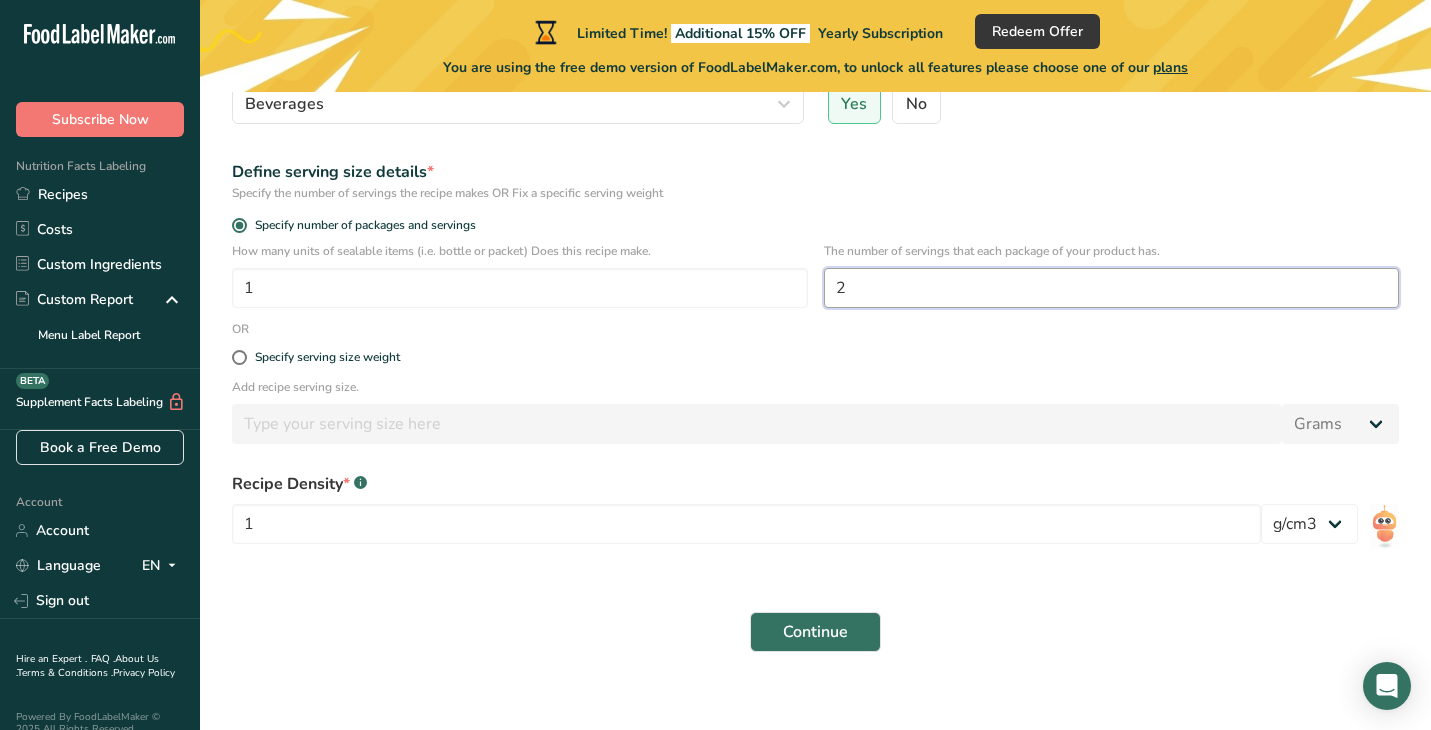scroll, scrollTop: 275, scrollLeft: 0, axis: vertical 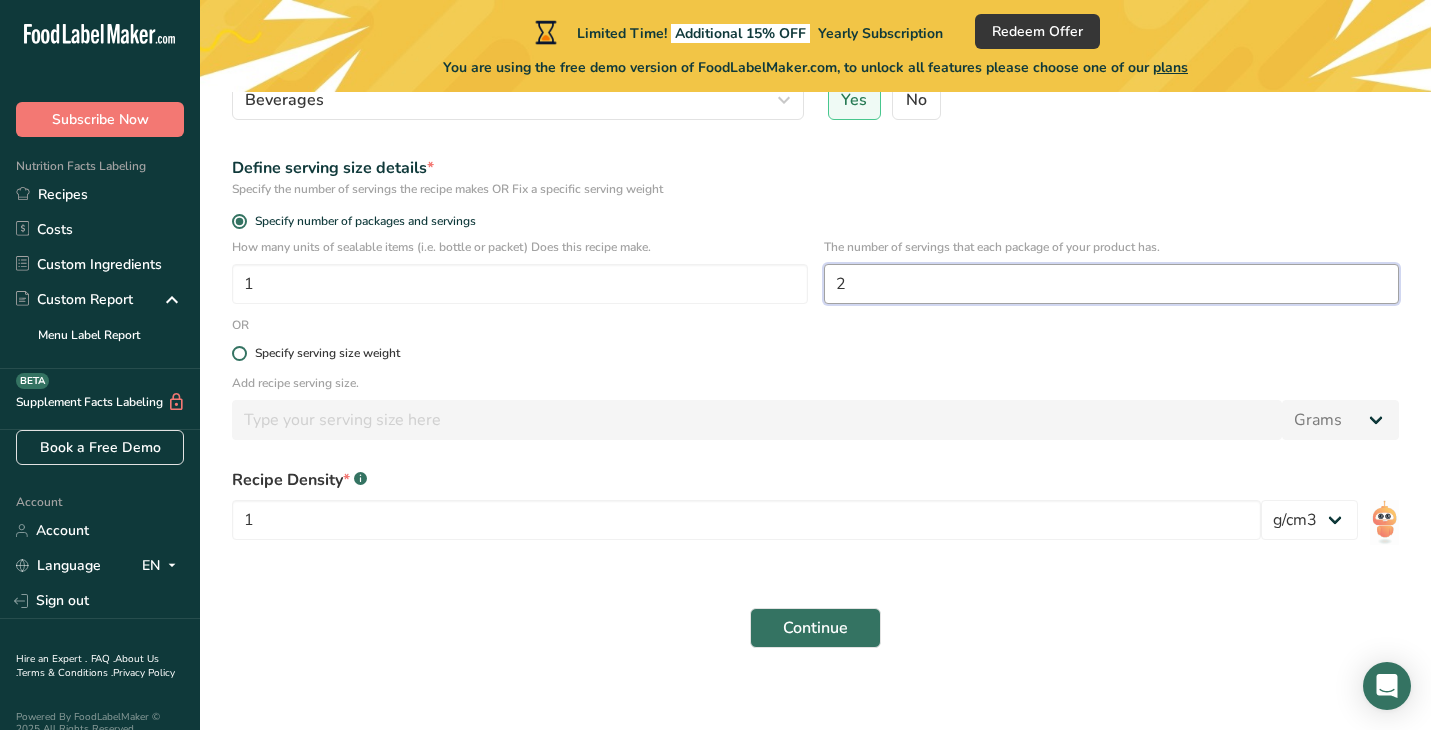 type on "2" 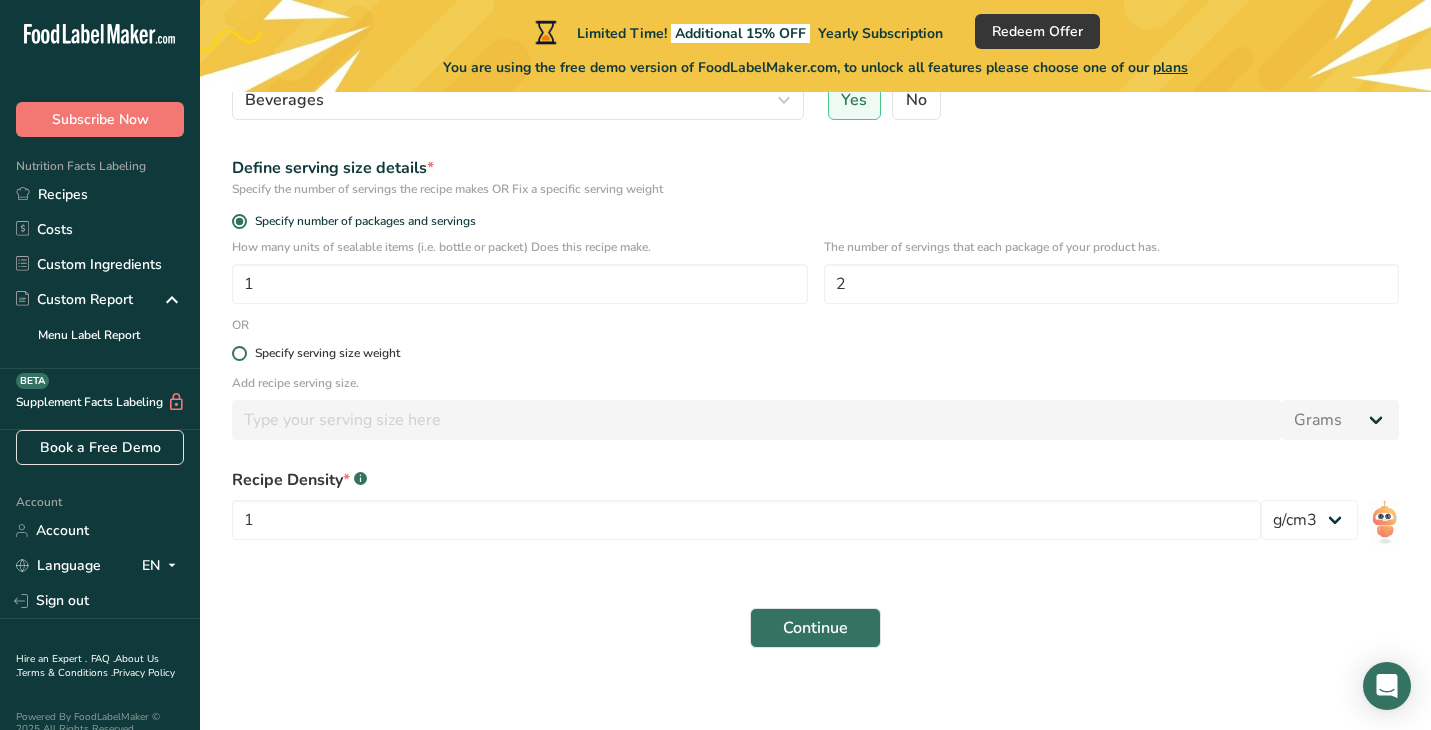 click on "Specify serving size weight" at bounding box center [327, 353] 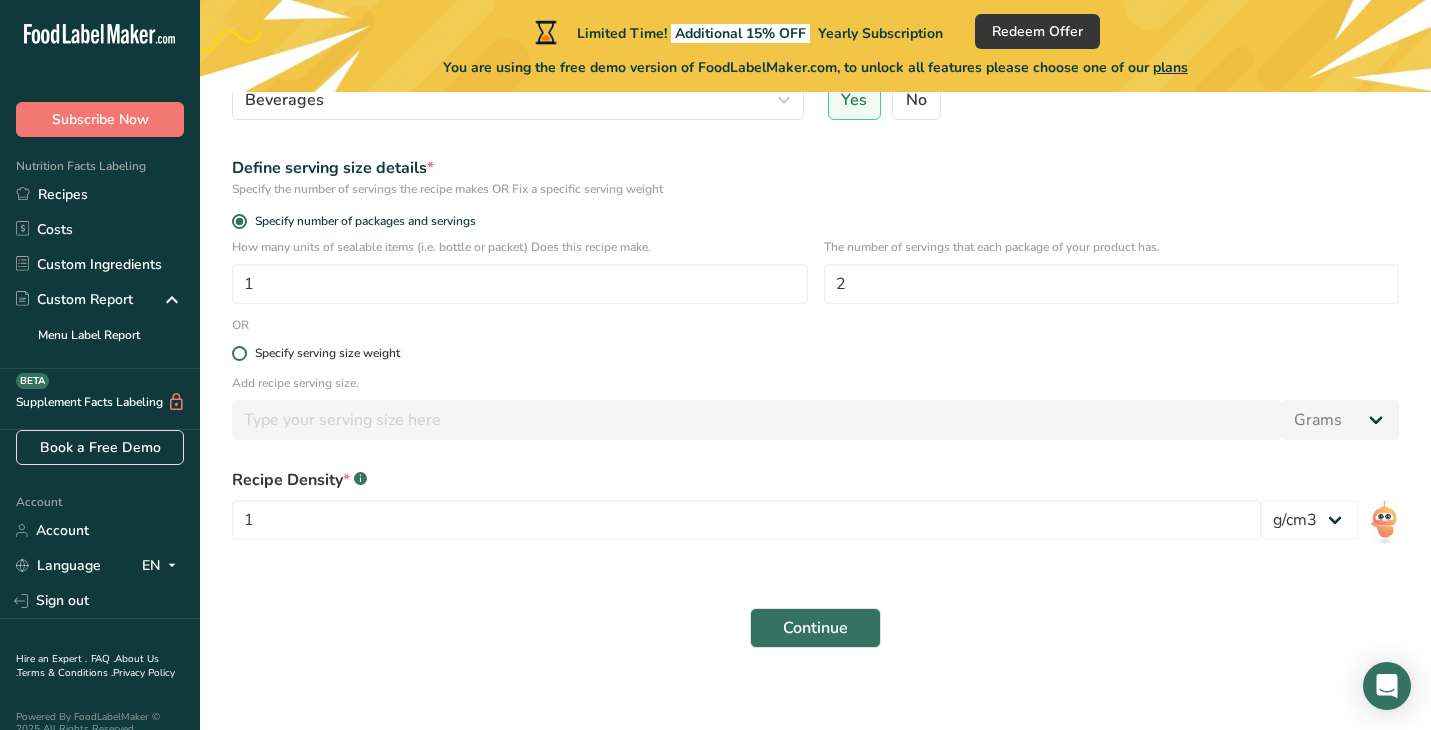 click on "Specify serving size weight" at bounding box center [238, 353] 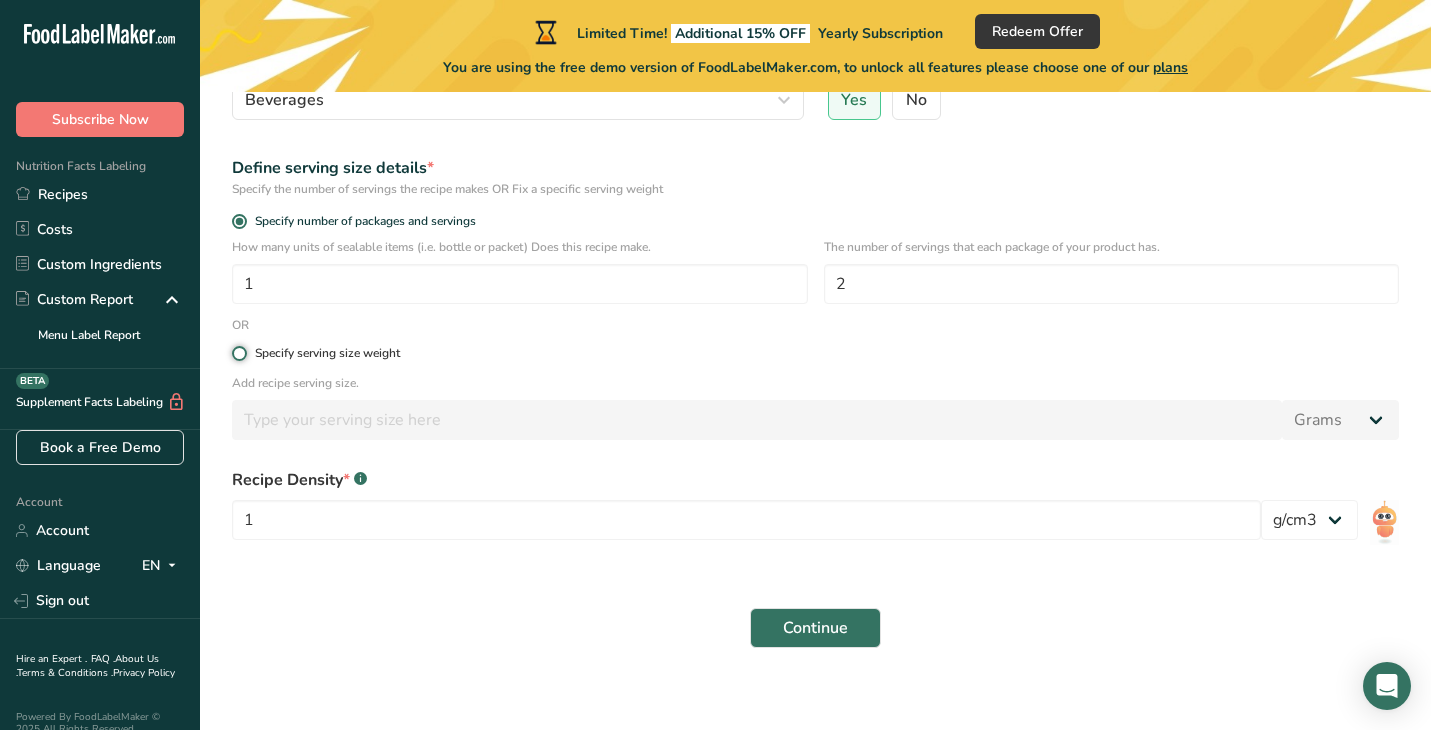 radio on "true" 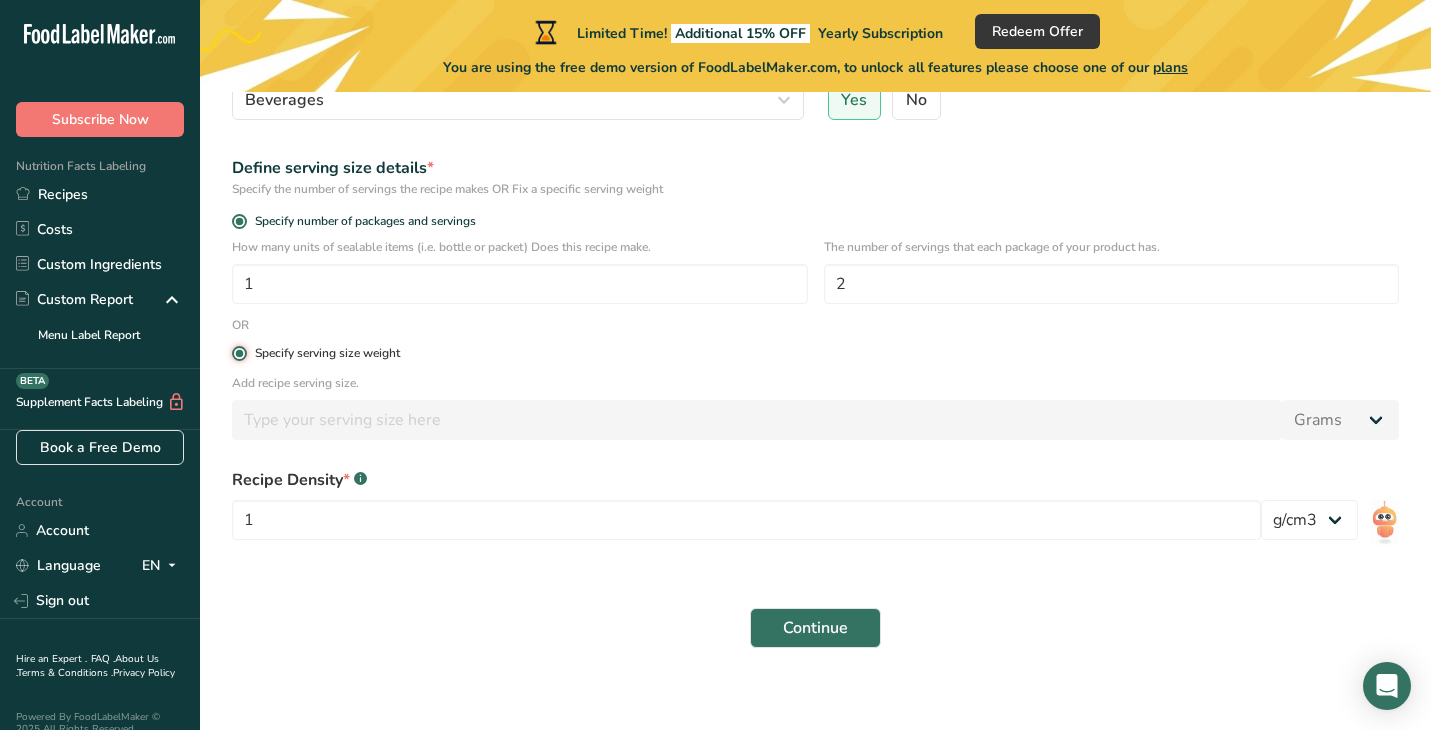 radio on "false" 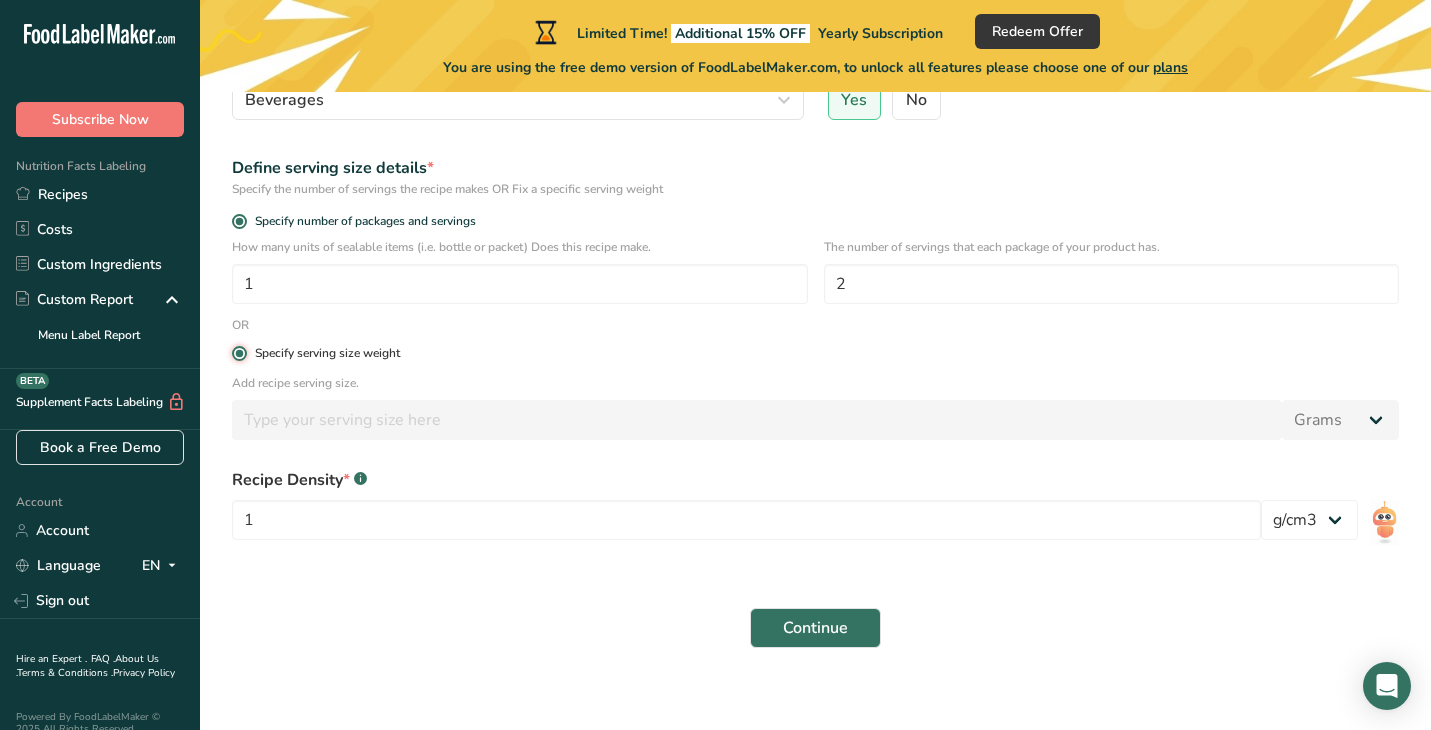 type 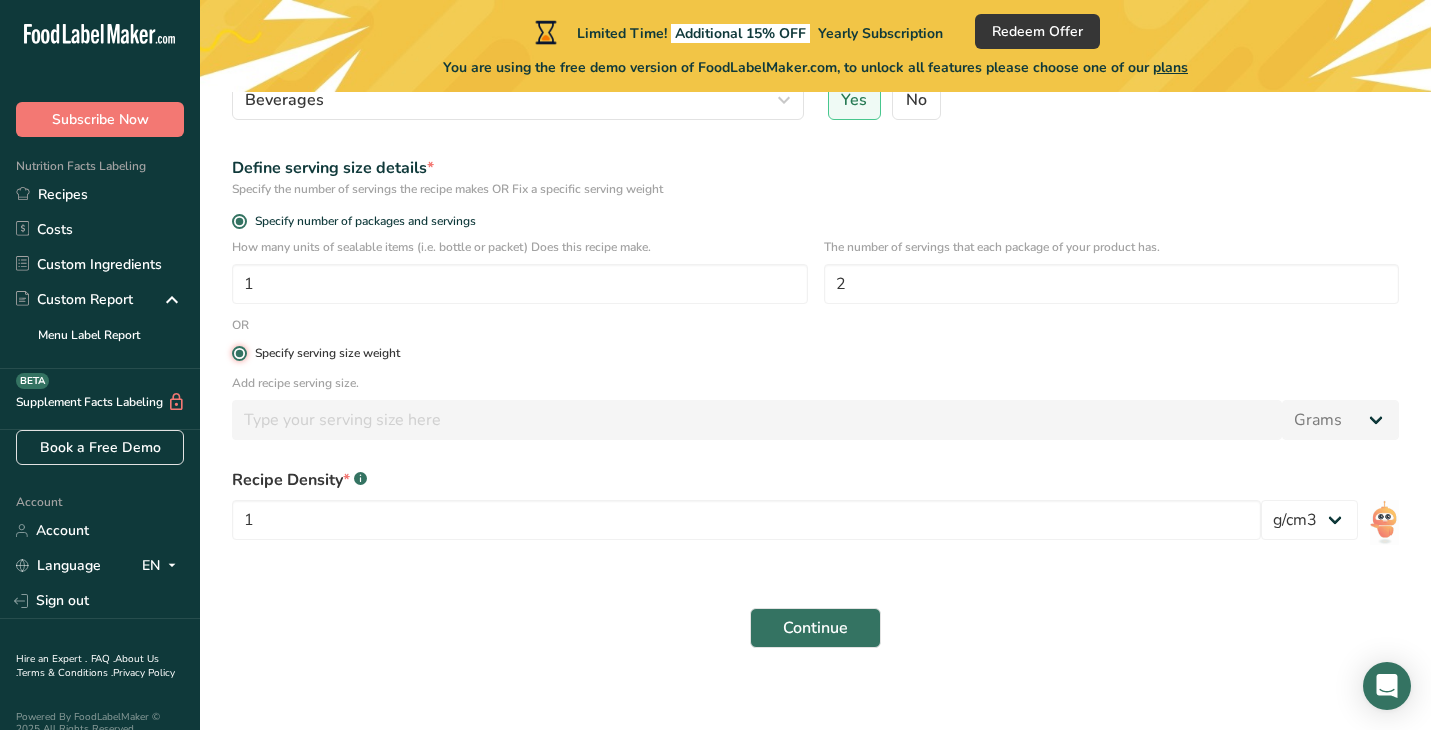 type 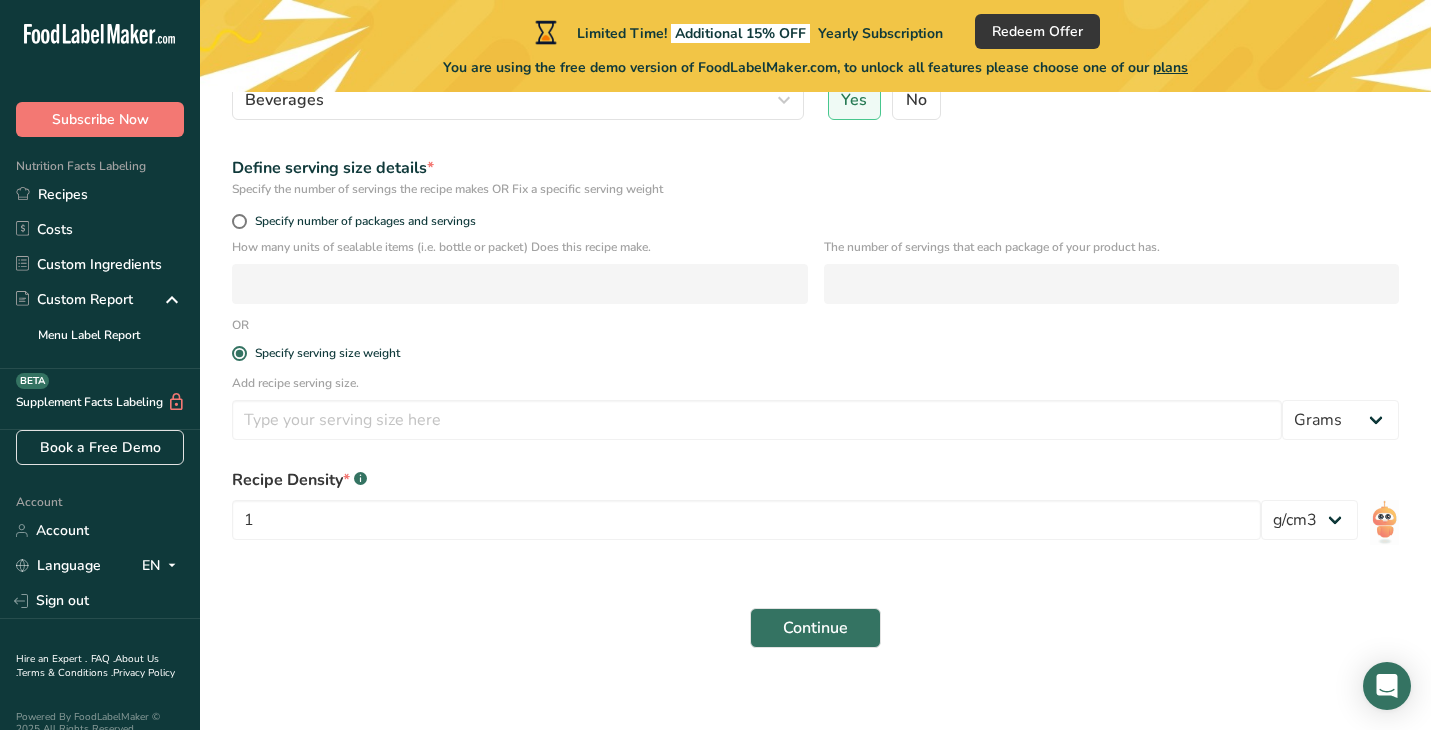 click on "Specify number of packages and servings" at bounding box center (815, 224) 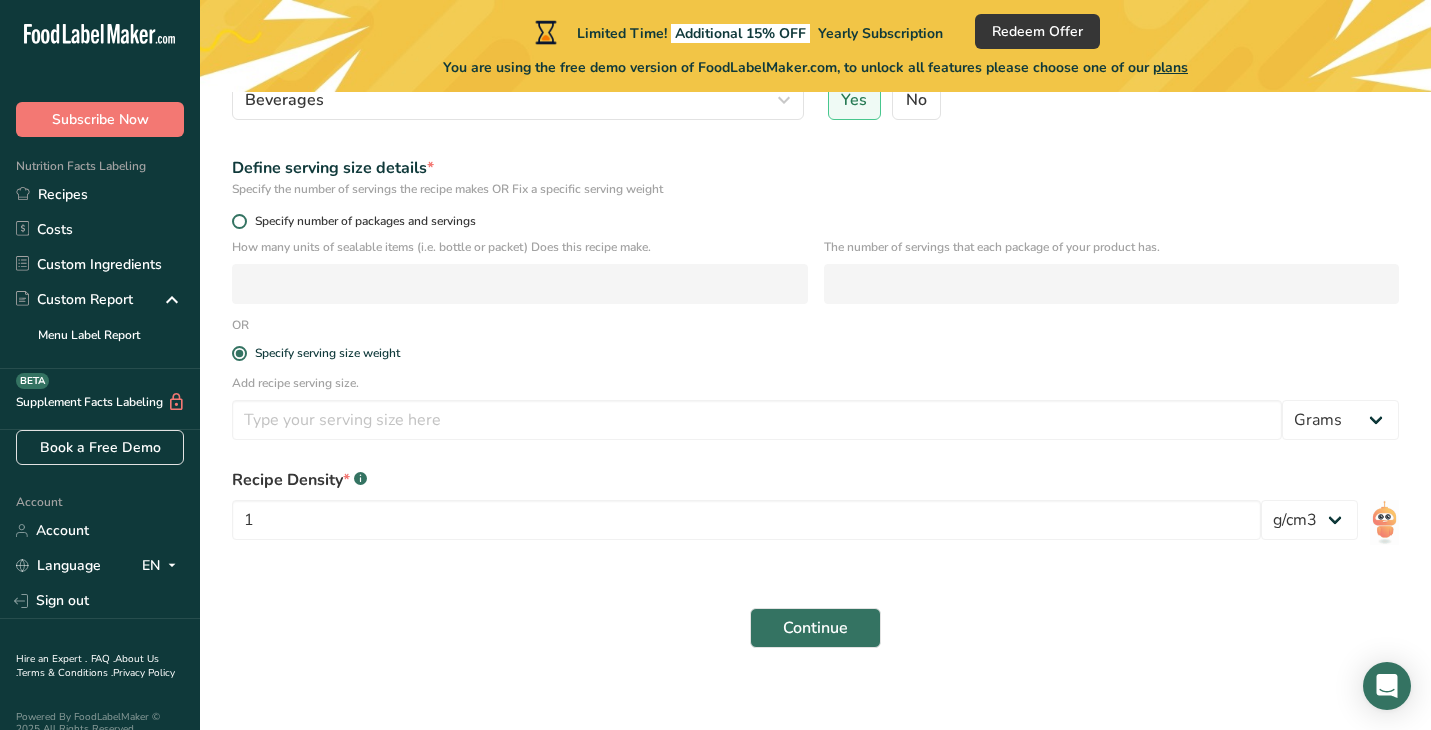 click on "Specify number of packages and servings" at bounding box center (361, 221) 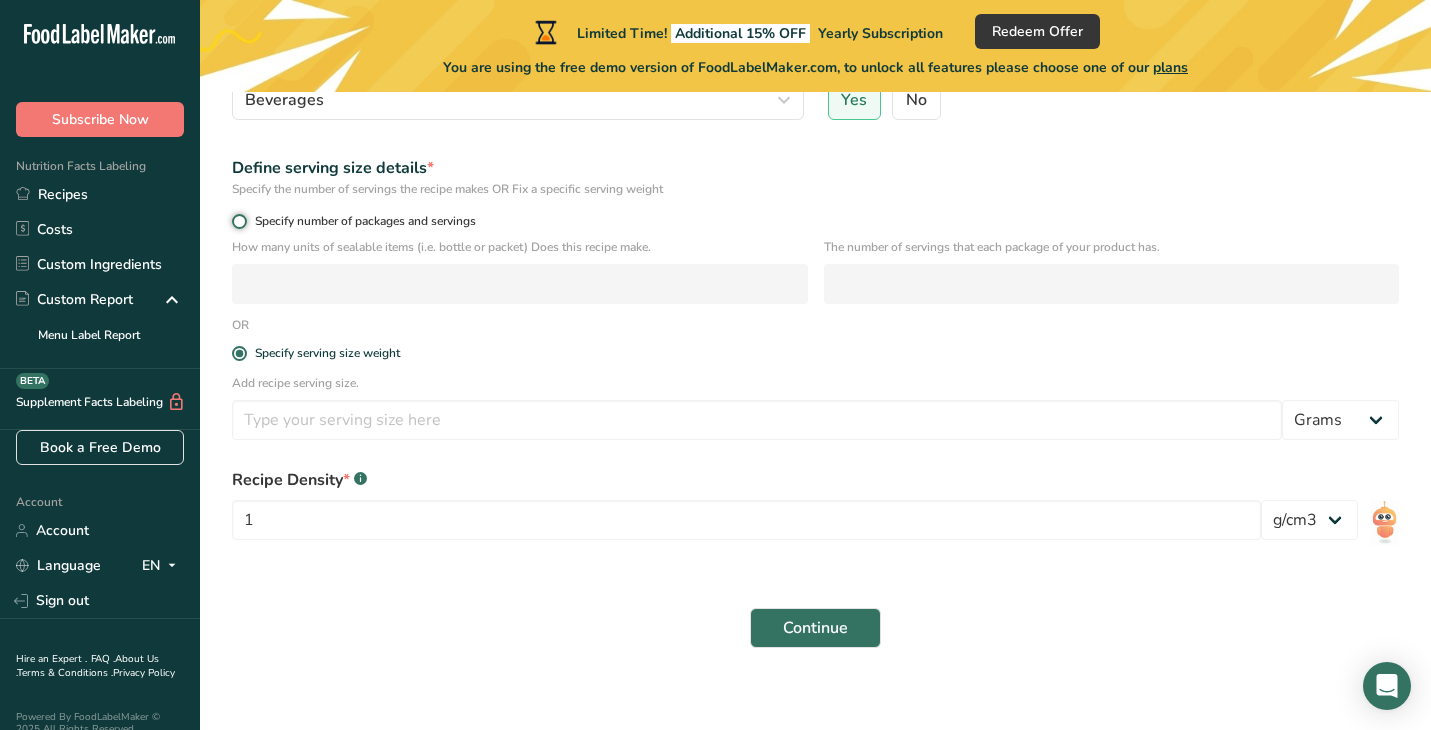 click on "Specify number of packages and servings" at bounding box center (238, 221) 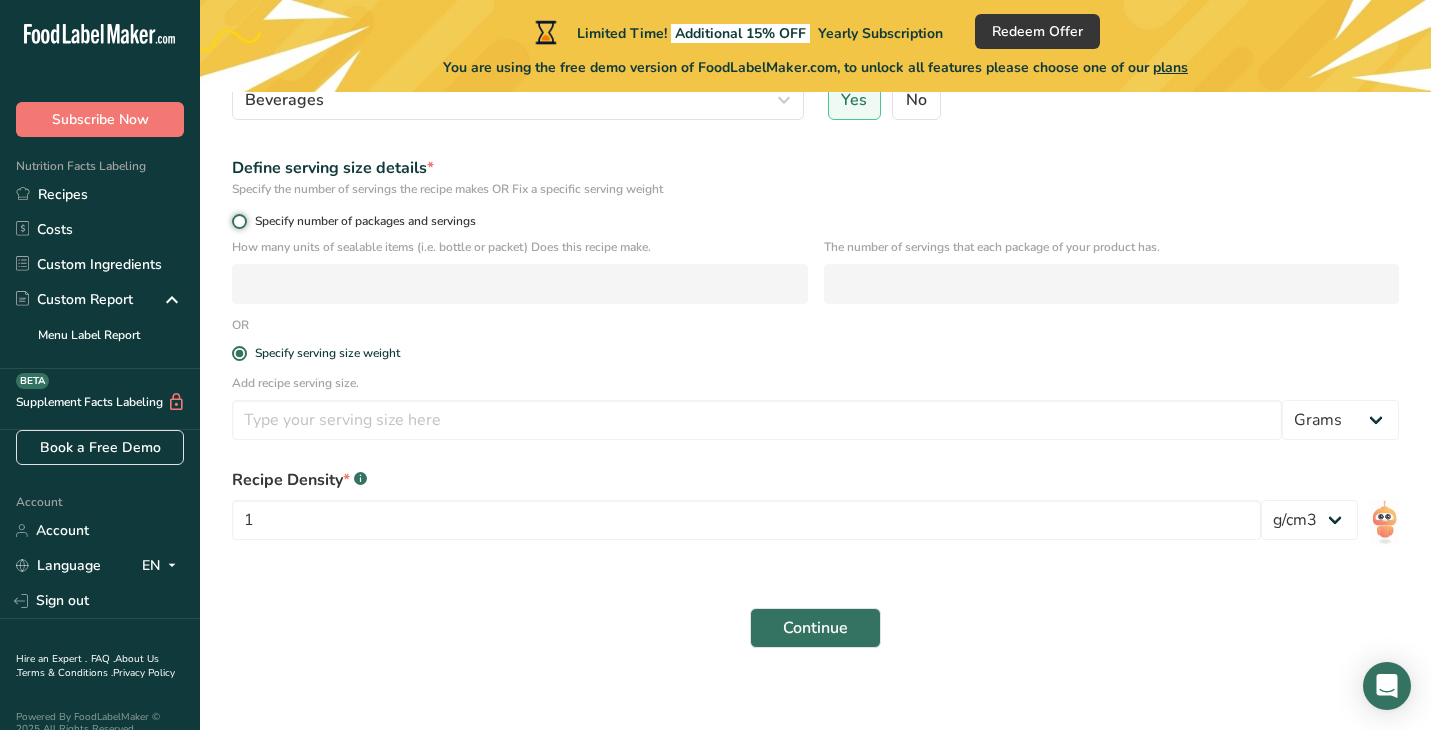 radio on "true" 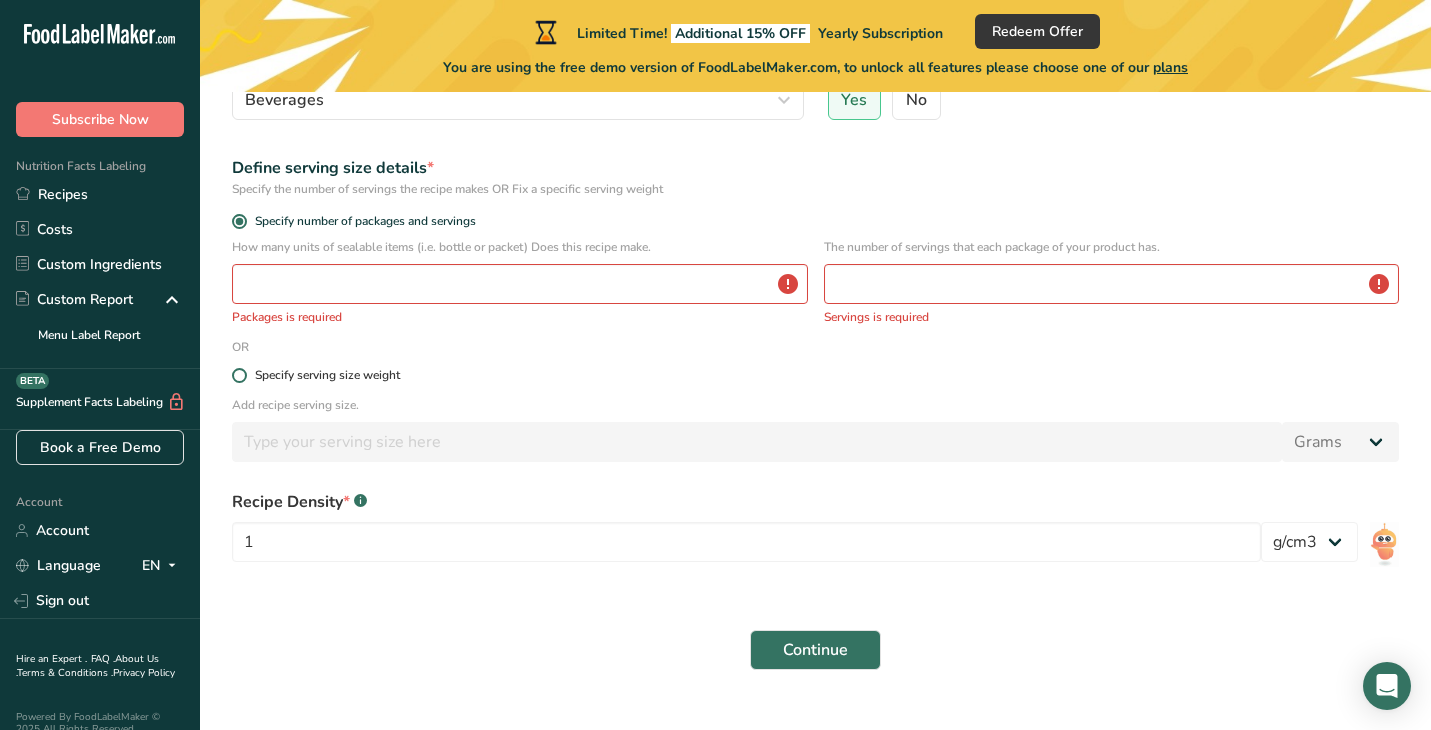 click on "Specify serving size weight" at bounding box center (327, 375) 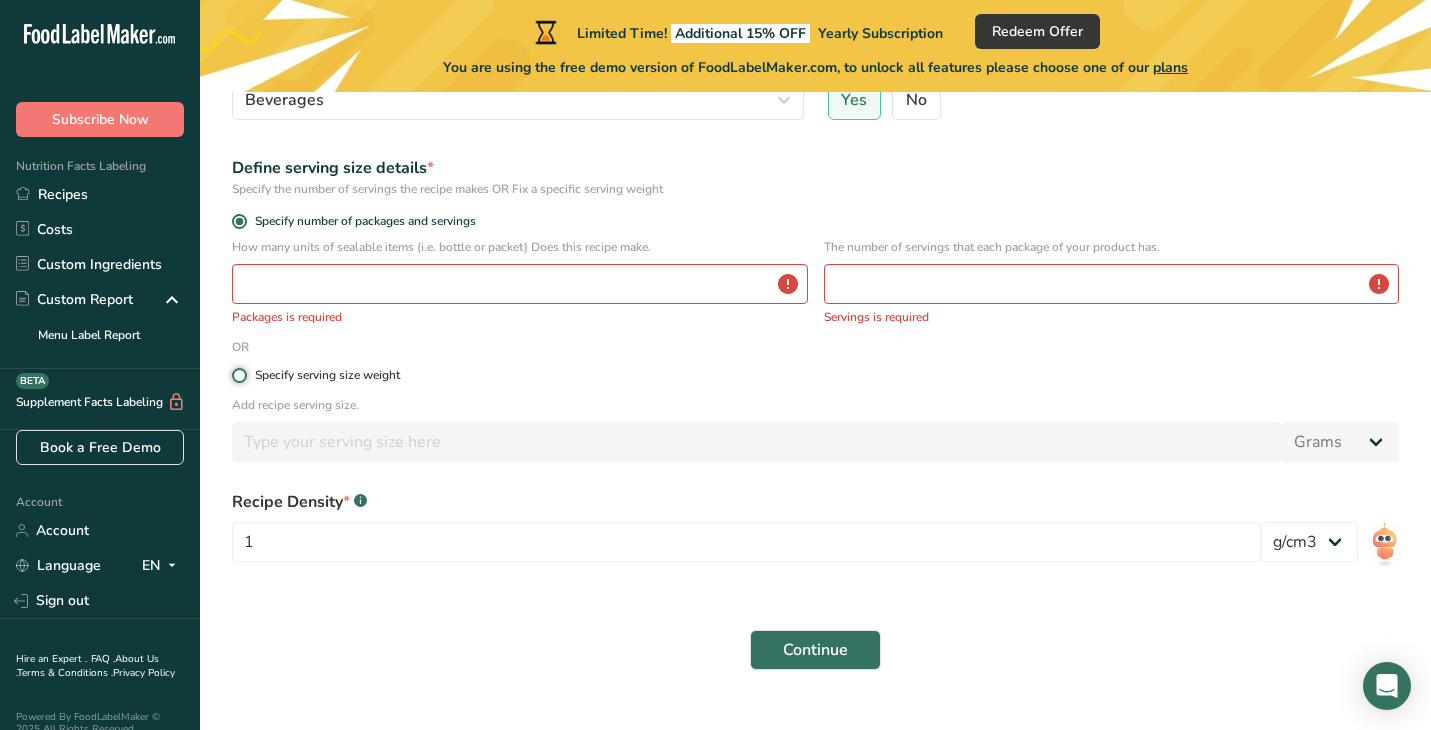 click on "Specify serving size weight" at bounding box center [238, 375] 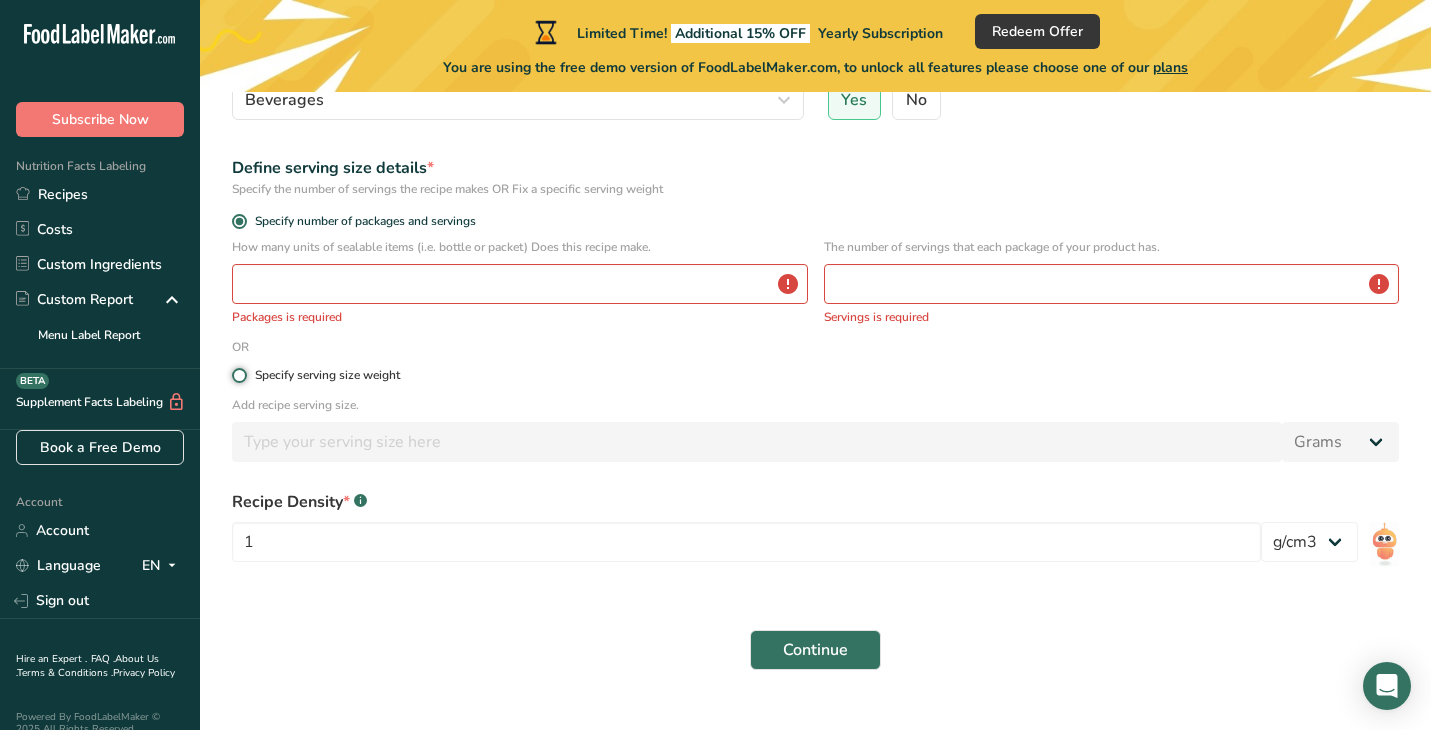 radio on "true" 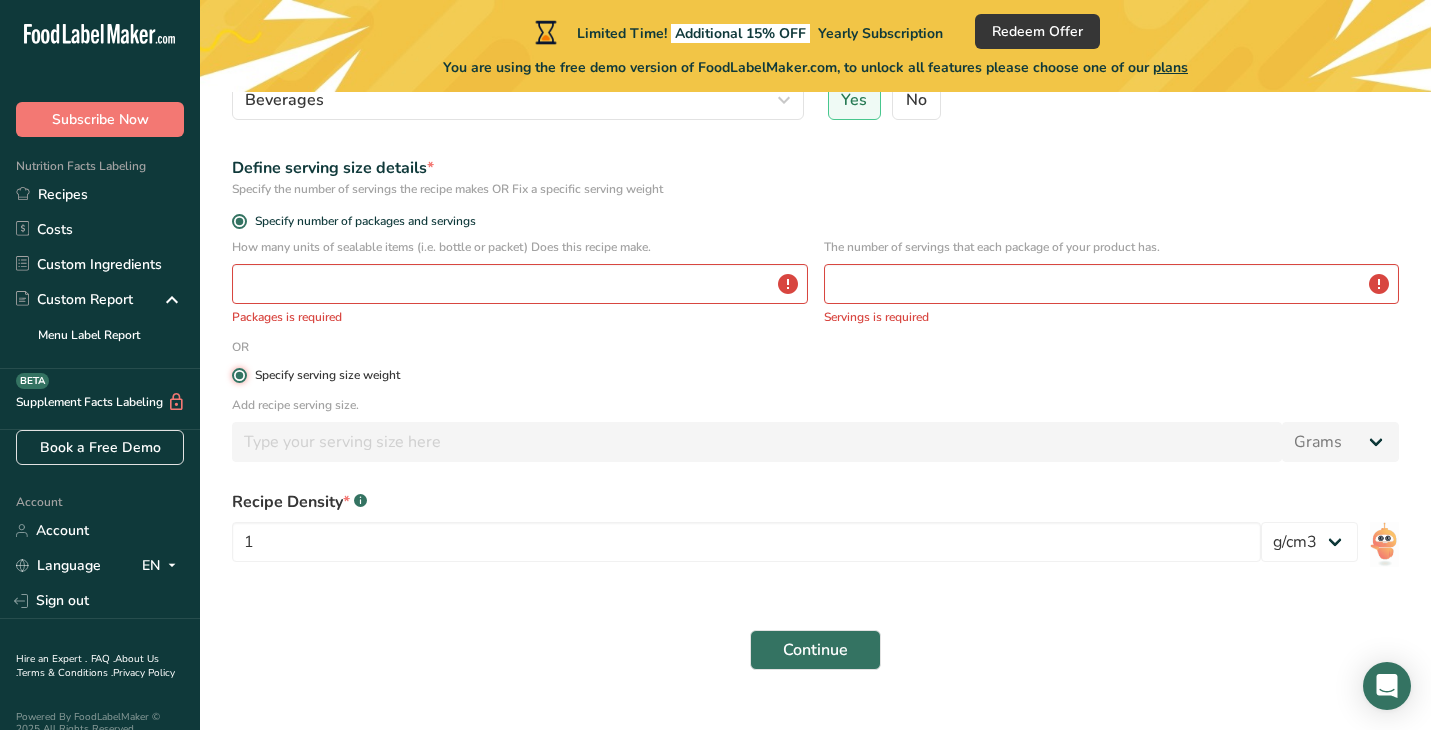 radio on "false" 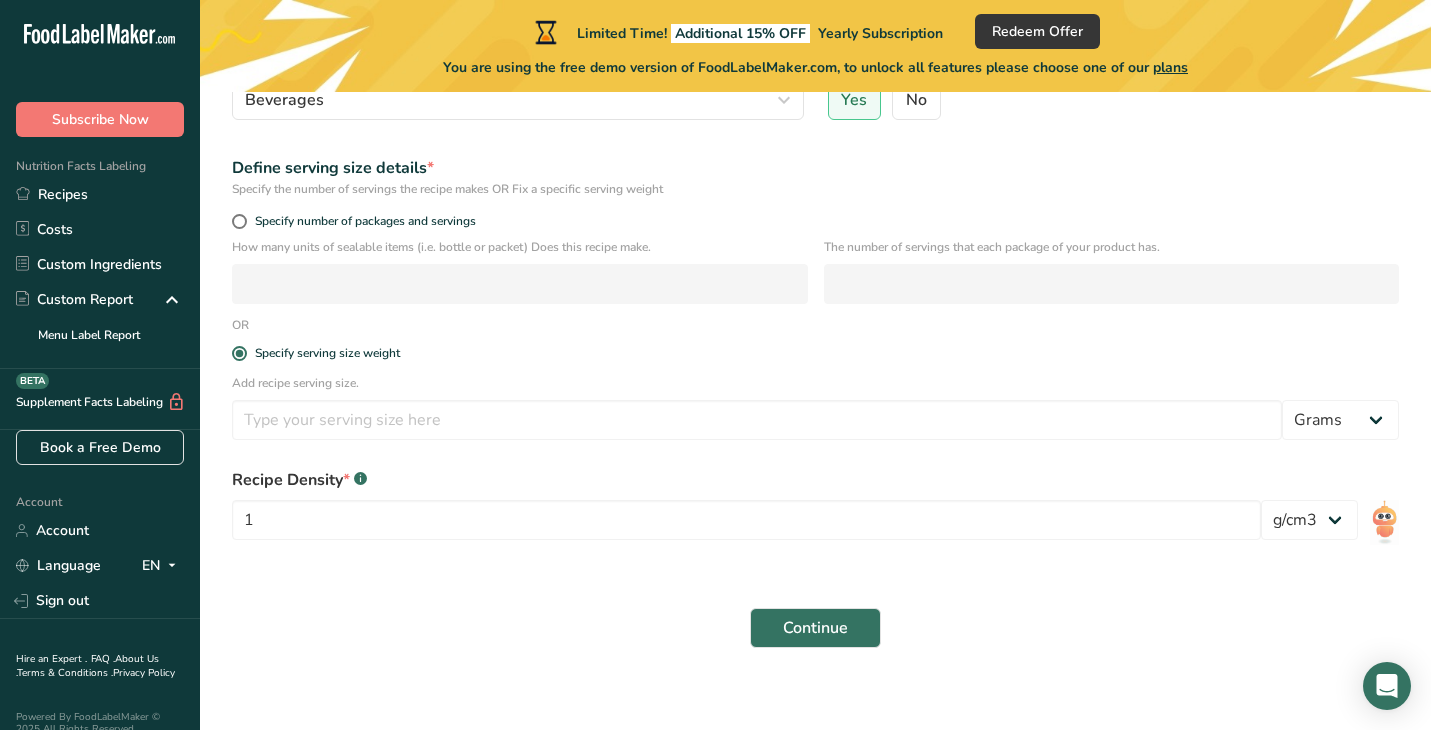 click on "Add recipe serving size.
Grams
kg
mg
mcg
lb
oz
l
mL
fl oz
tbsp
tsp
cup
qt
gallon" at bounding box center (815, 413) 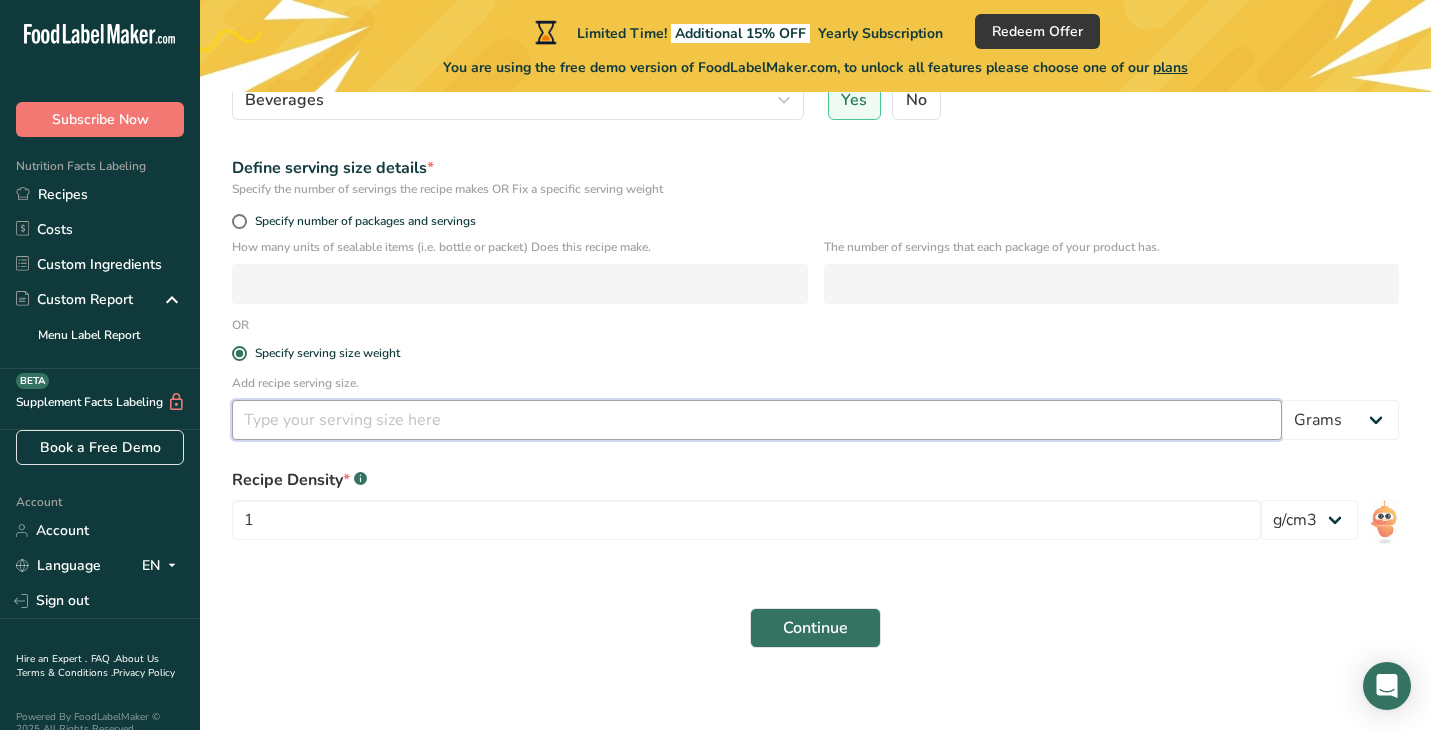 click at bounding box center (757, 420) 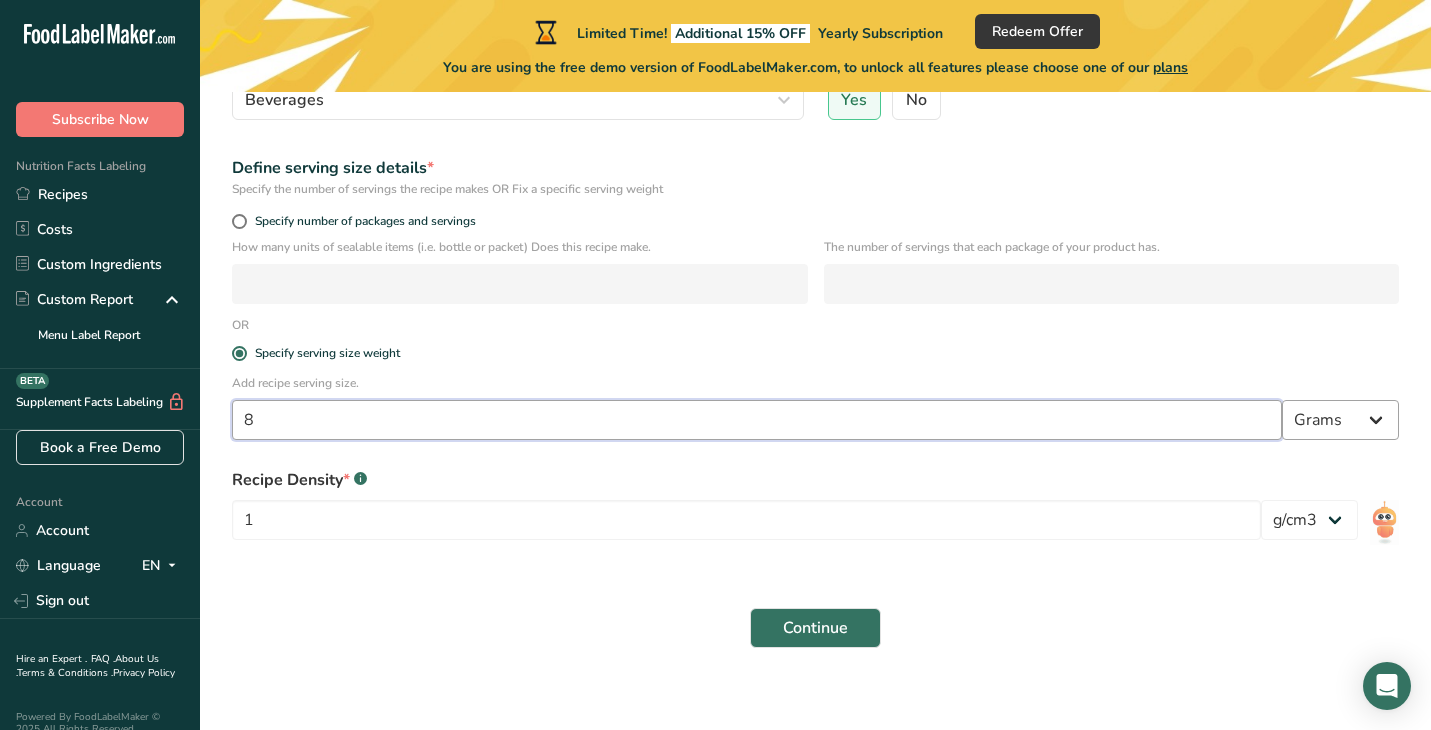type on "8" 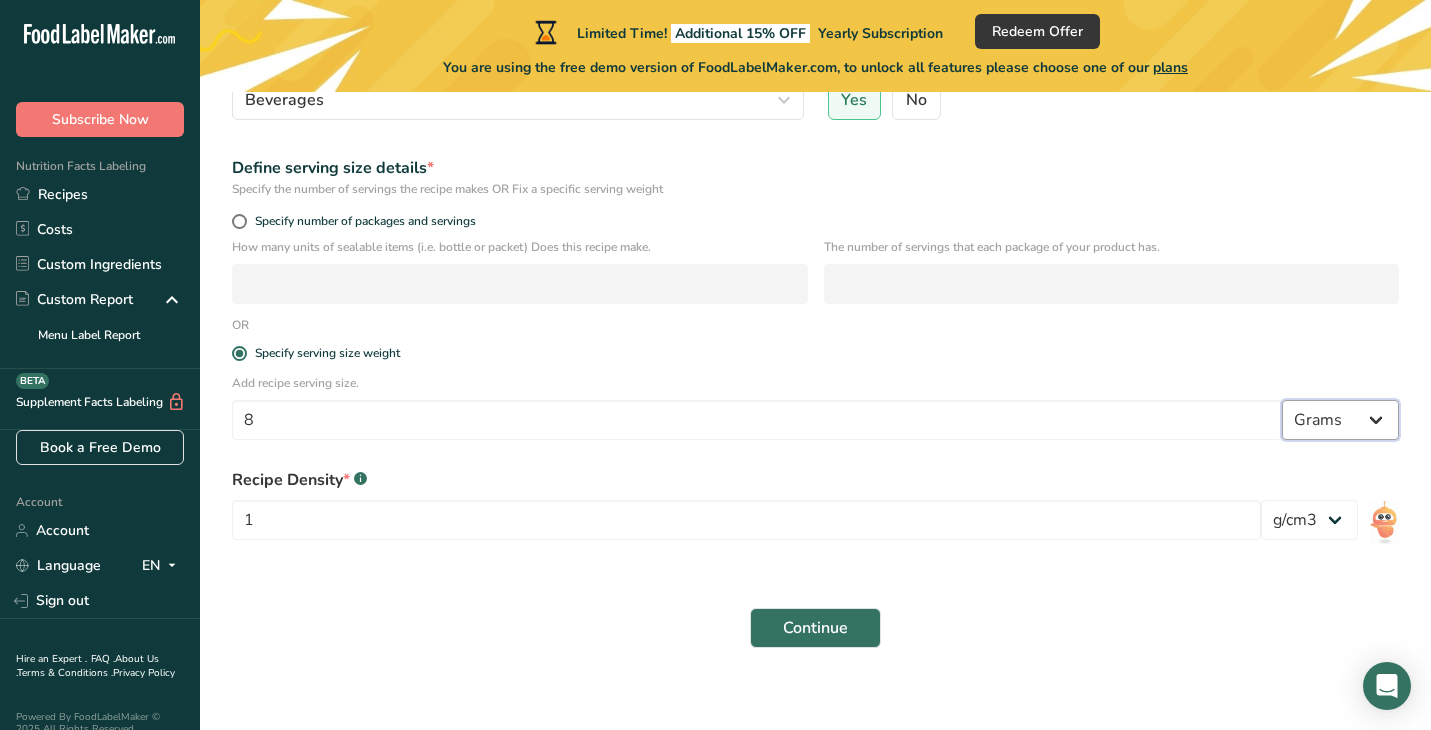 click on "Grams
kg
mg
mcg
lb
oz
l
mL
fl oz
tbsp
tsp
cup
qt
gallon" at bounding box center [1340, 420] 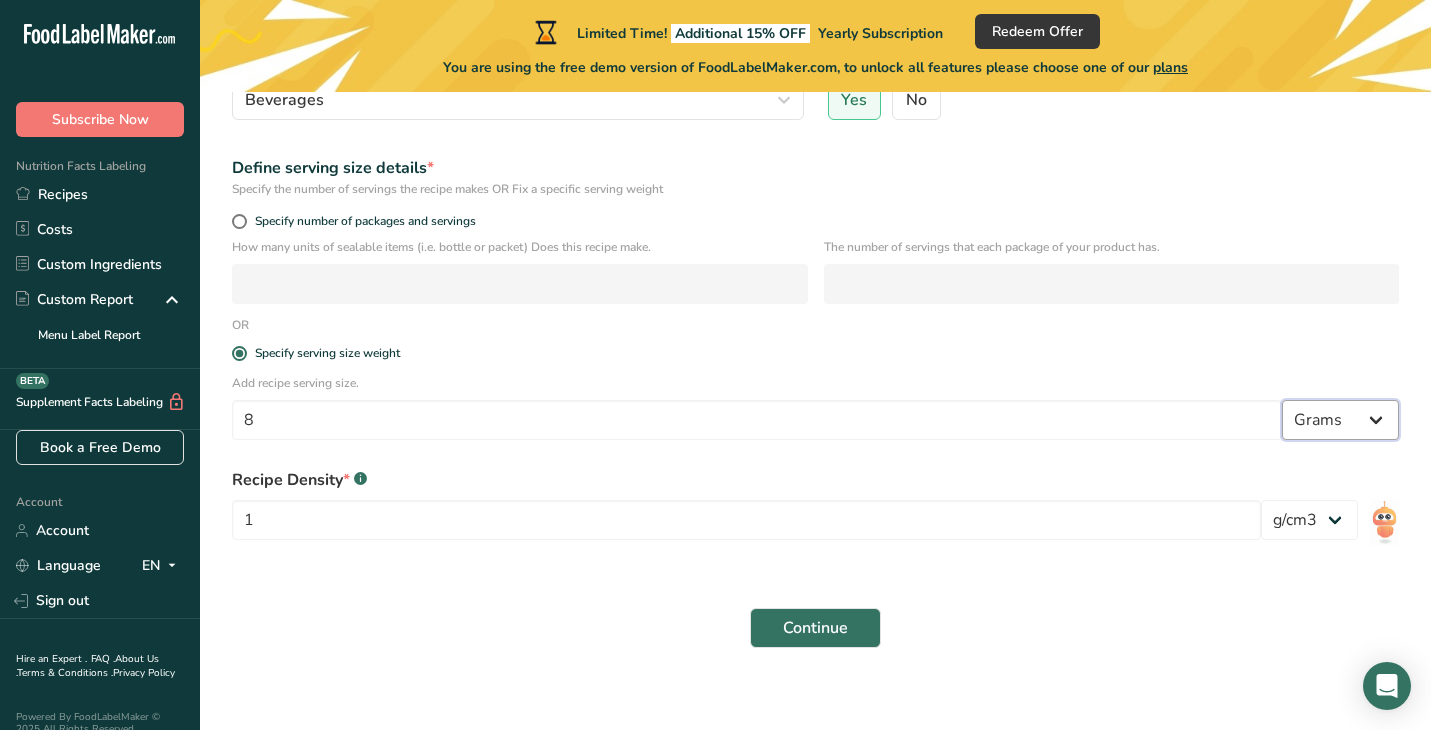 select on "18" 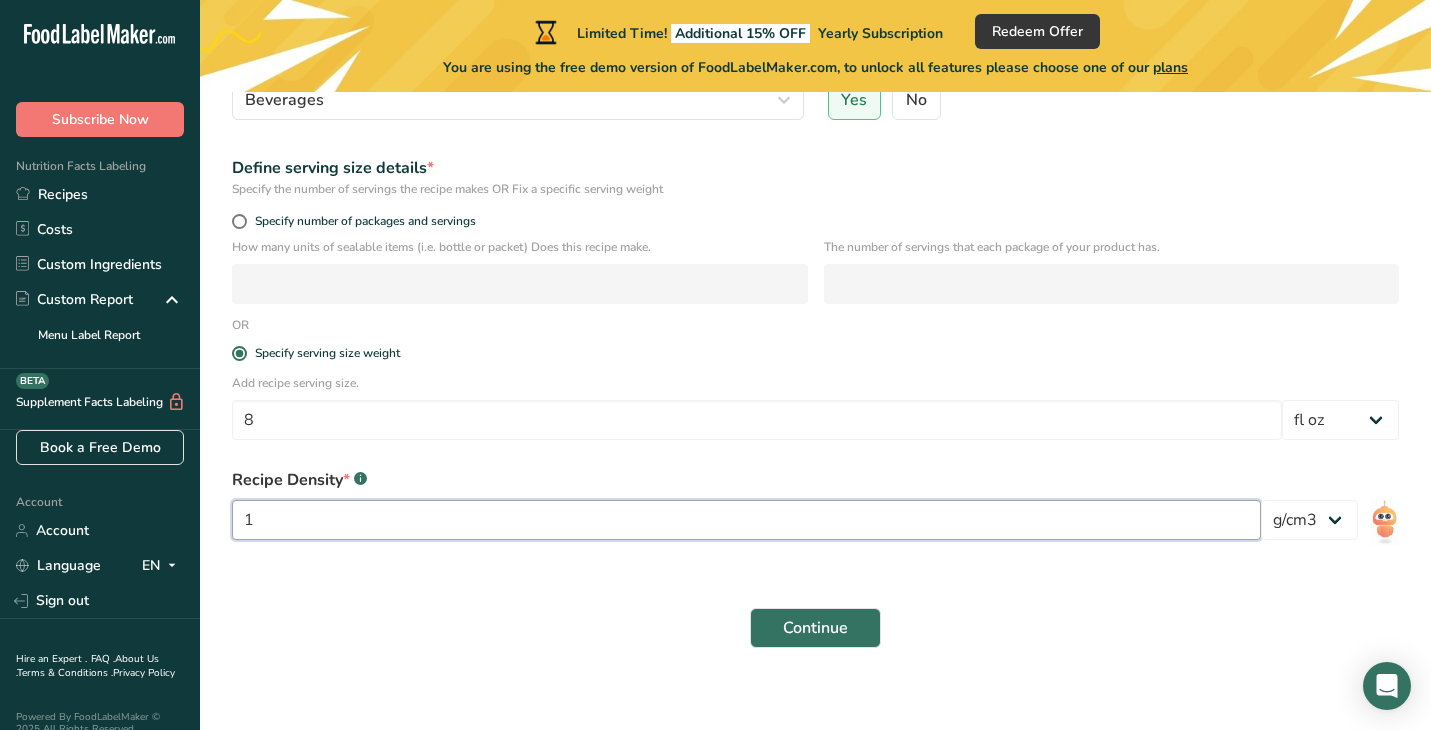 click on "1" at bounding box center (746, 520) 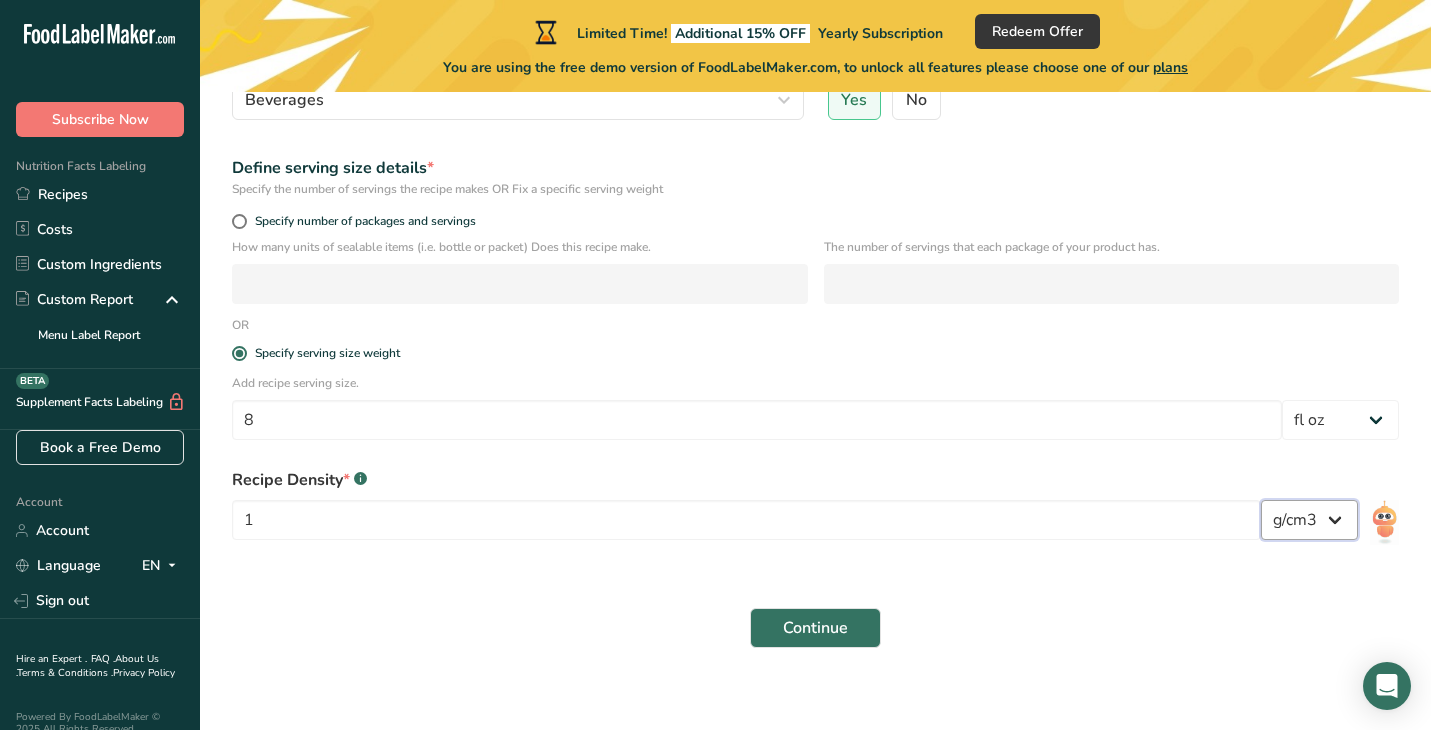 click on "lb/ft3
g/cm3" at bounding box center (1309, 520) 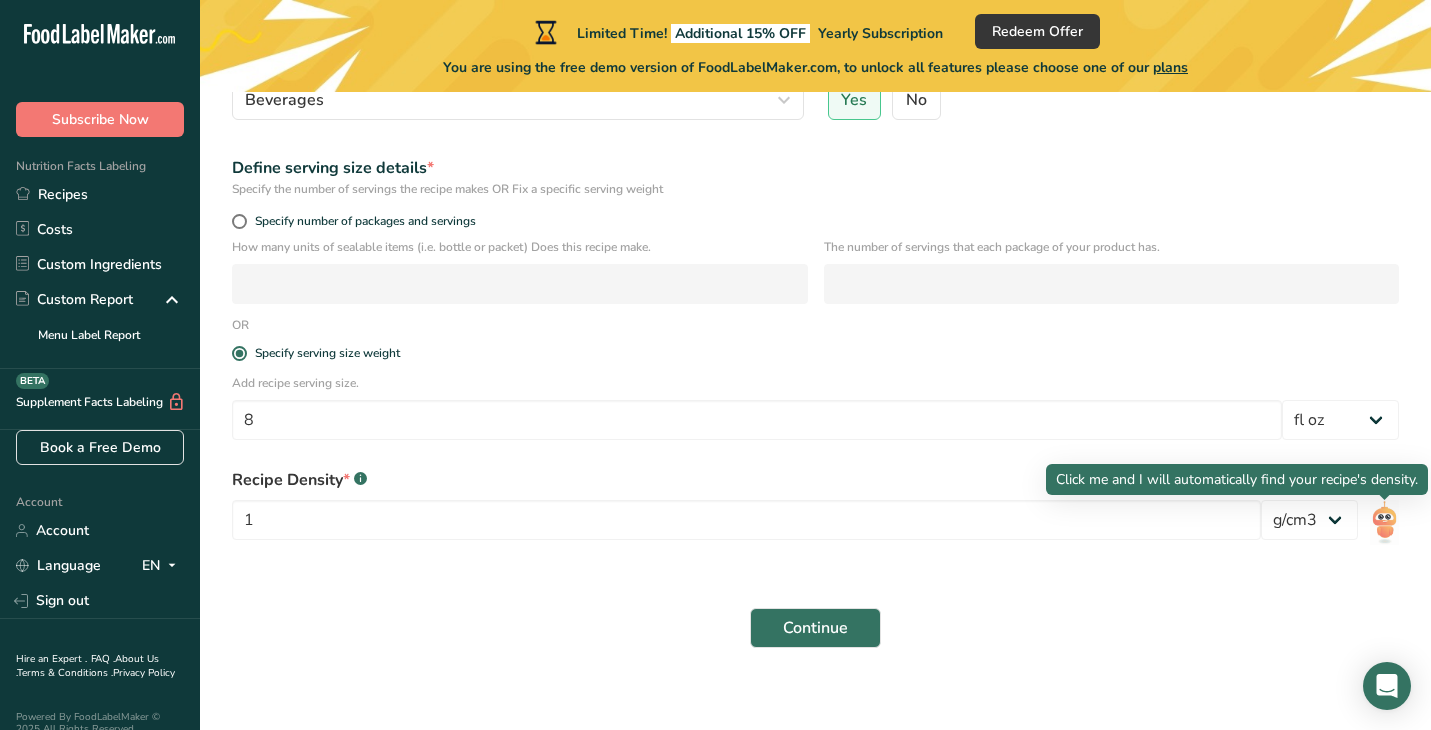 click at bounding box center (1384, 522) 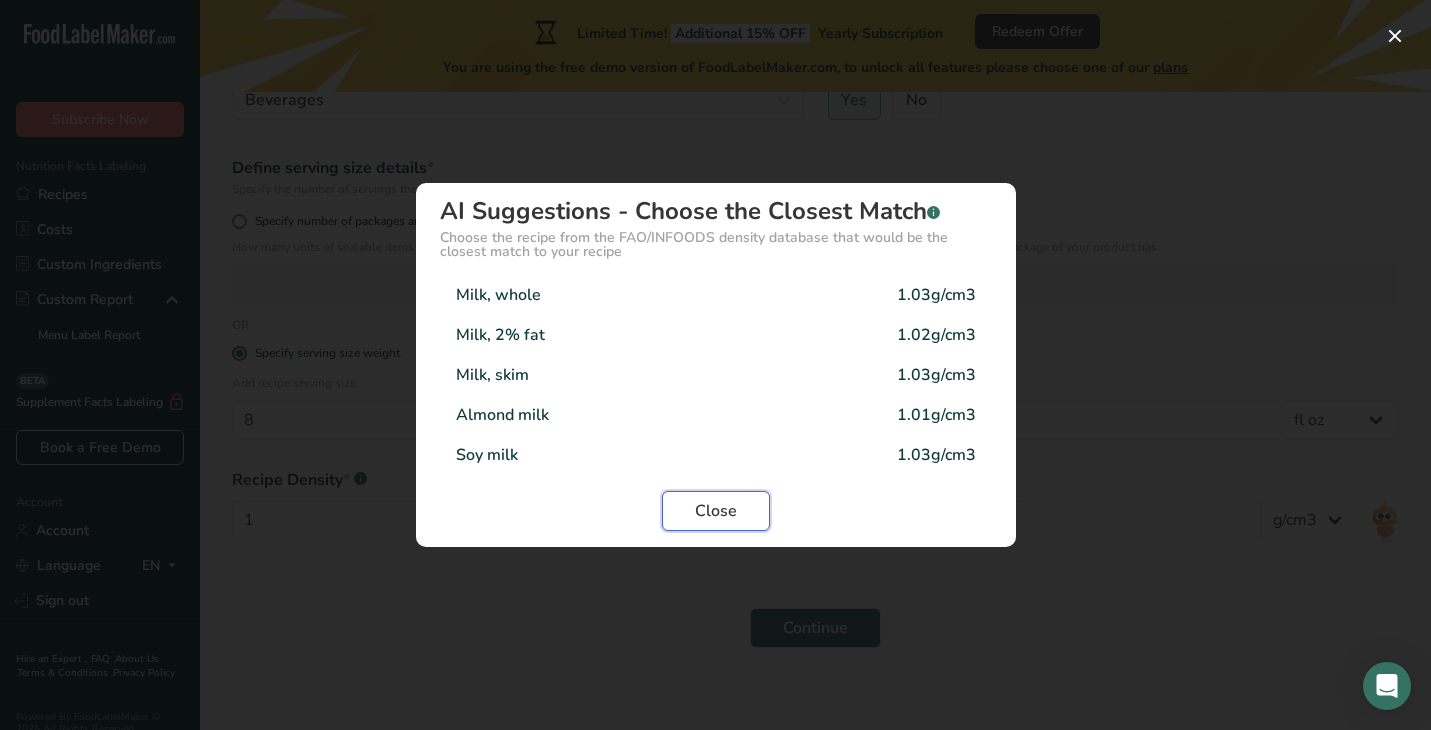 click on "Close" at bounding box center (716, 511) 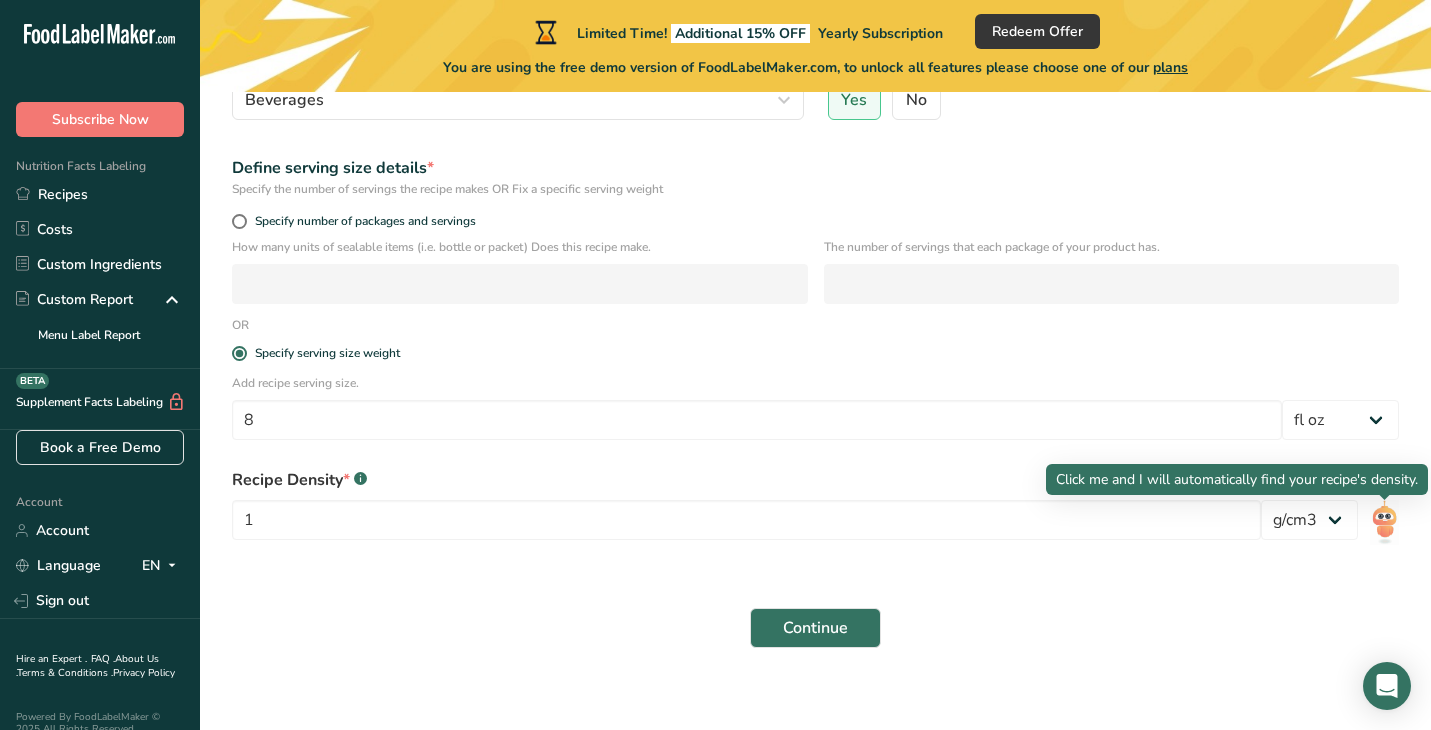 click at bounding box center (1384, 522) 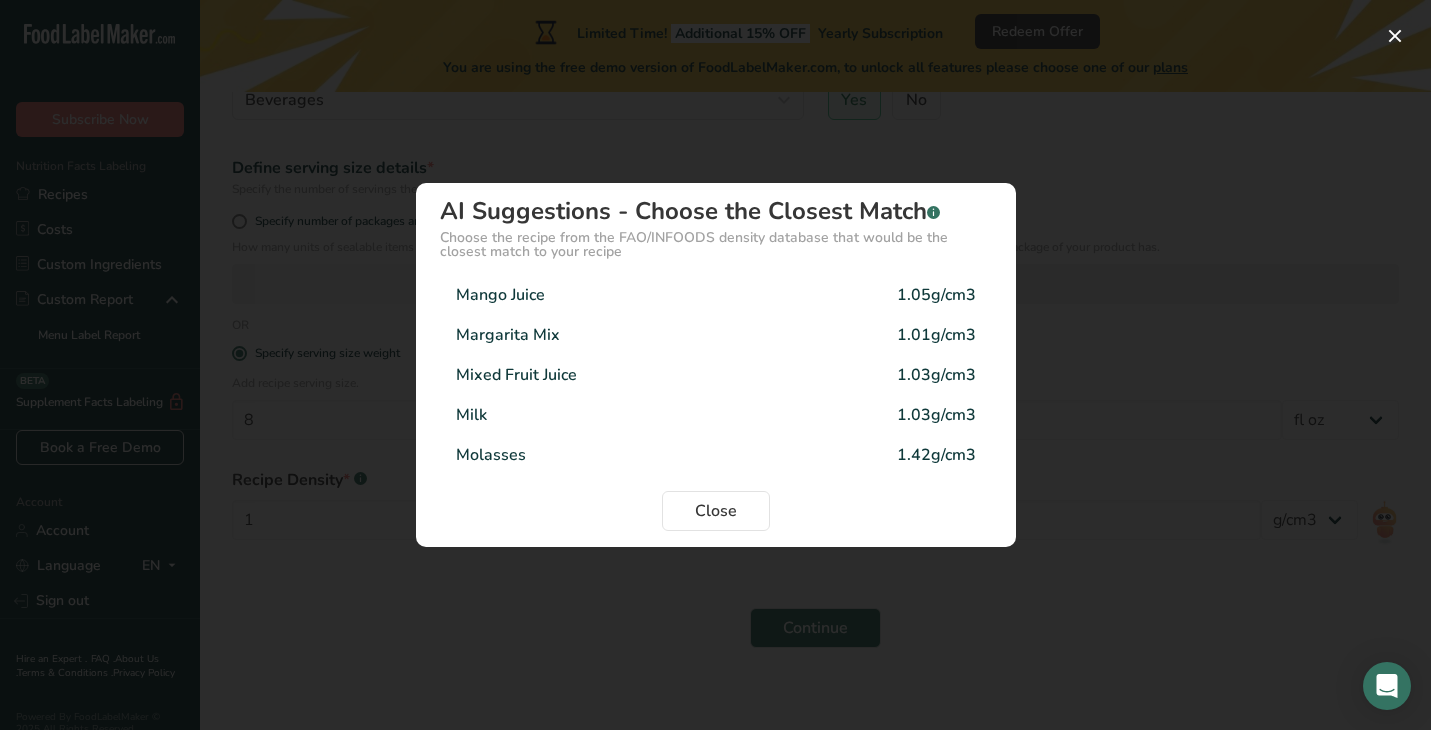 click on "Mixed Fruit Juice   1.03g/cm3" at bounding box center [716, 375] 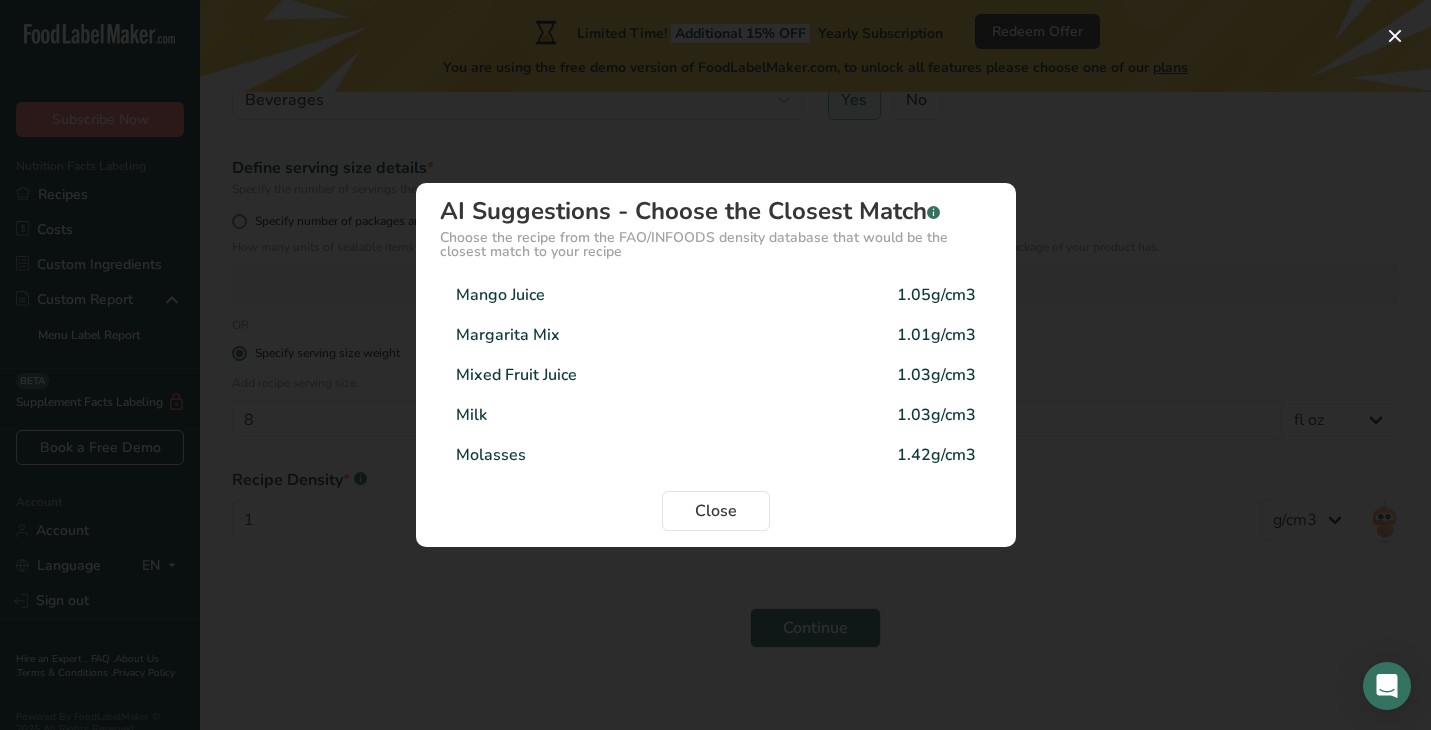 type on "1.03" 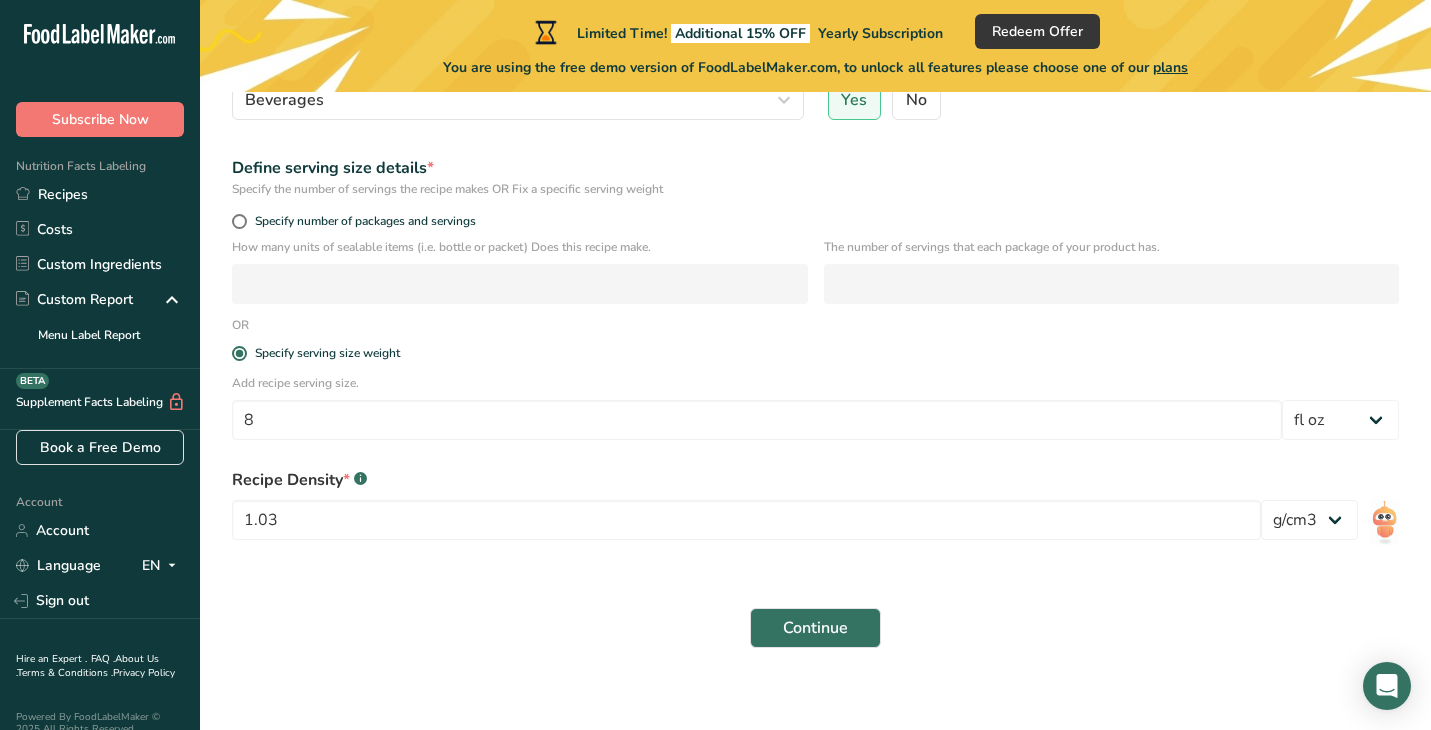 click on "Specify number of packages and servings" at bounding box center [815, 224] 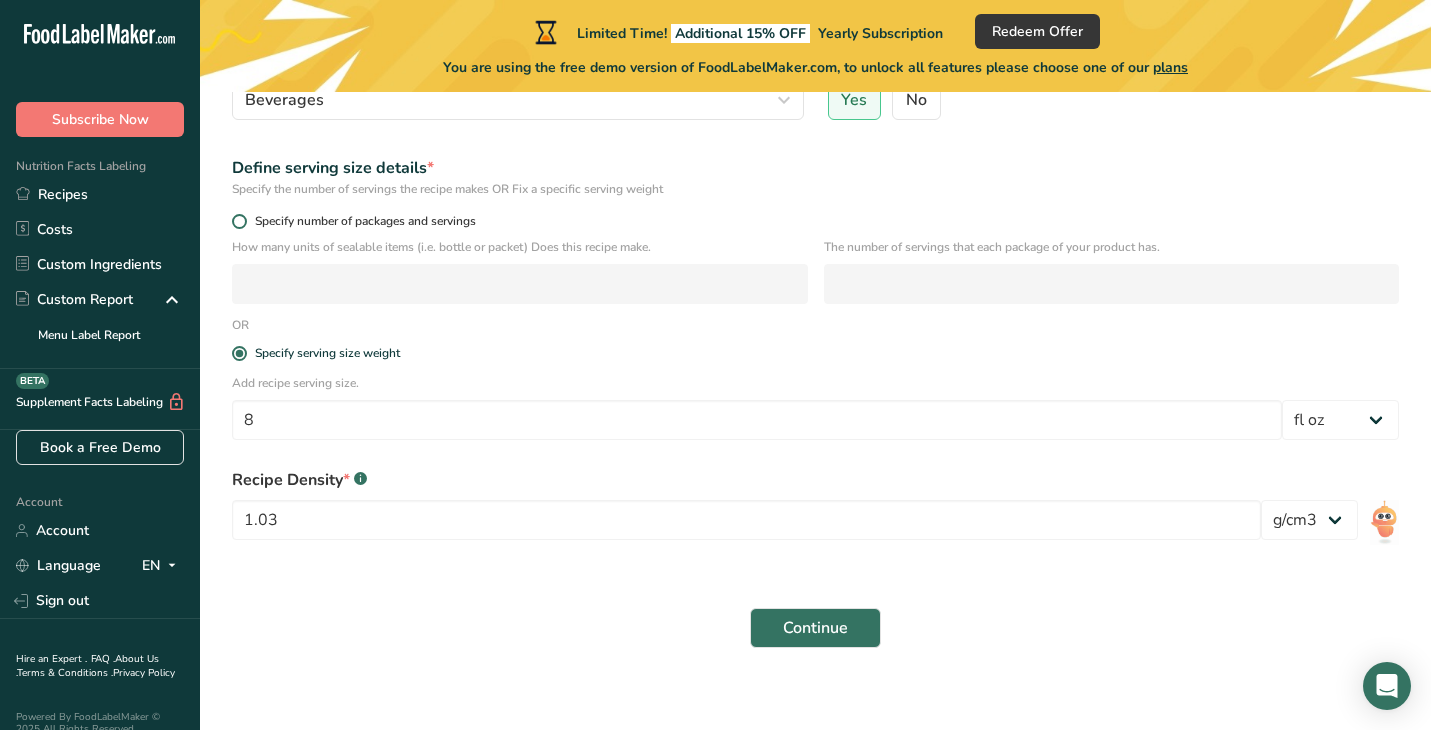 click on "Specify number of packages and servings" at bounding box center [361, 221] 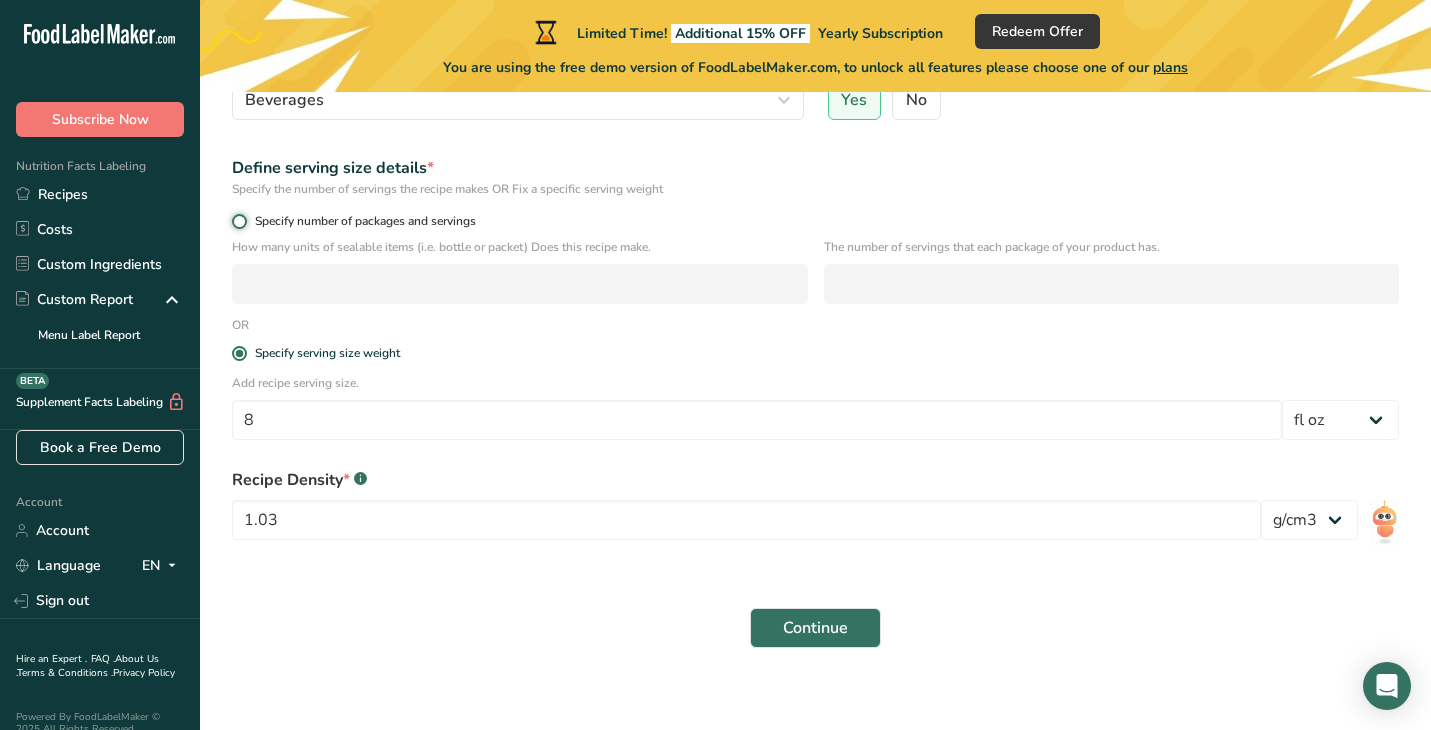 click on "Specify number of packages and servings" at bounding box center (238, 221) 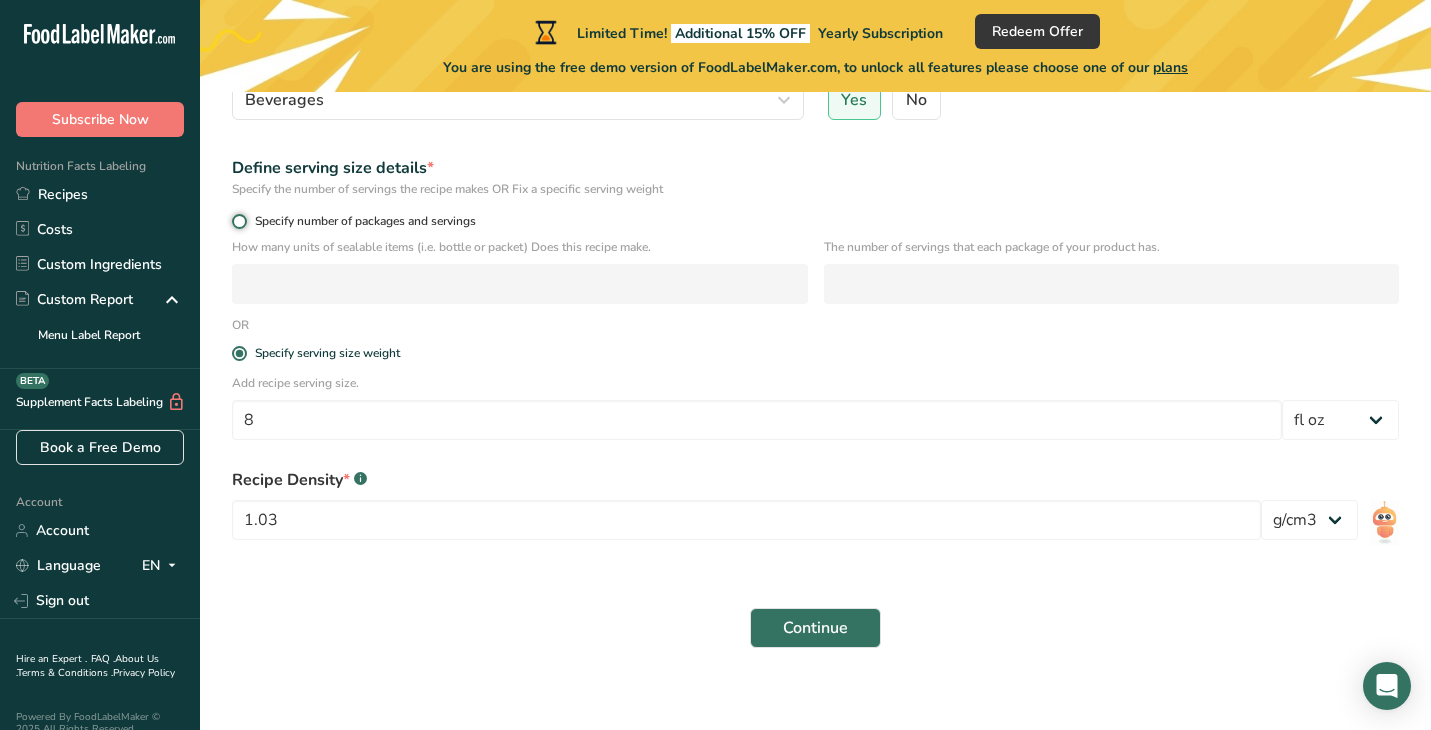 radio on "true" 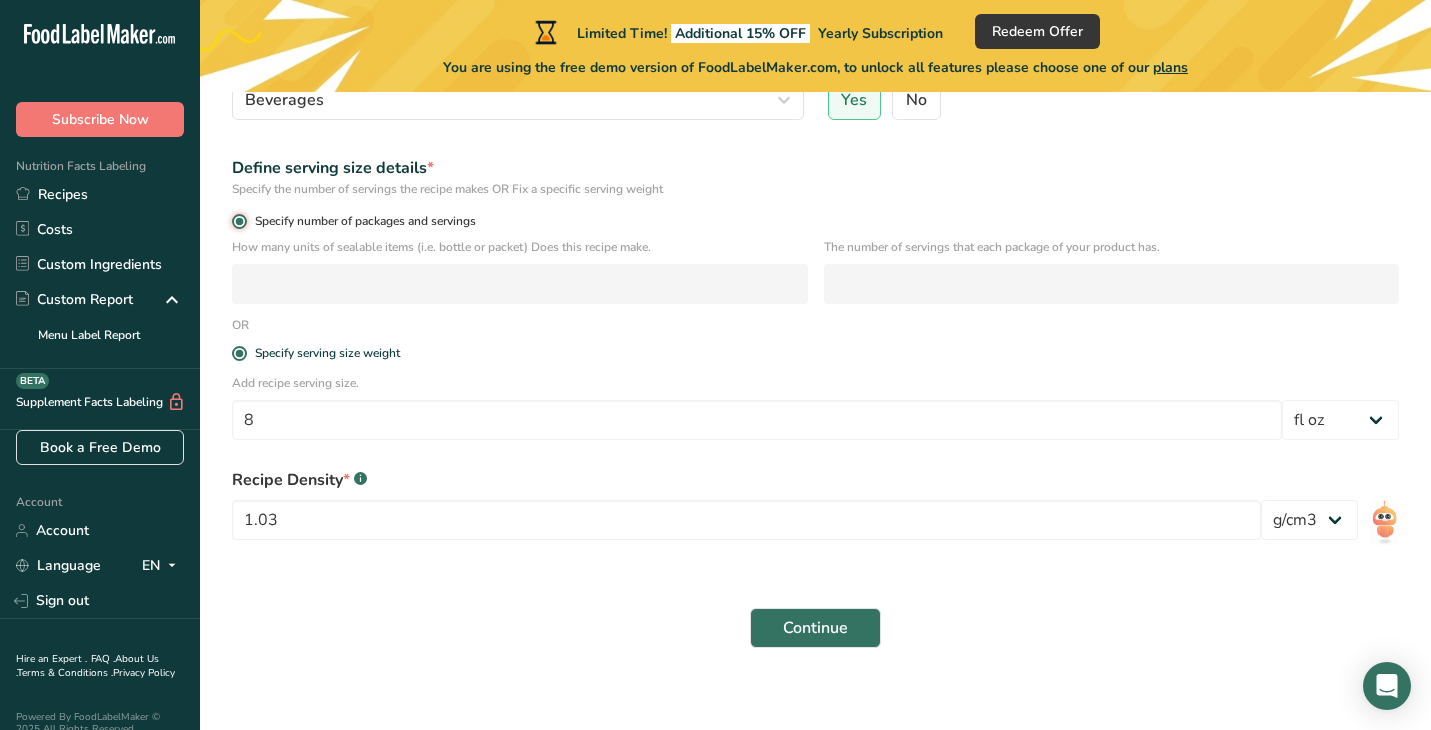 radio on "false" 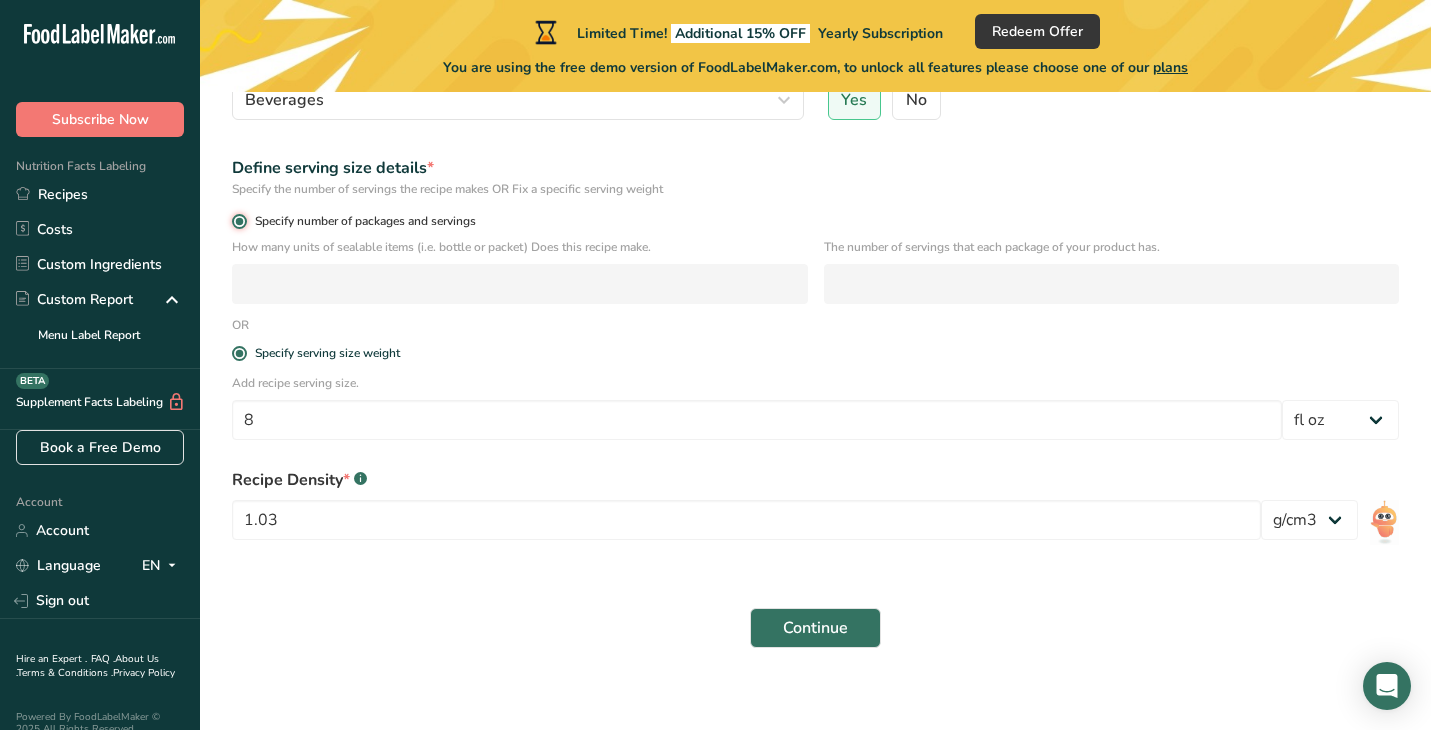 type 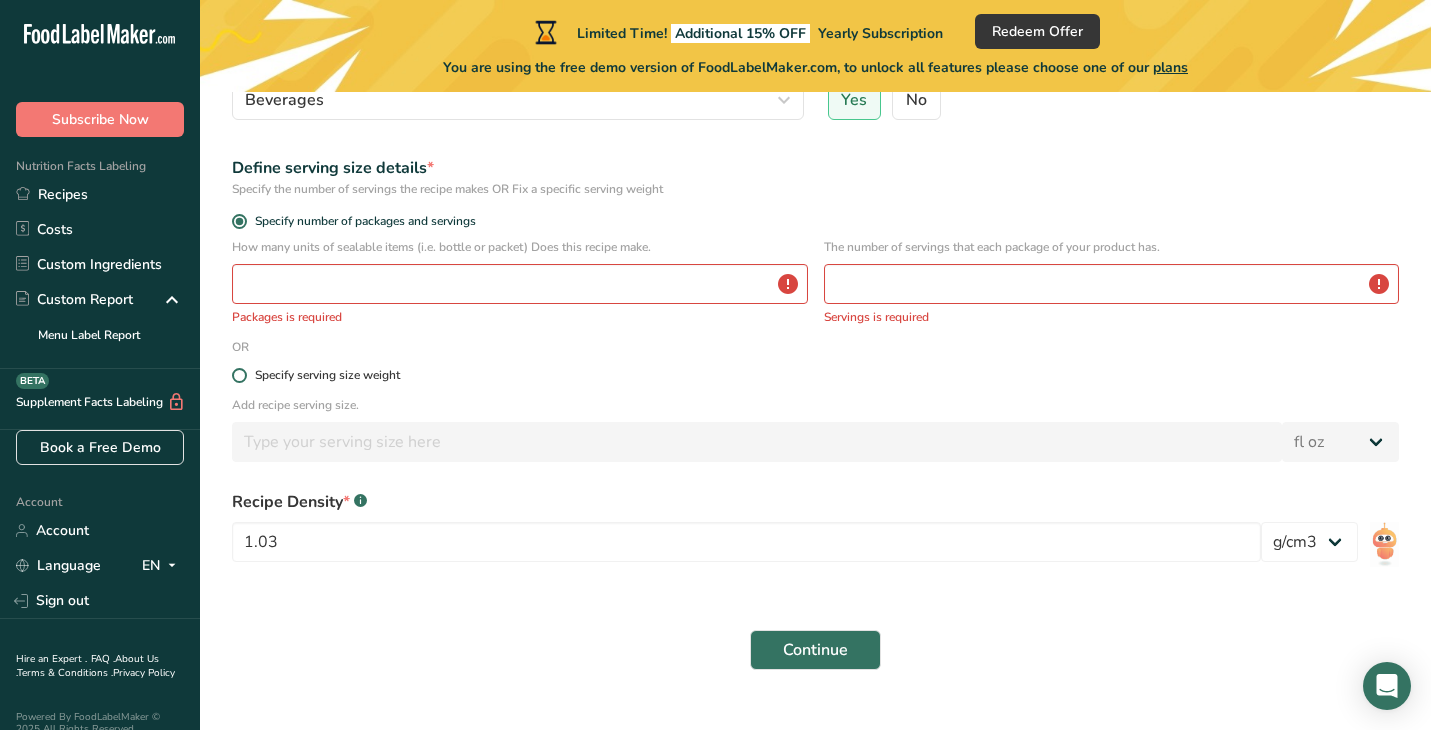 click on "Specify serving size weight" at bounding box center (327, 375) 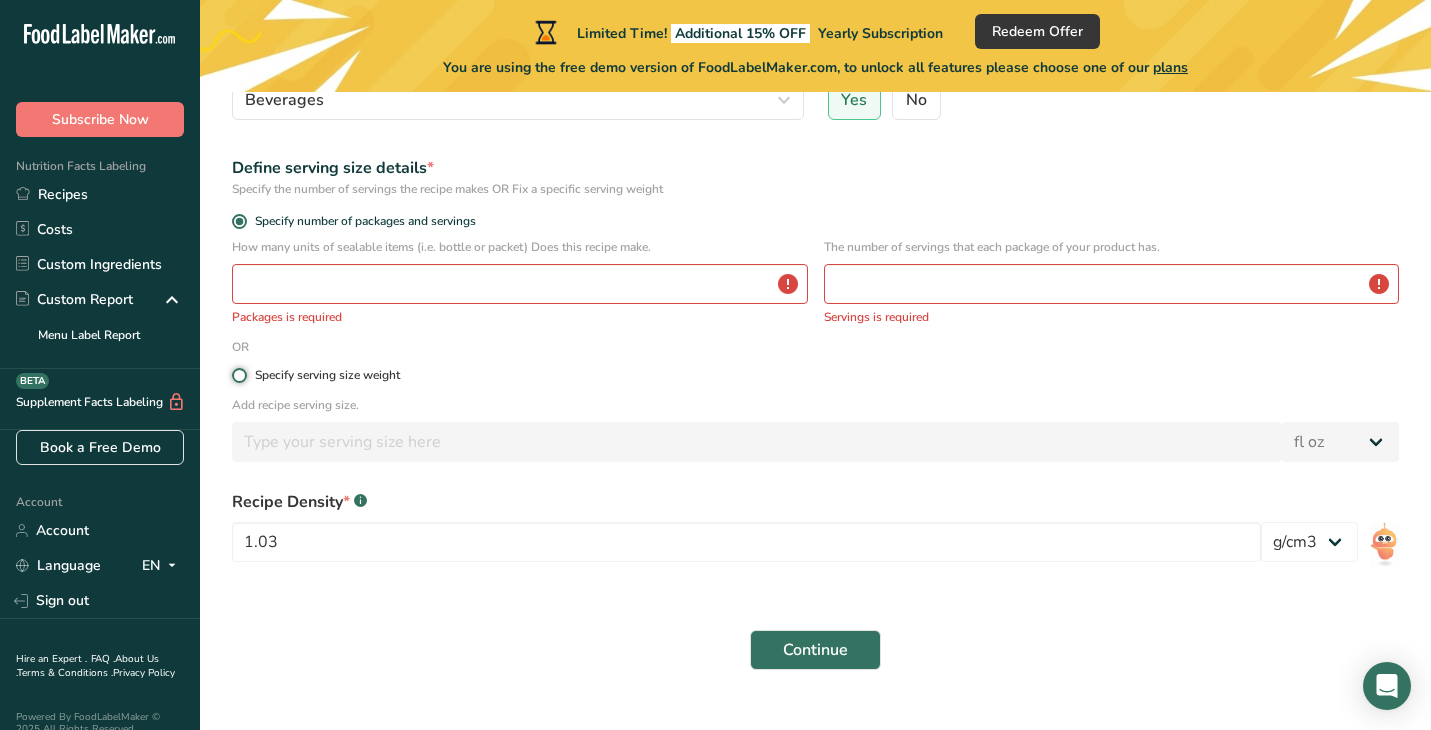 click on "Specify serving size weight" at bounding box center [238, 375] 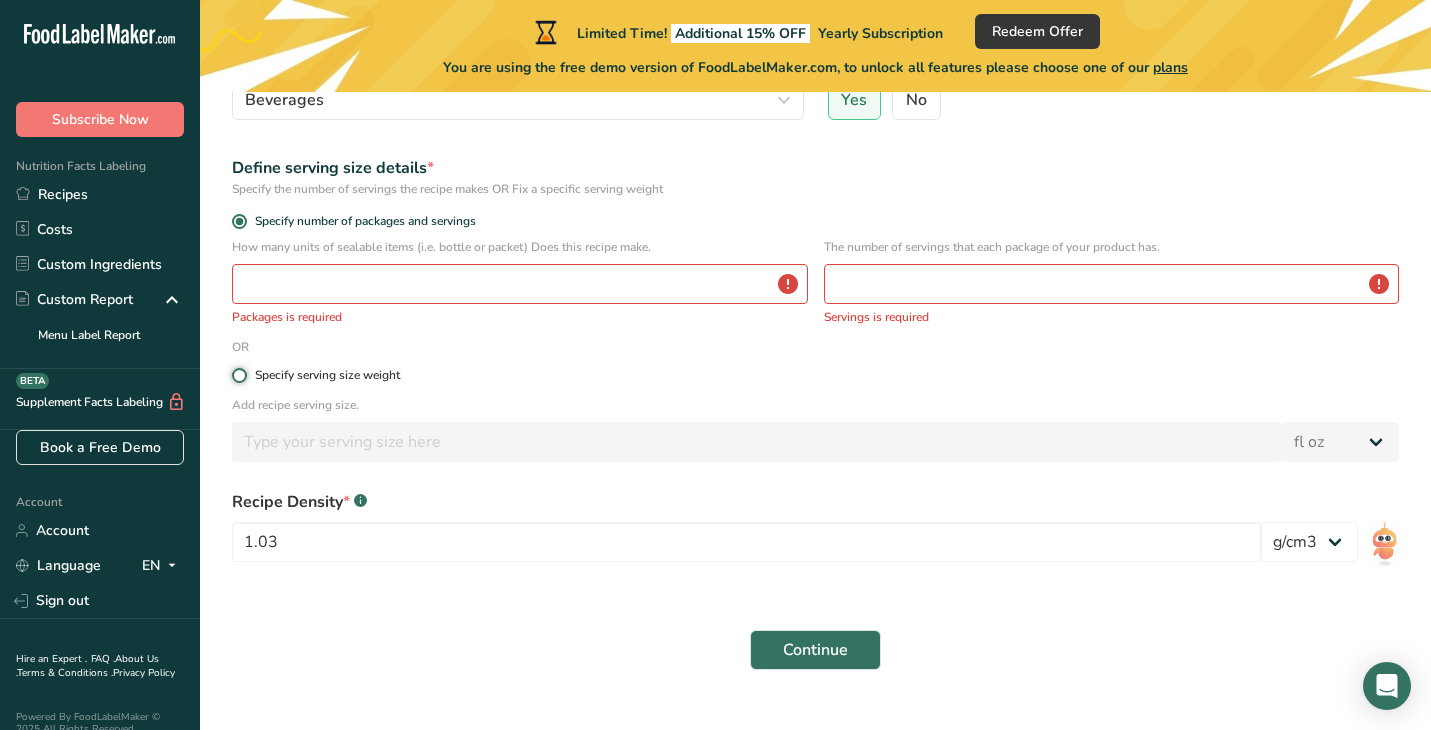 radio on "true" 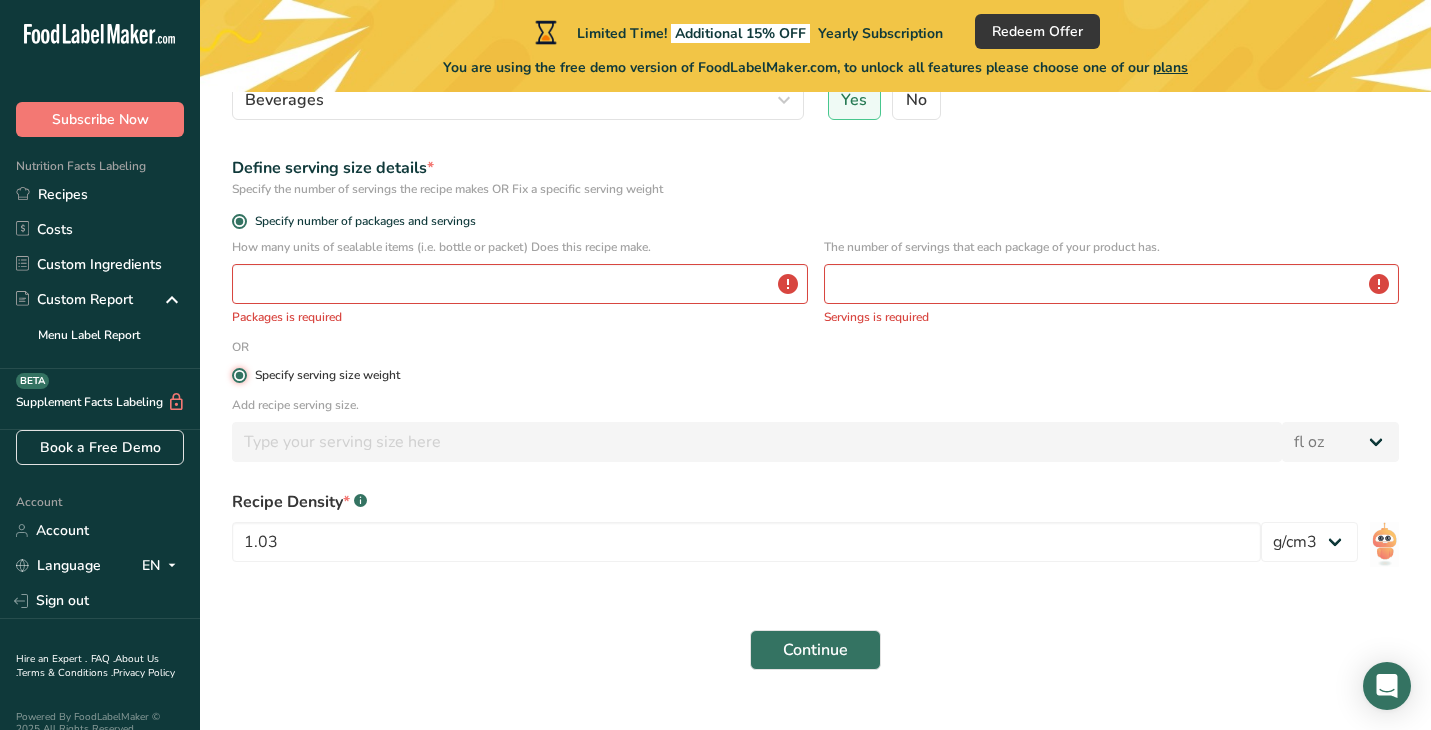 radio on "false" 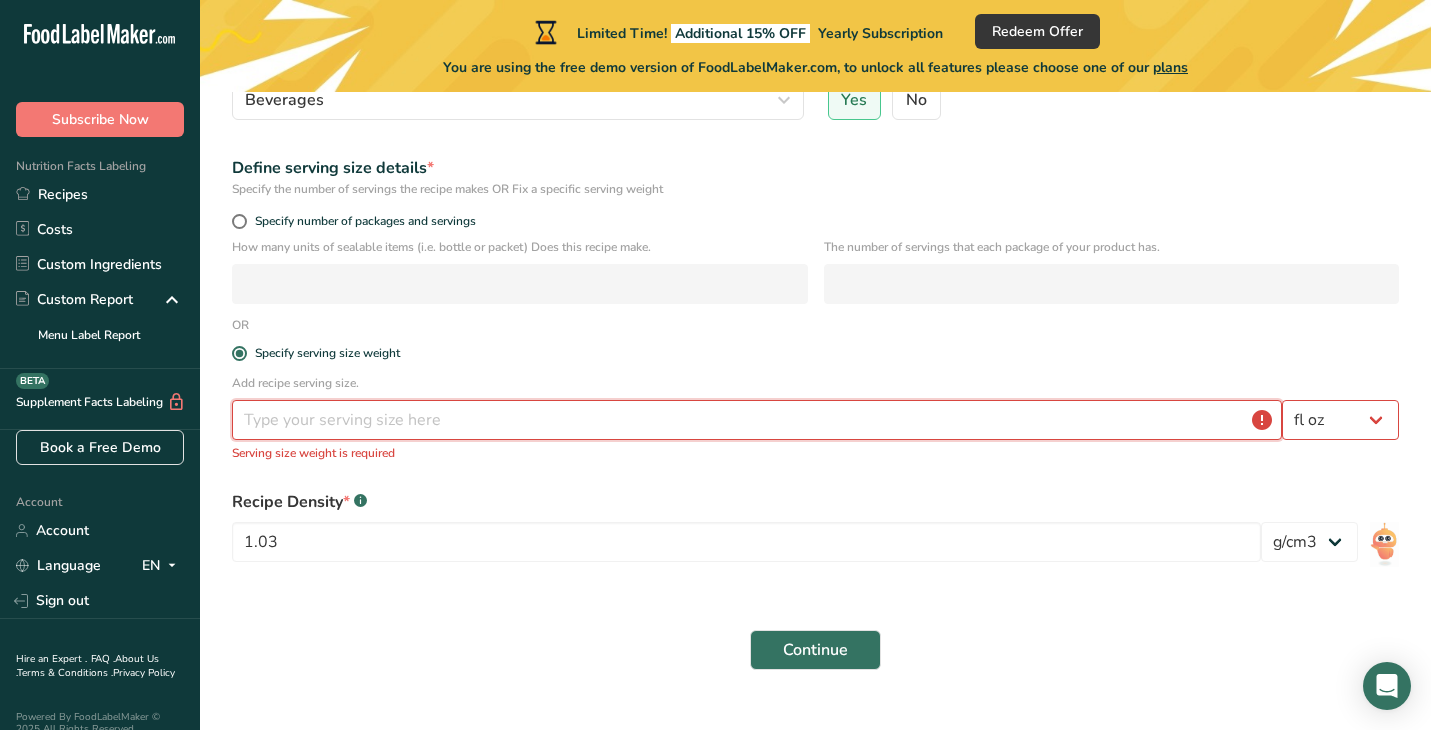 click at bounding box center (757, 420) 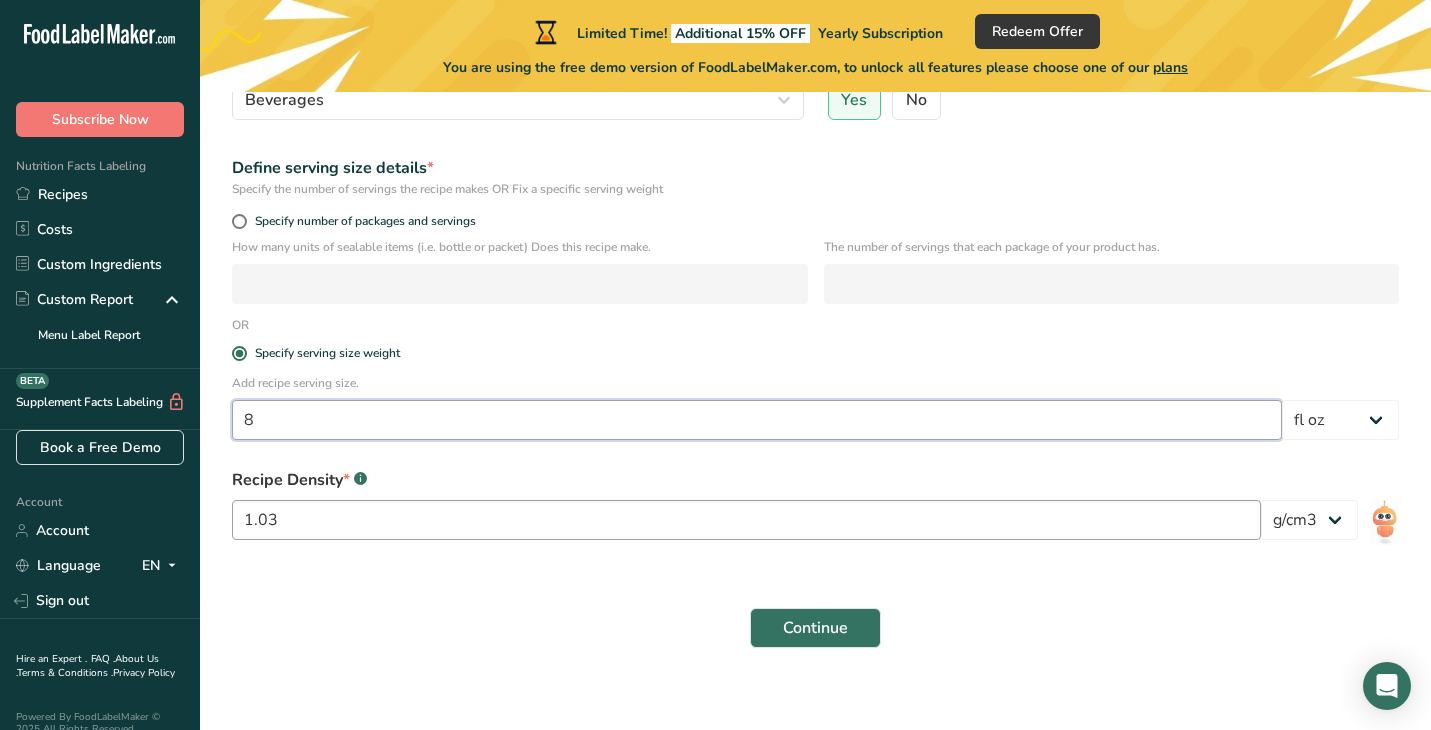 type on "8" 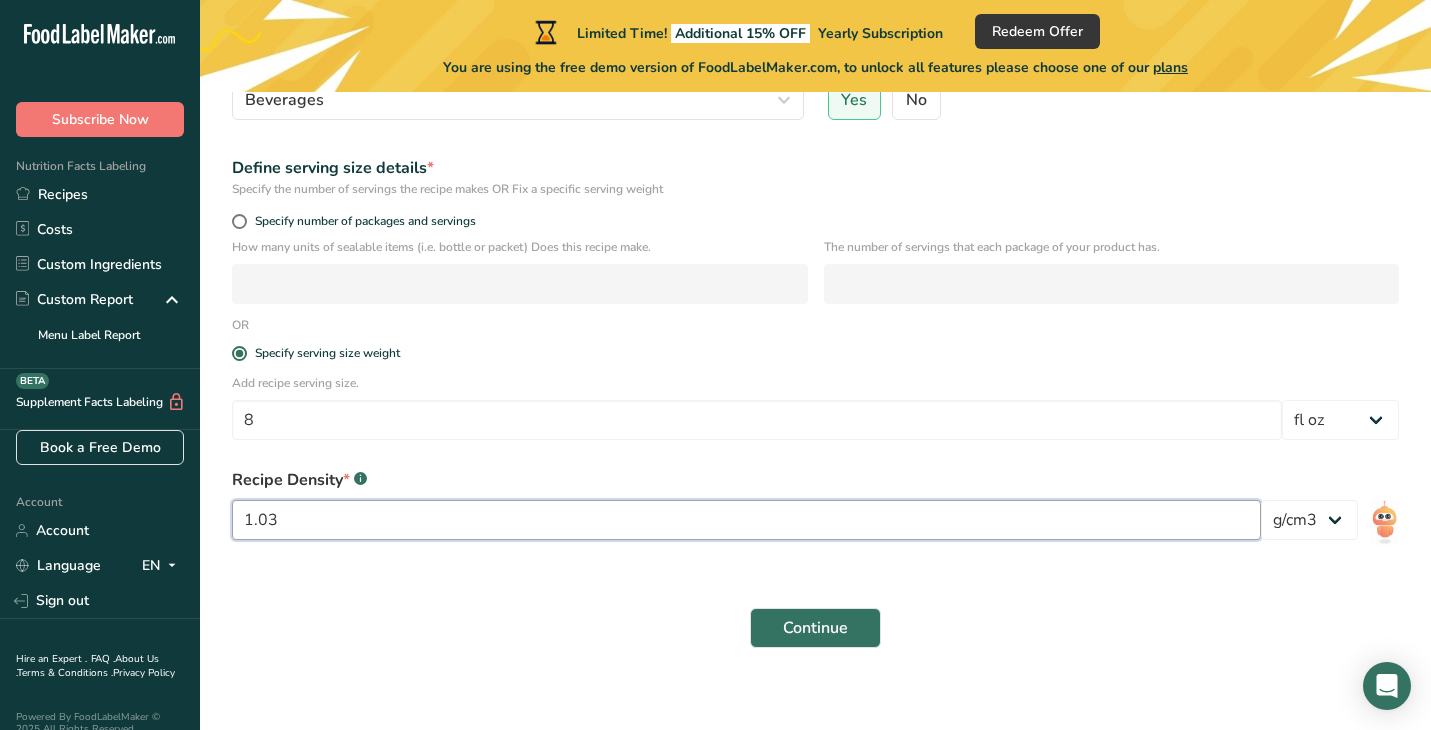 click on "1.03" at bounding box center [746, 520] 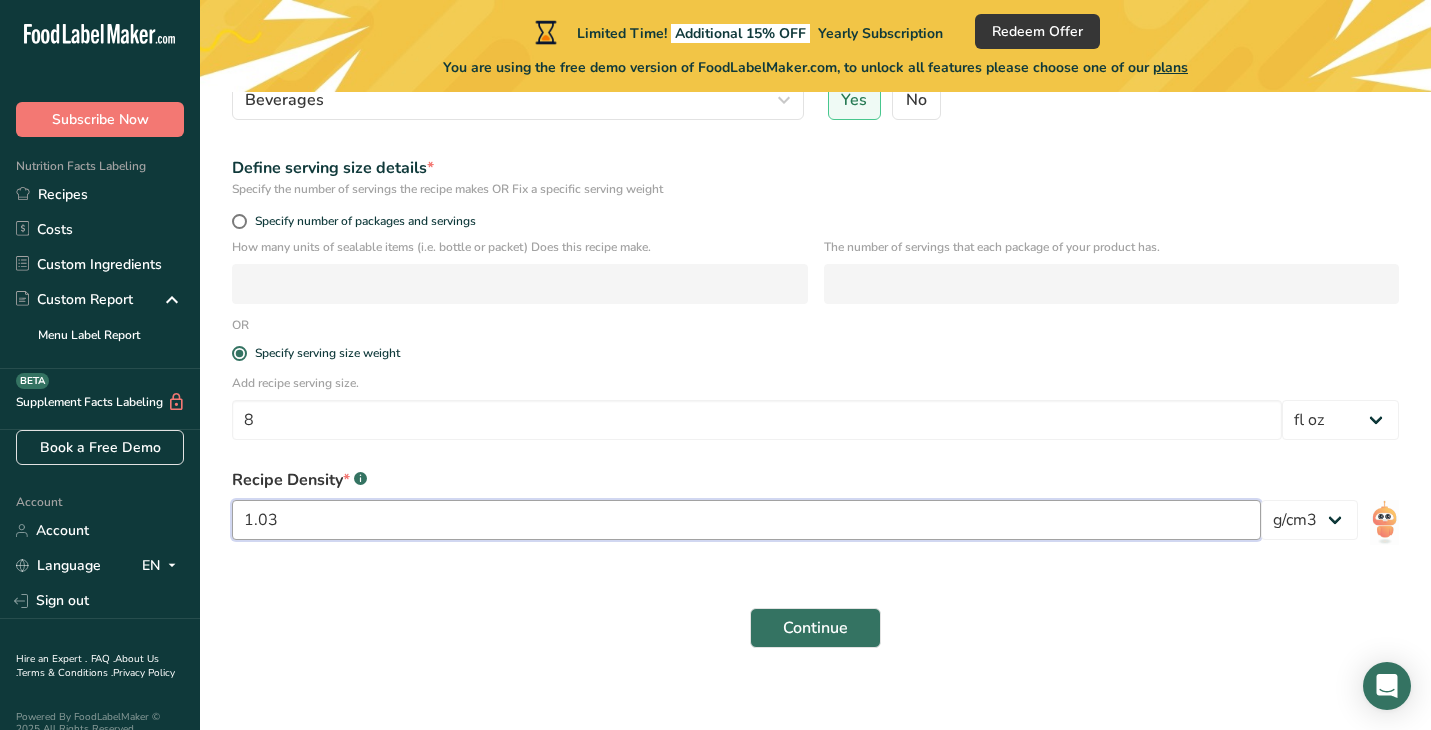 click on "1.03" at bounding box center (746, 520) 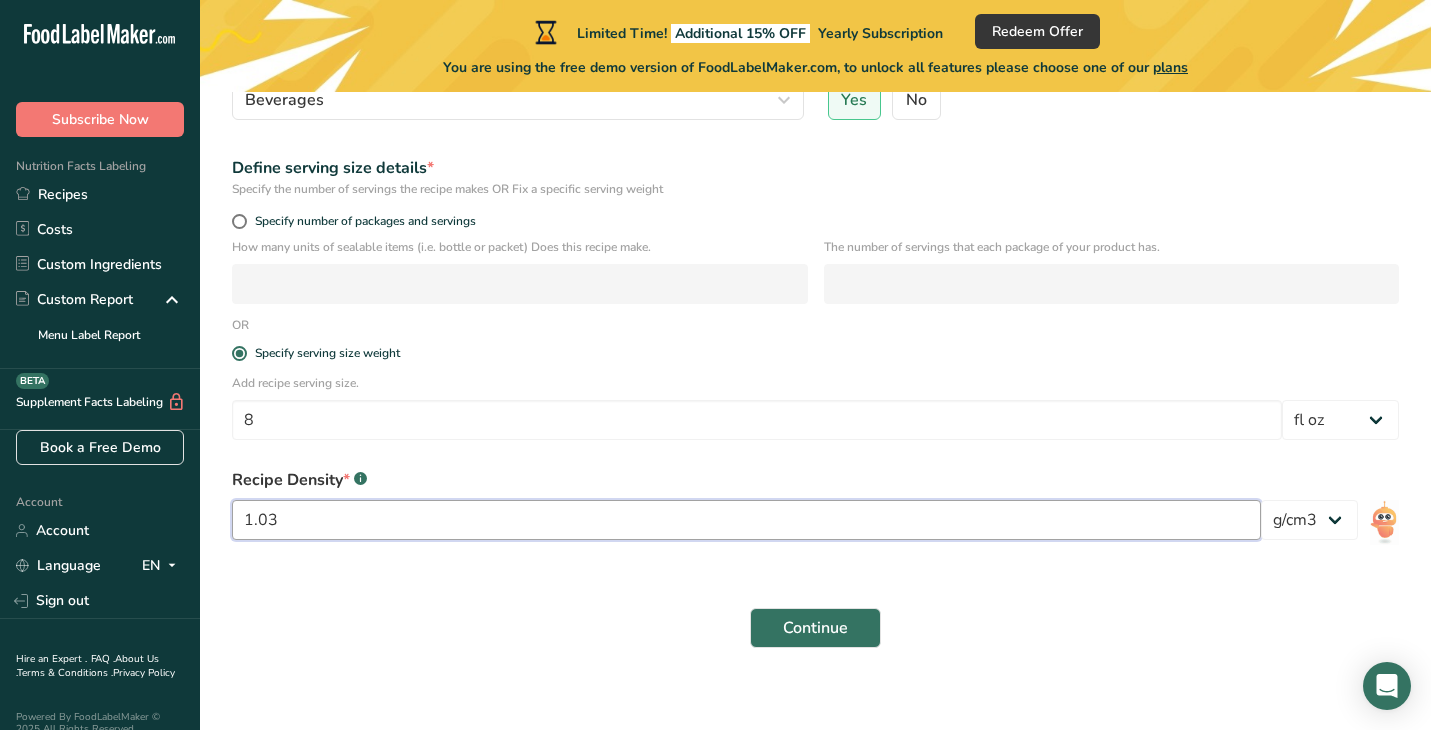 type on "1" 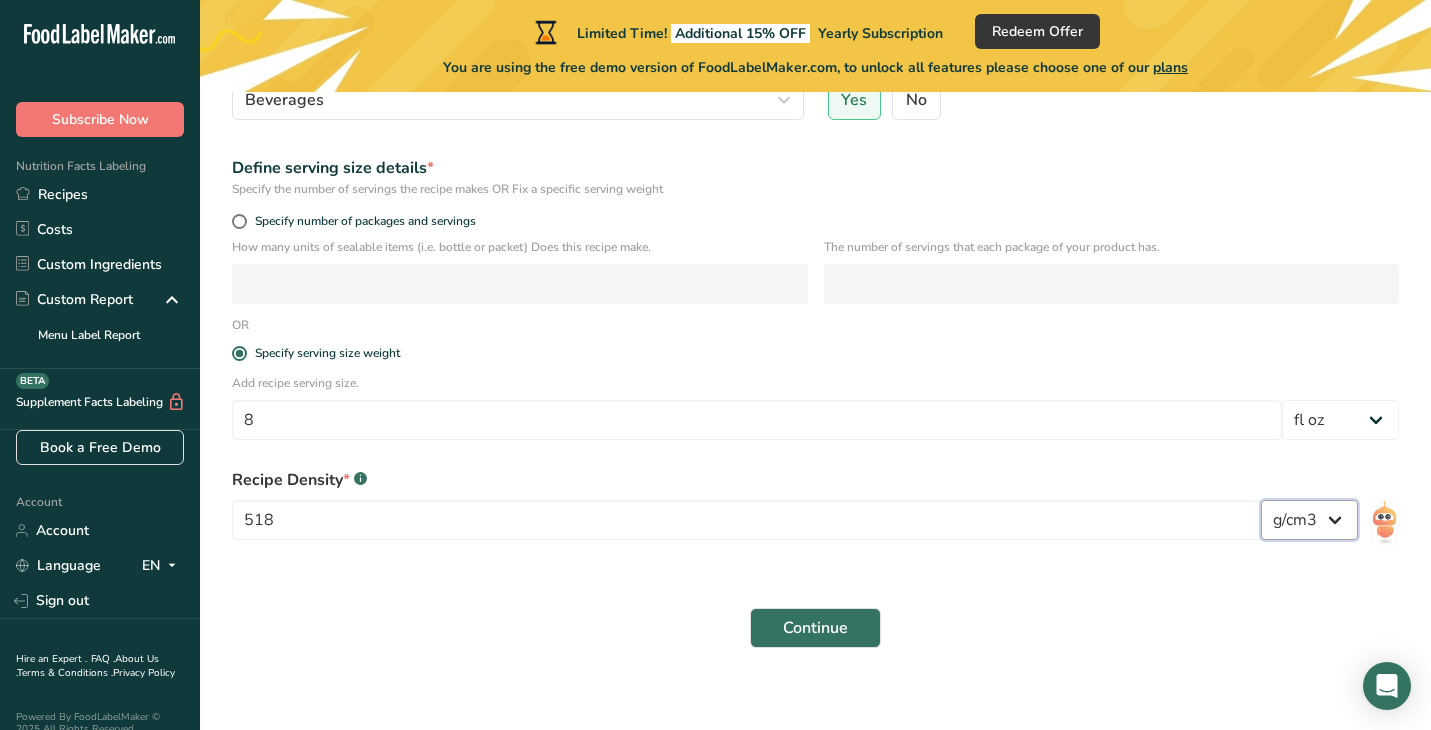 click on "lb/ft3
g/cm3" at bounding box center [1309, 520] 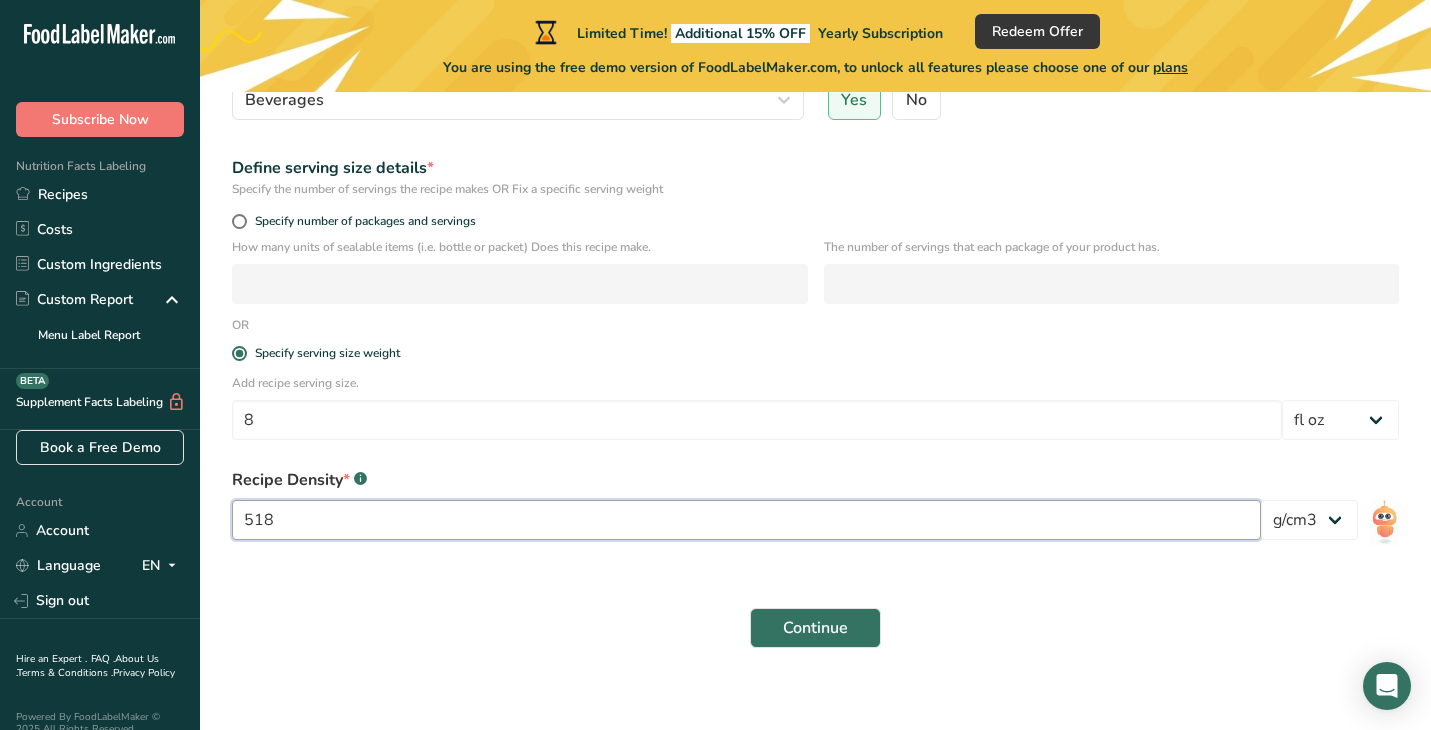 click on "518" at bounding box center (746, 520) 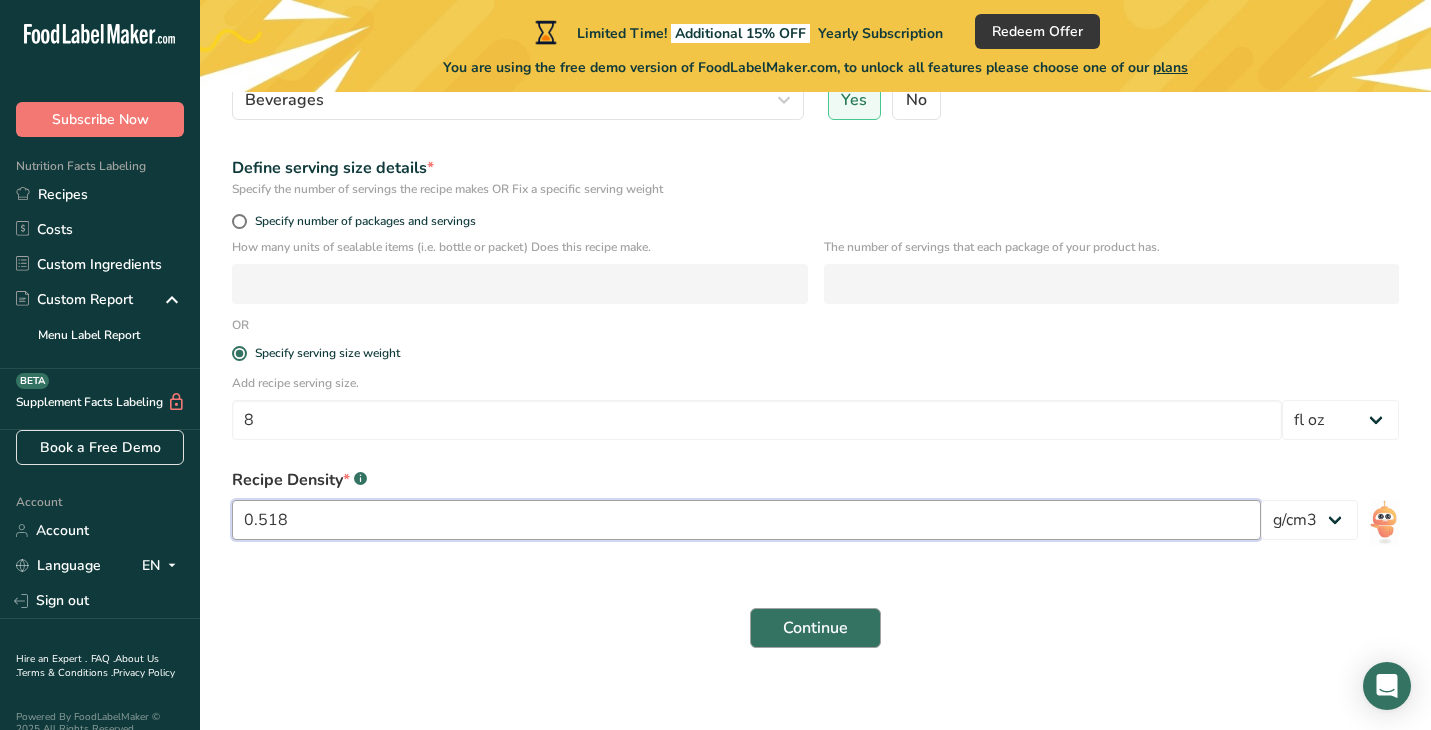 type on "0.518" 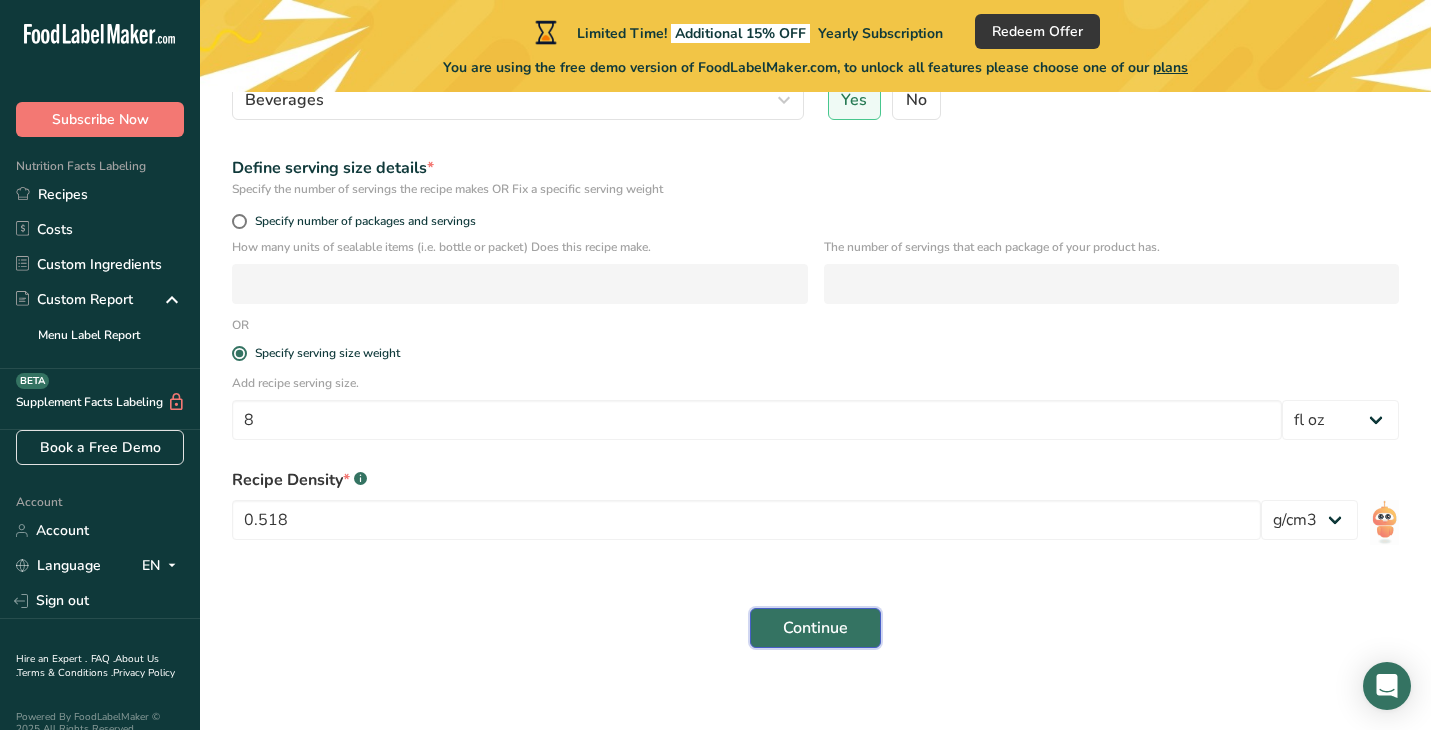 click on "Continue" at bounding box center [815, 628] 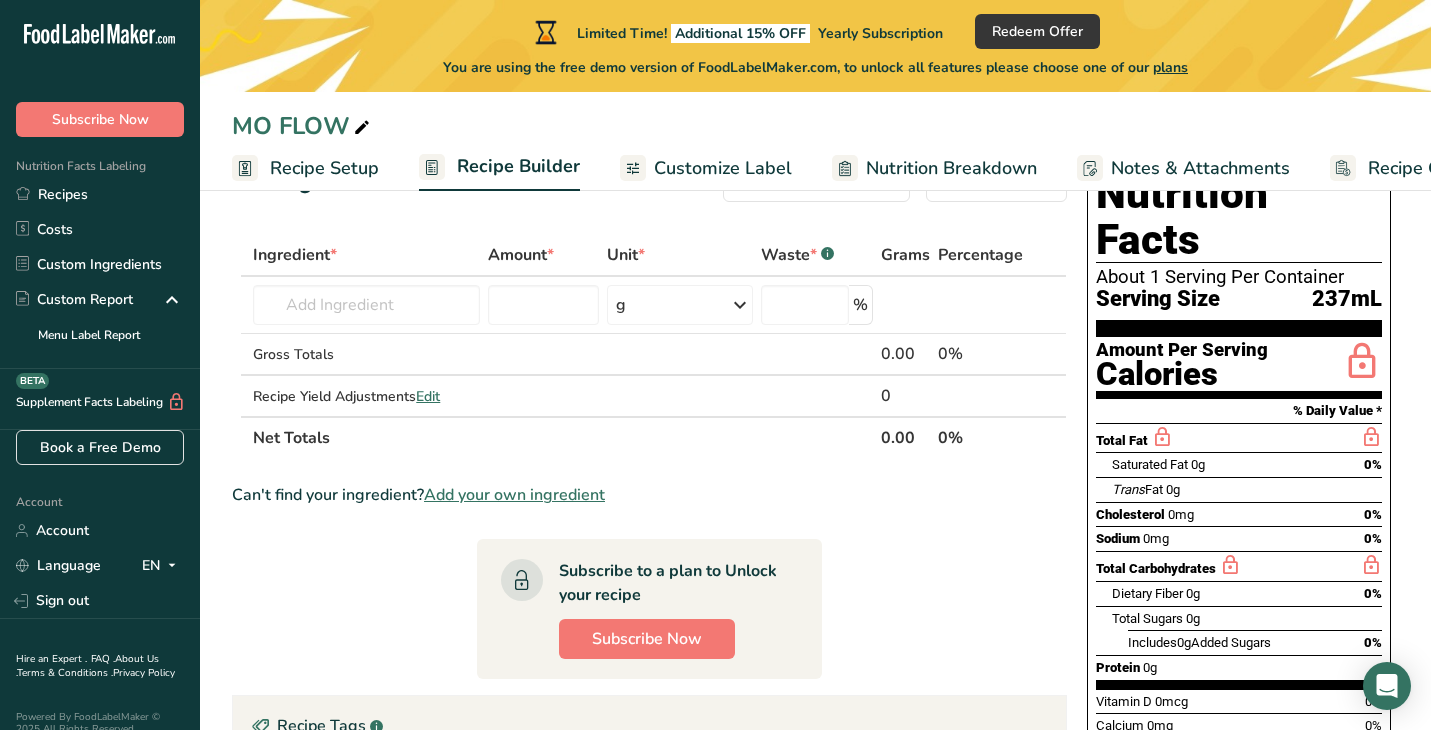 scroll, scrollTop: 79, scrollLeft: 0, axis: vertical 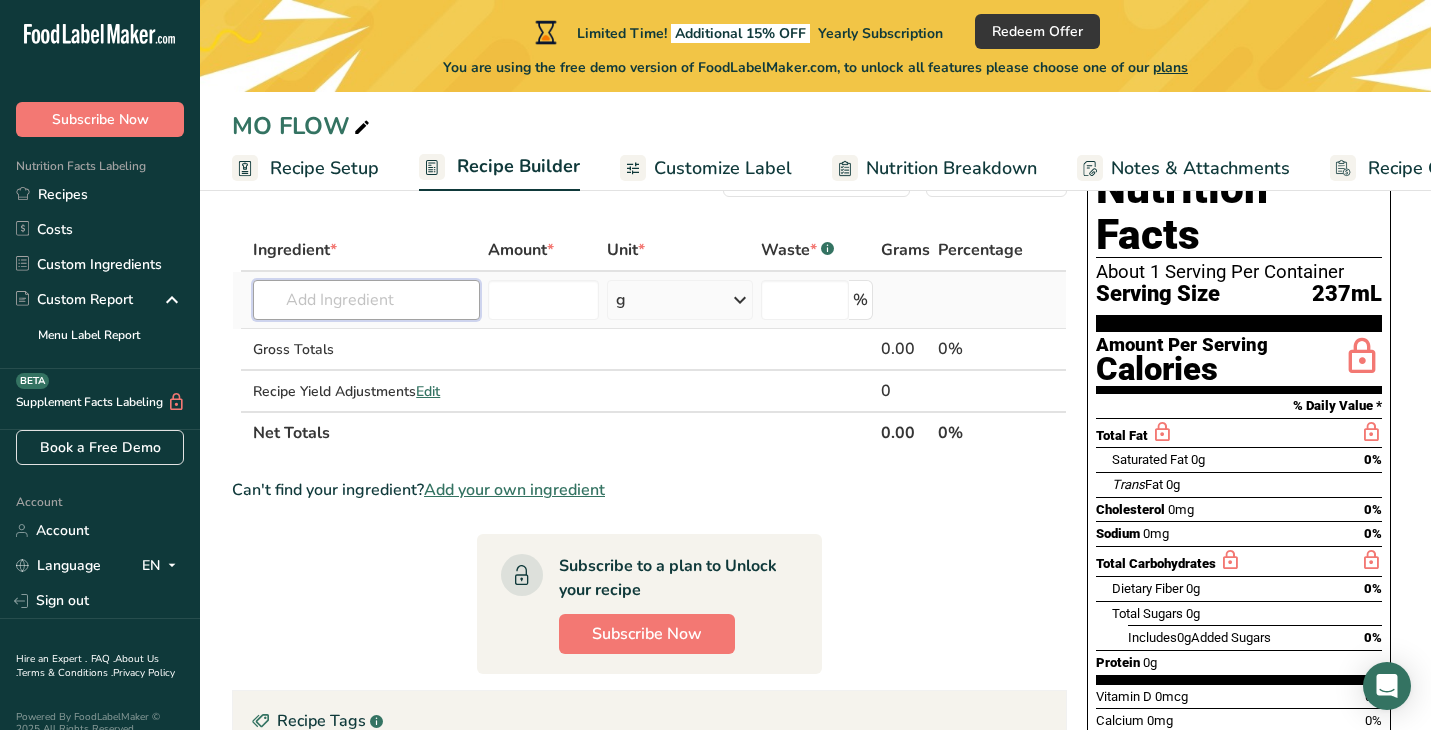 click at bounding box center [366, 300] 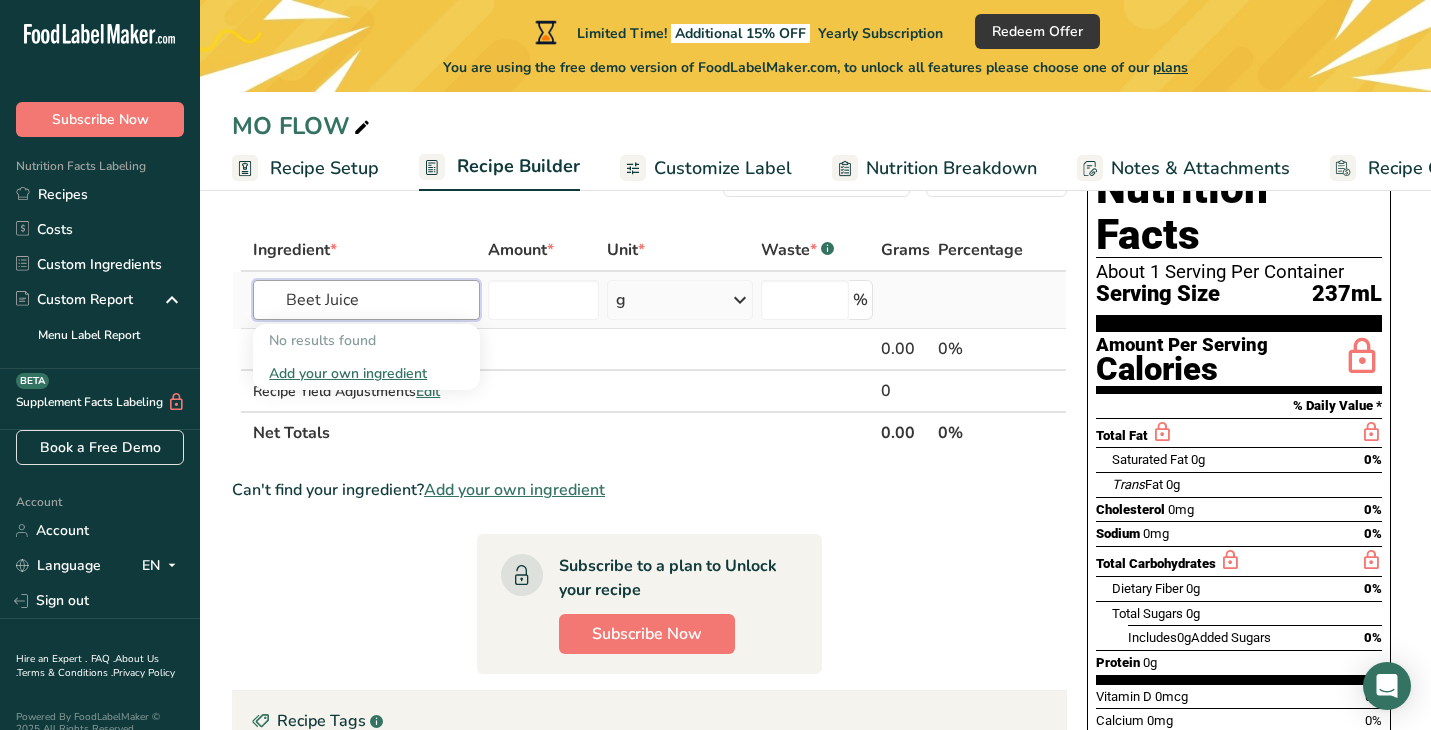 type on "Beet Juice" 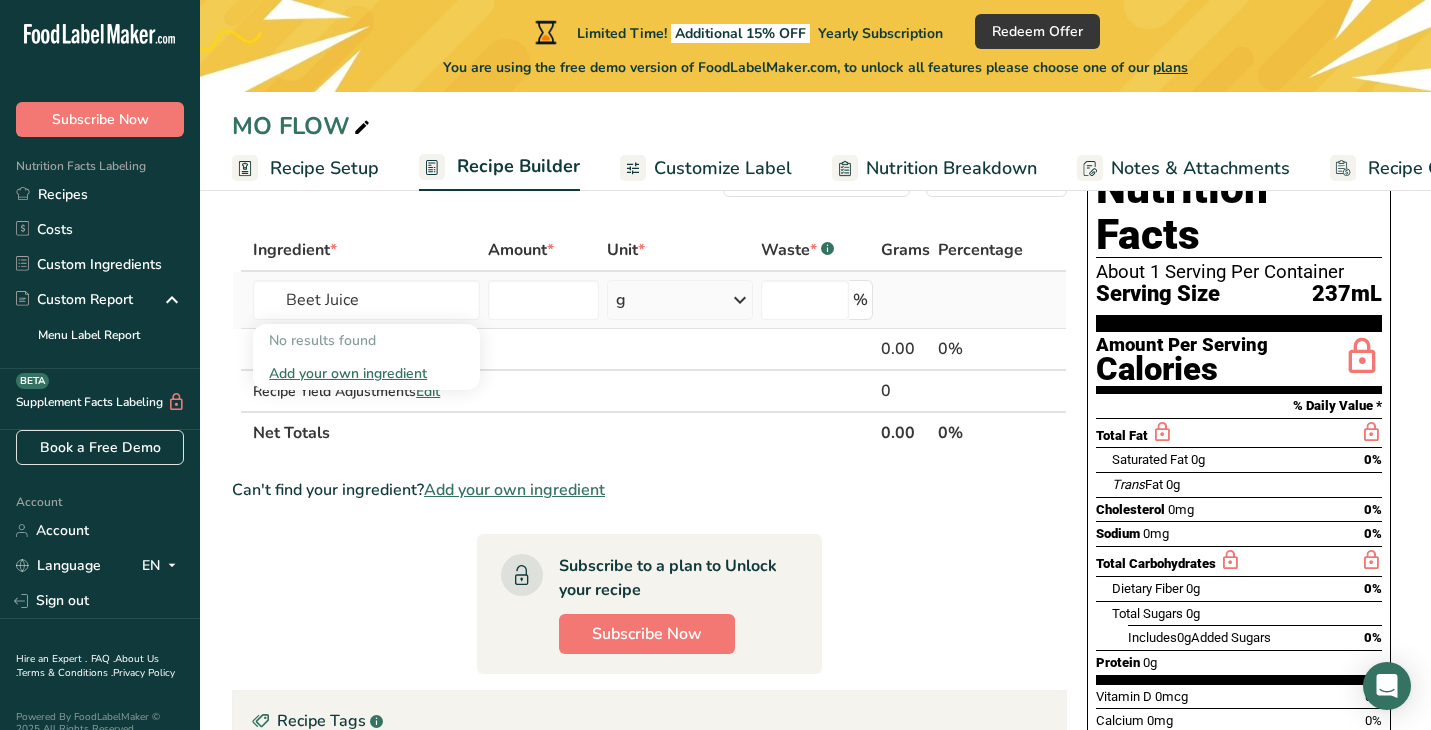 type 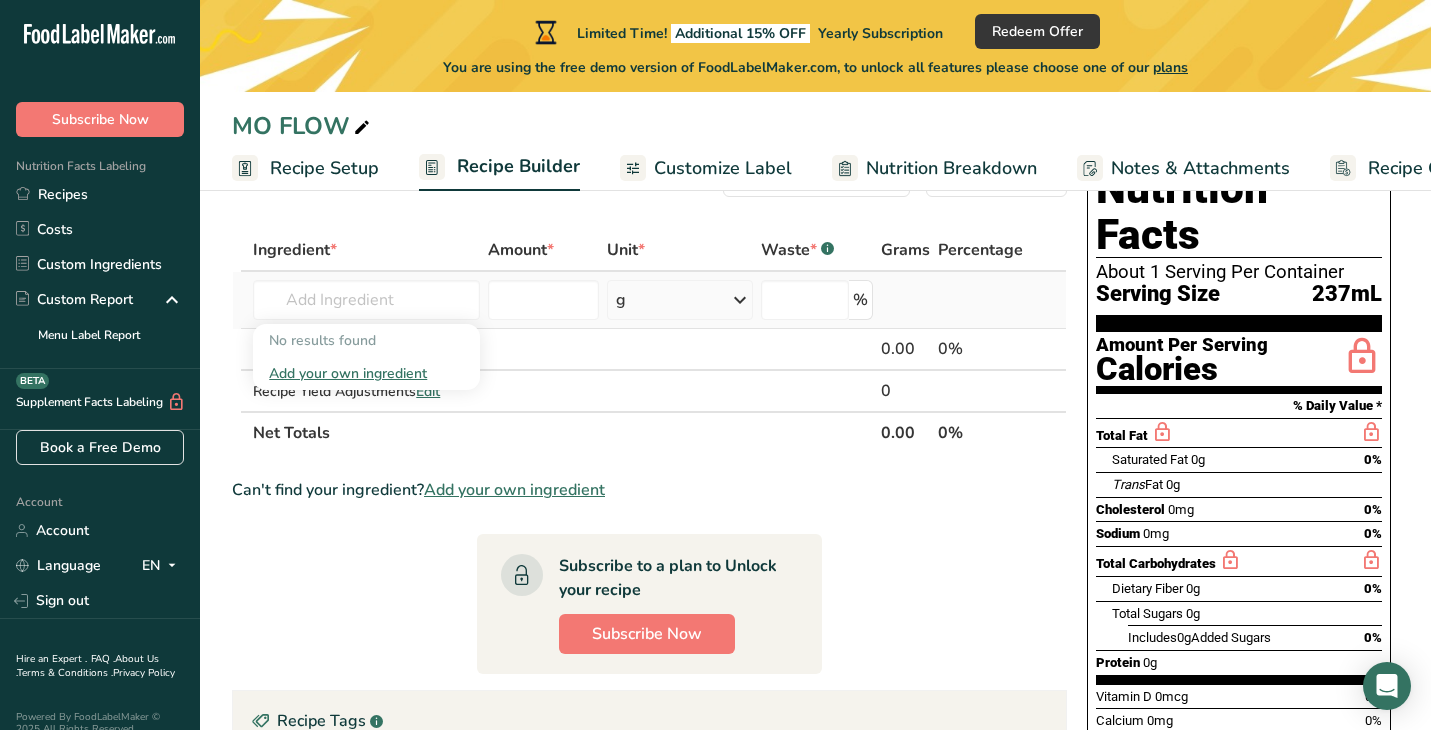 click on "g" at bounding box center [680, 300] 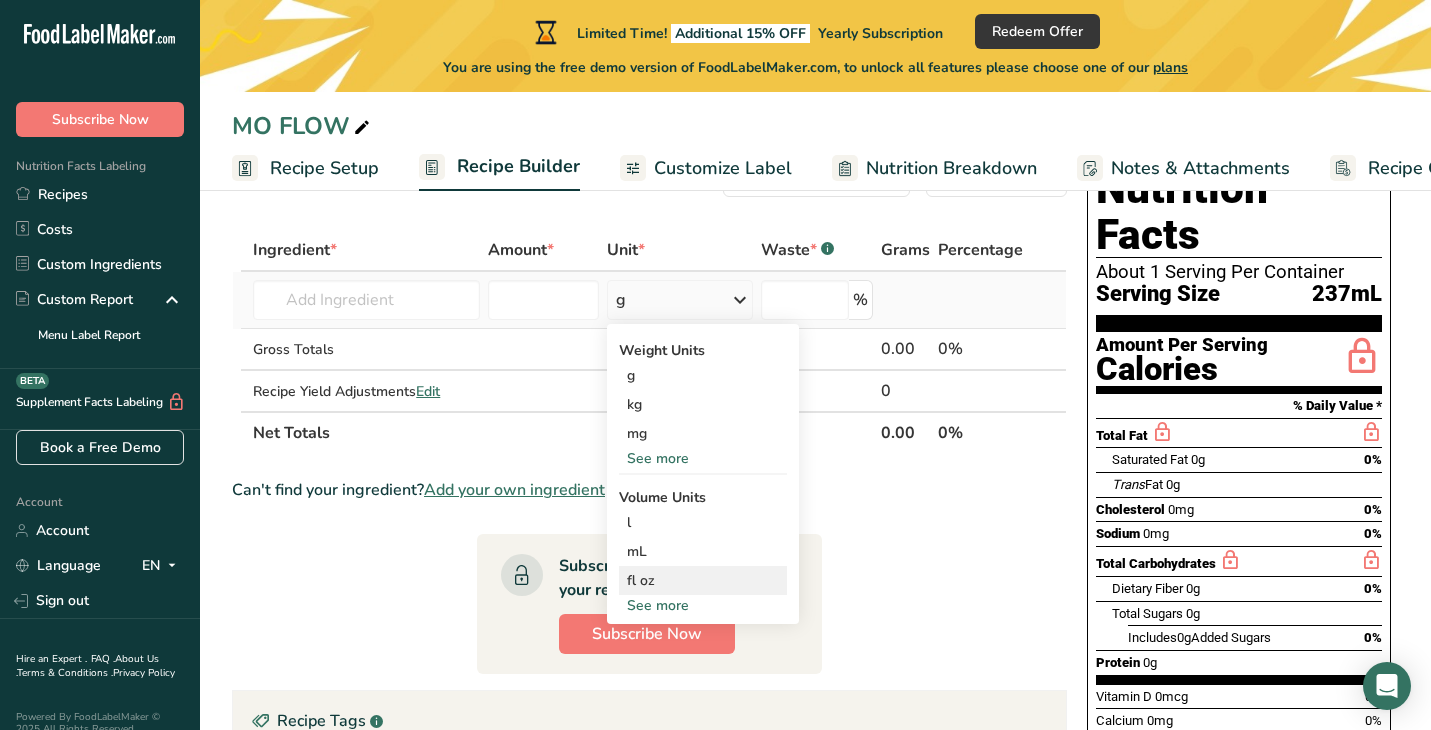 click on "fl oz" at bounding box center (703, 580) 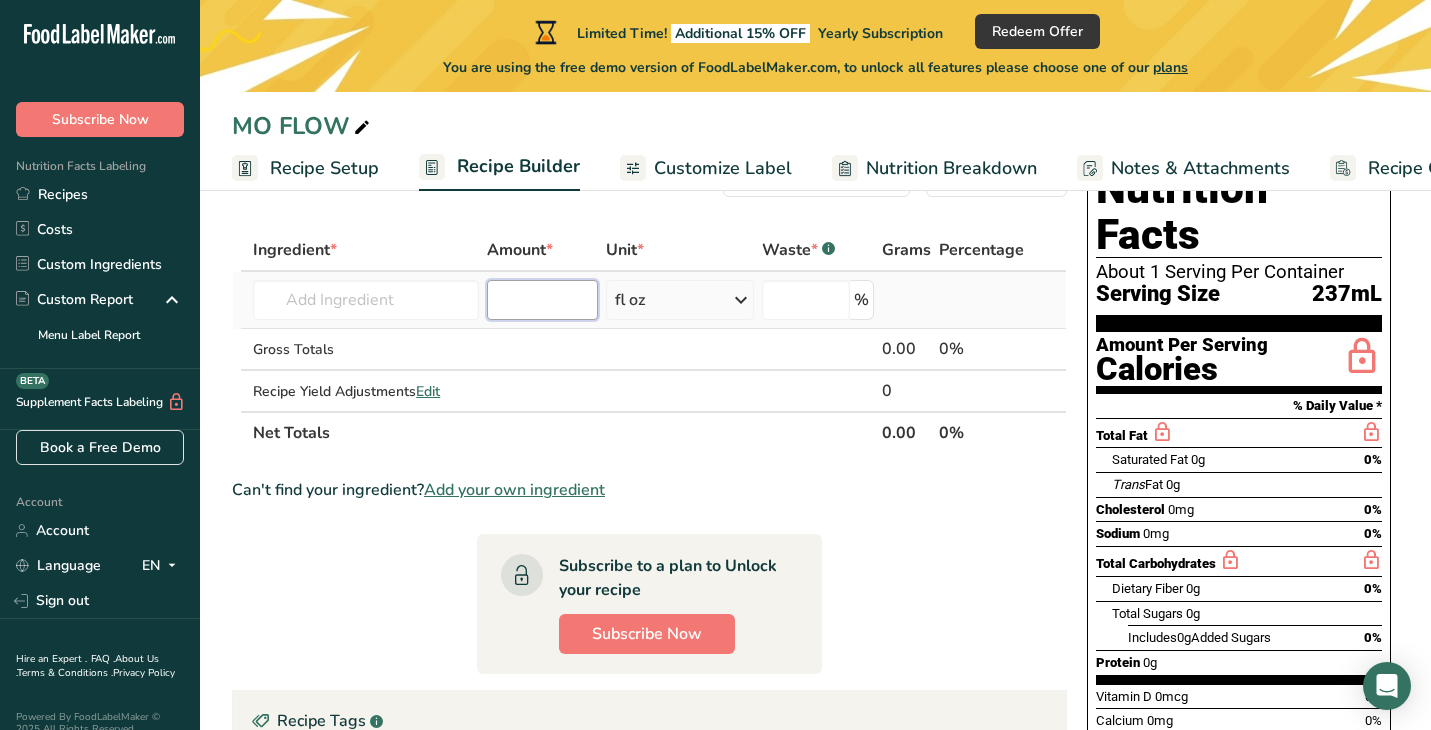click at bounding box center (542, 300) 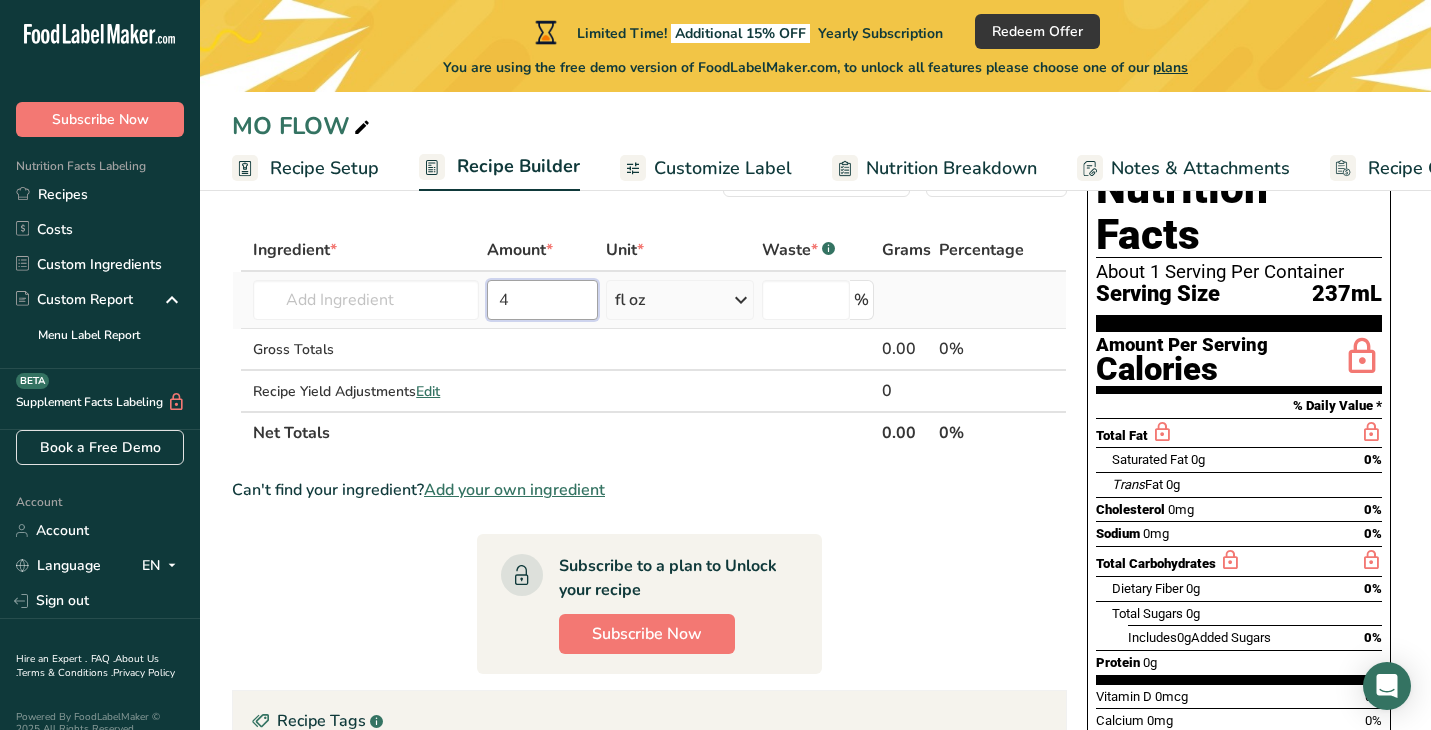 type on "4" 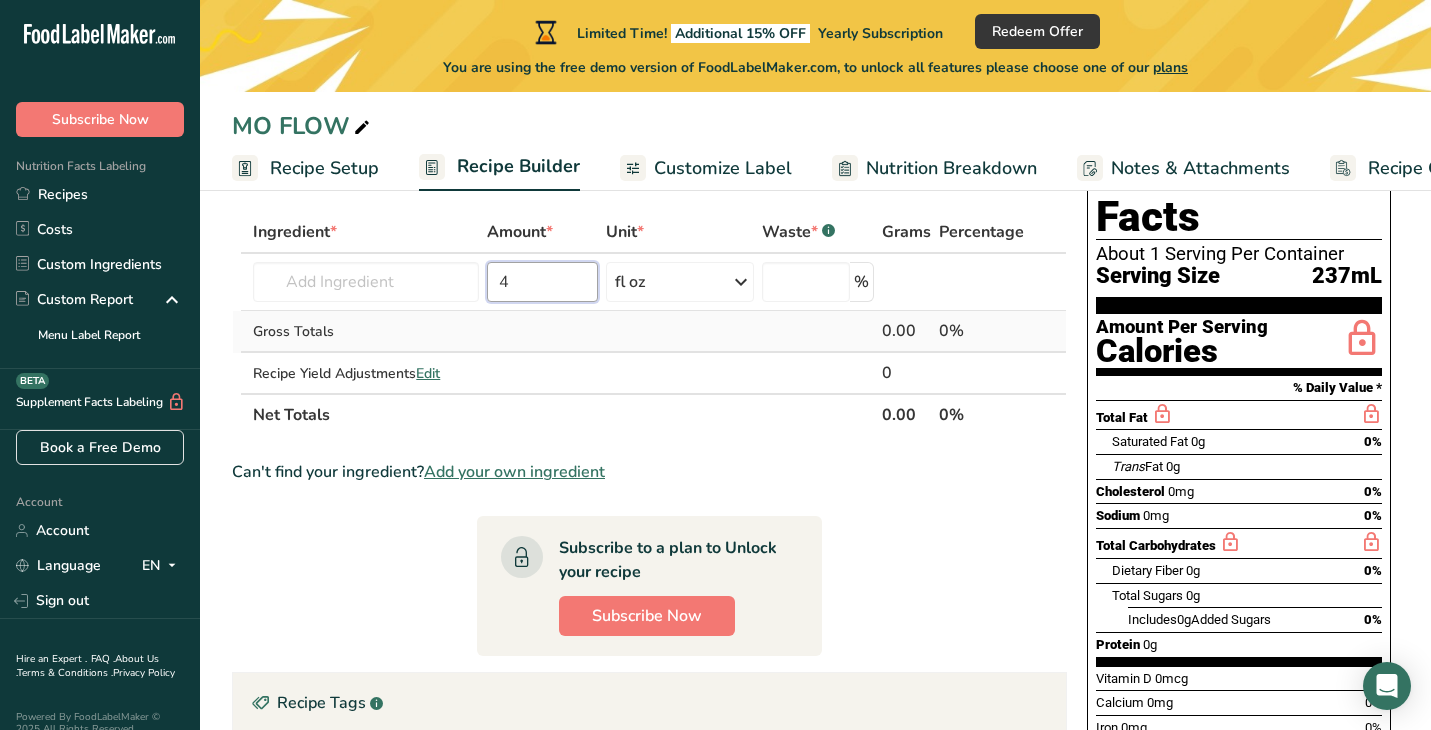 scroll, scrollTop: 106, scrollLeft: 0, axis: vertical 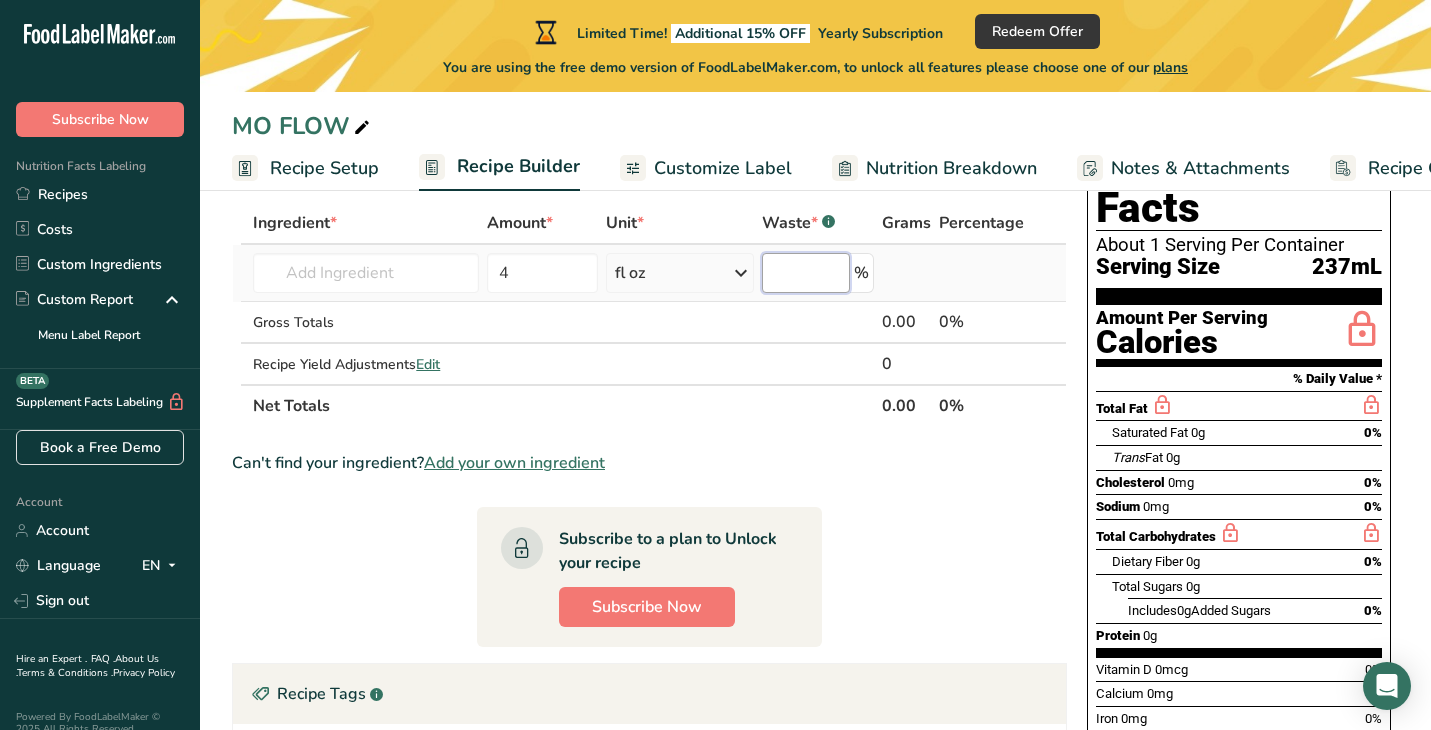 click at bounding box center [806, 273] 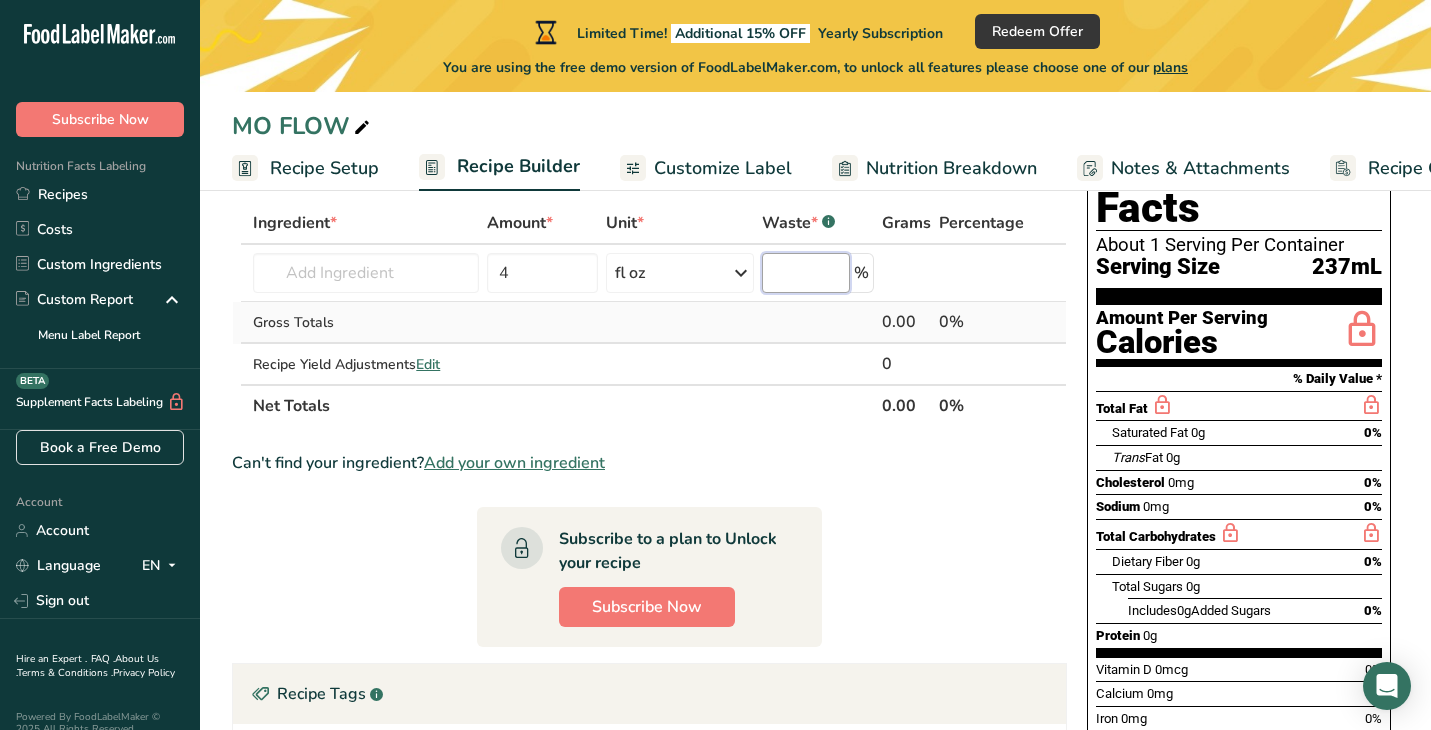 type on "3" 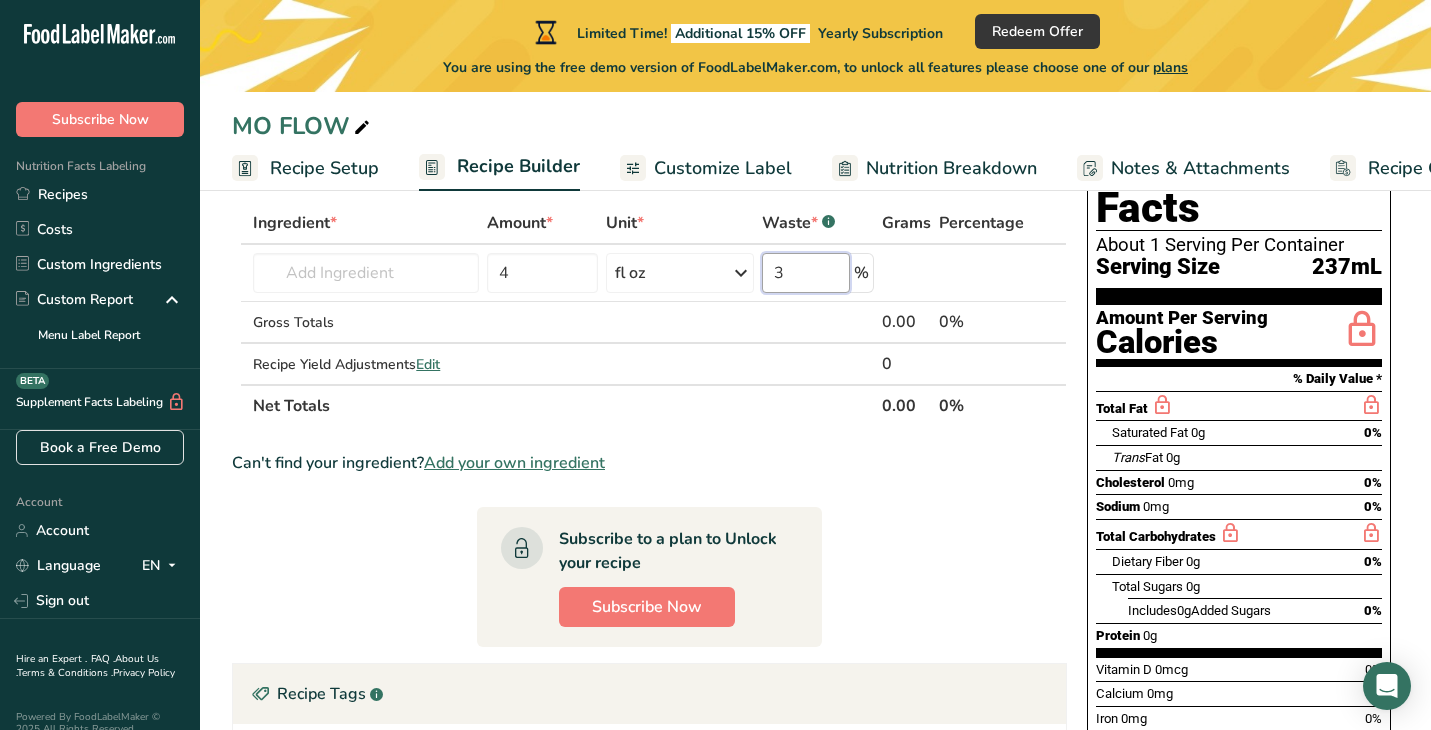 type 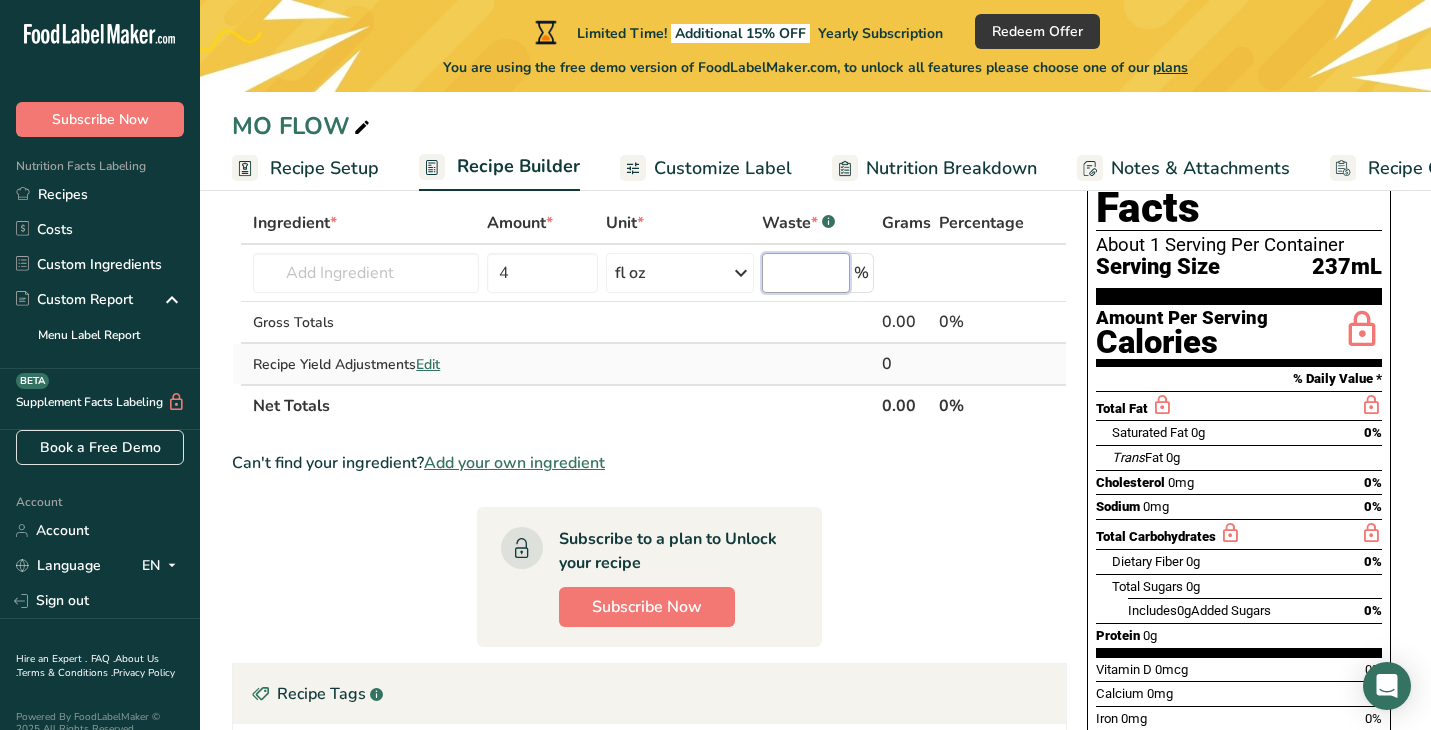 scroll, scrollTop: 0, scrollLeft: 0, axis: both 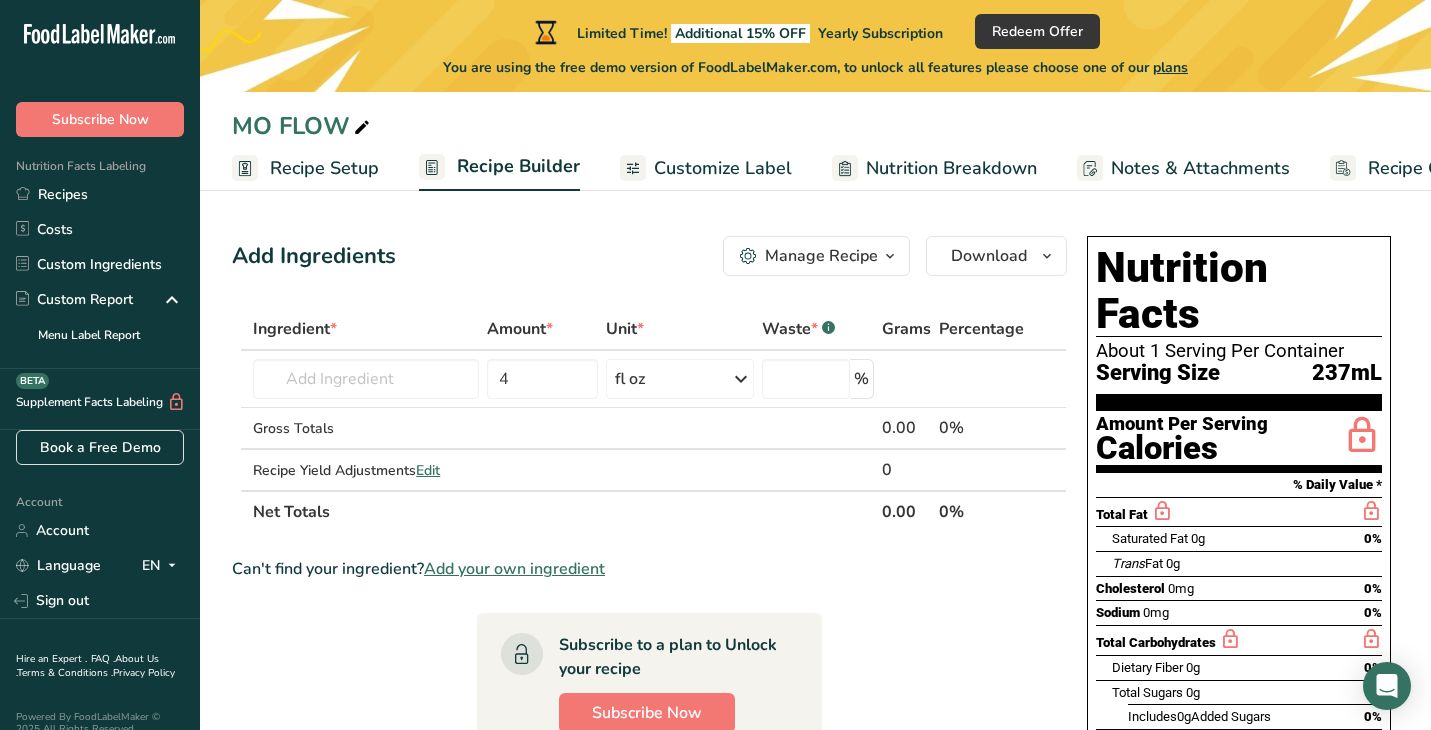 click on "Manage Recipe" at bounding box center (816, 256) 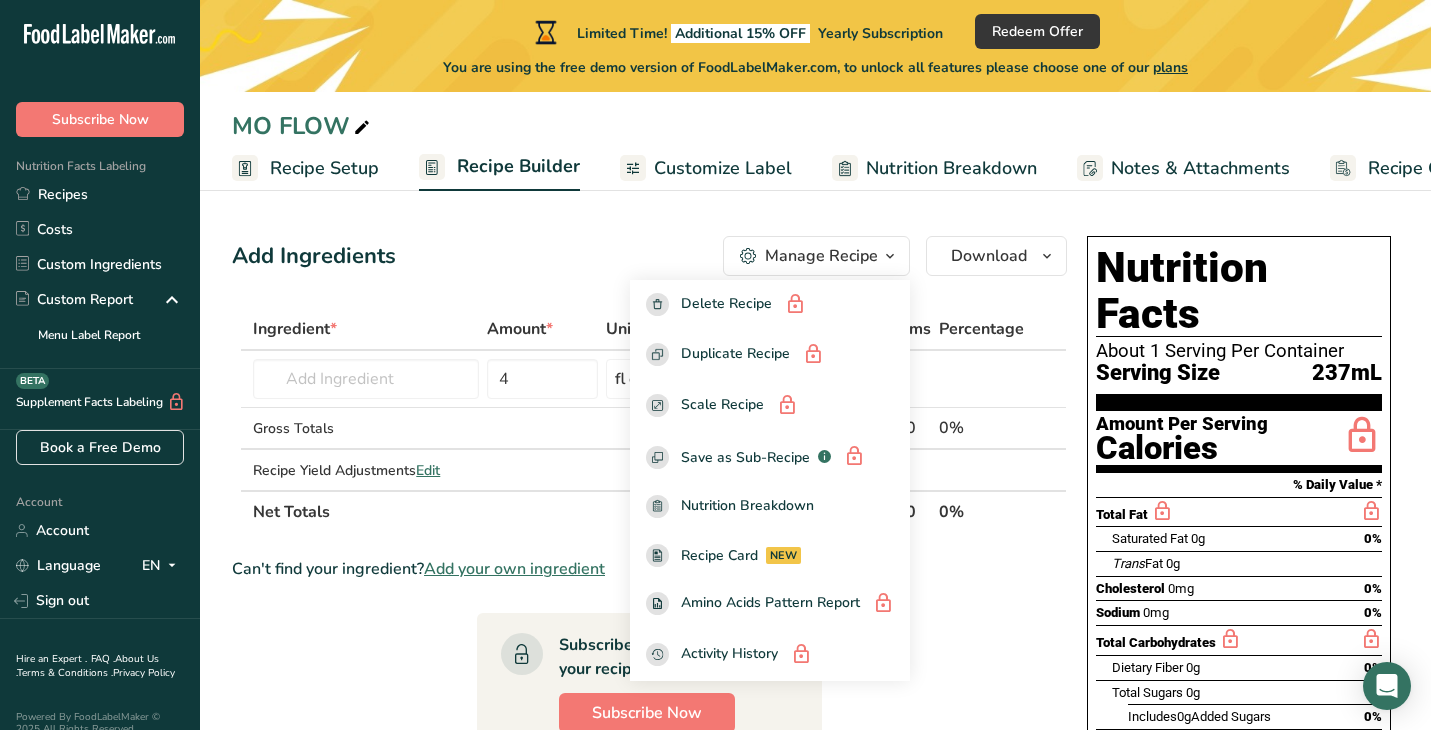 click on "Add Ingredients
Manage Recipe         Delete Recipe             Duplicate Recipe               Scale Recipe               Save as Sub-Recipe   .a-a{fill:#347362;}.b-a{fill:#fff;}                                 Nutrition Breakdown                 Recipe Card
NEW
Amino Acids Pattern Report             Activity History
Download
Choose your preferred label style
Standard FDA label
Standard FDA label
The most common format for nutrition facts labels in compliance with the FDA's typeface, style and requirements
Tabular FDA label
A label format compliant with the FDA regulations presented in a tabular (horizontal) display.
Linear FDA label
A simple linear display for small sized packages.
Simplified FDA label" at bounding box center [649, 256] 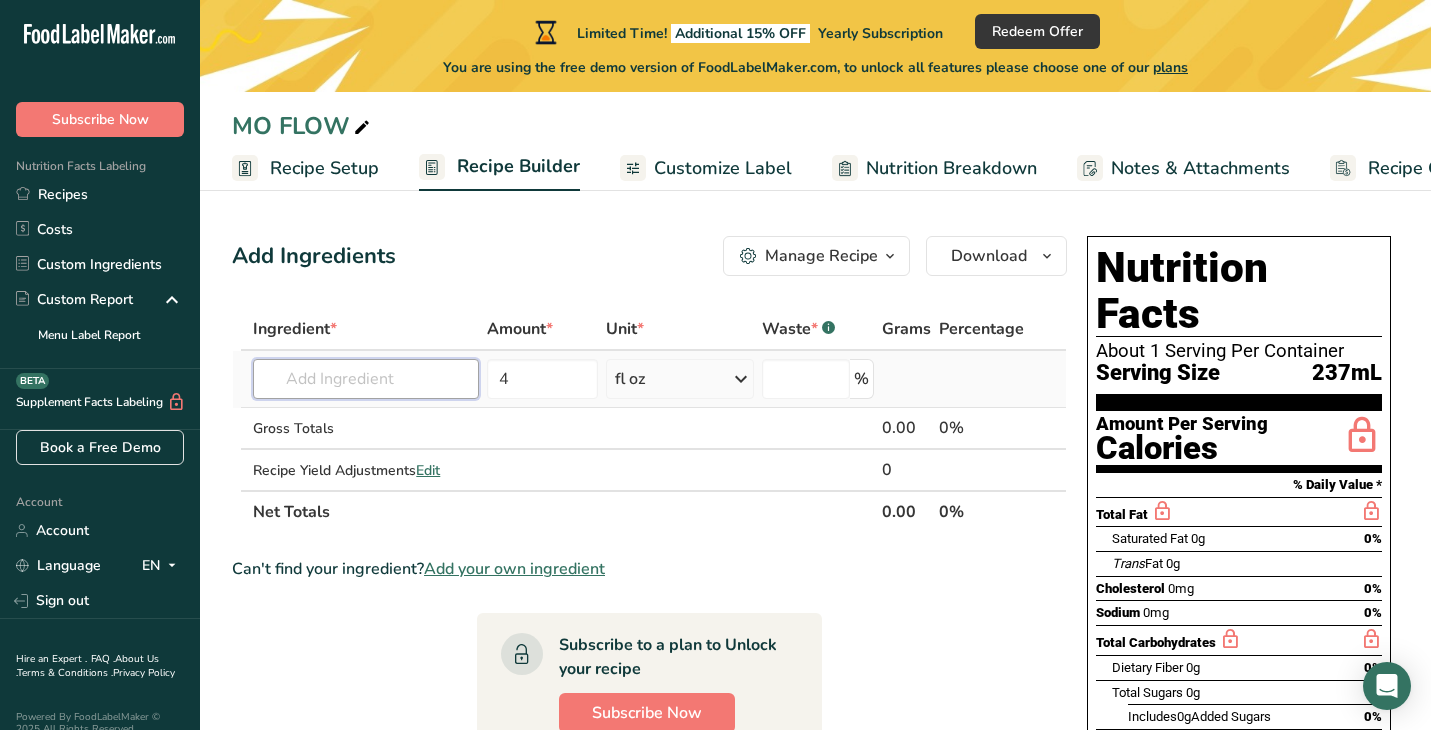 click at bounding box center (366, 379) 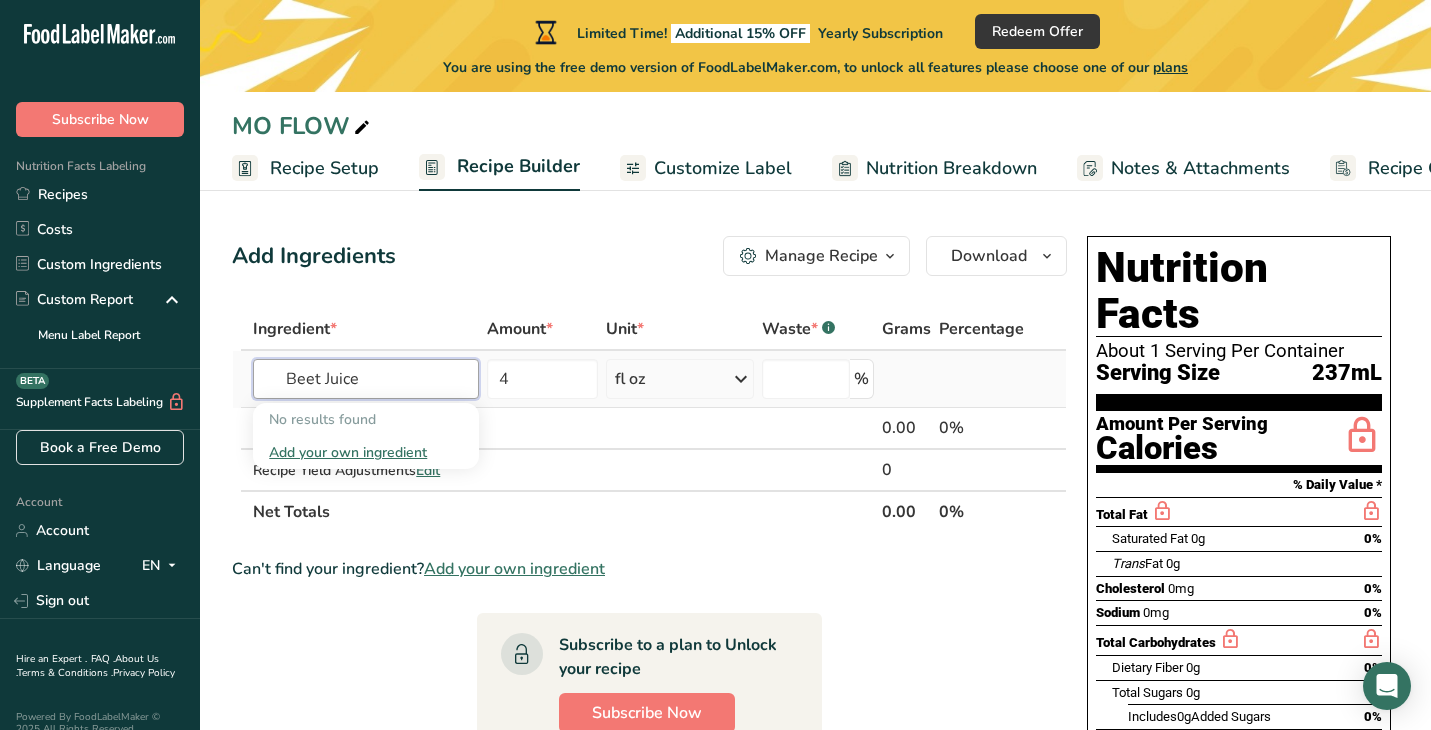 type on "Beet Juice" 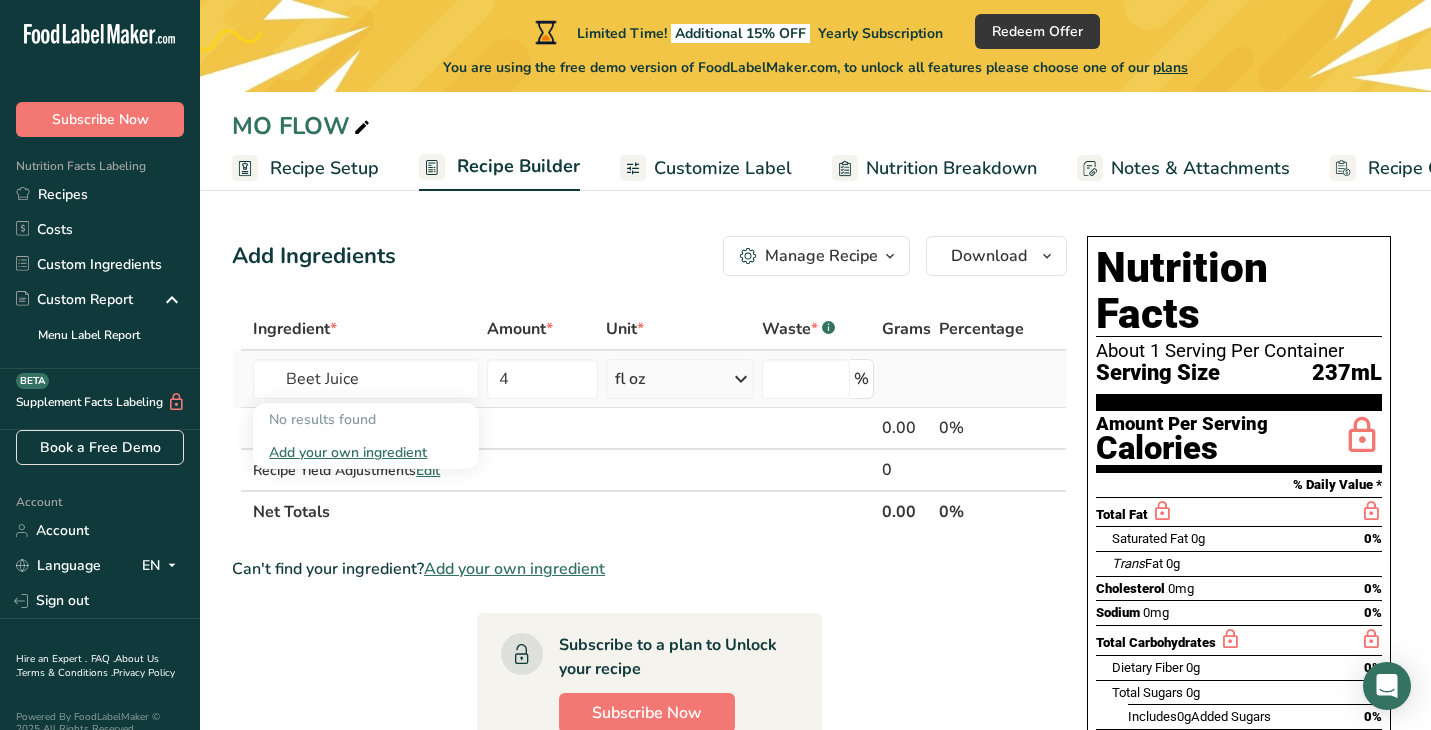 type 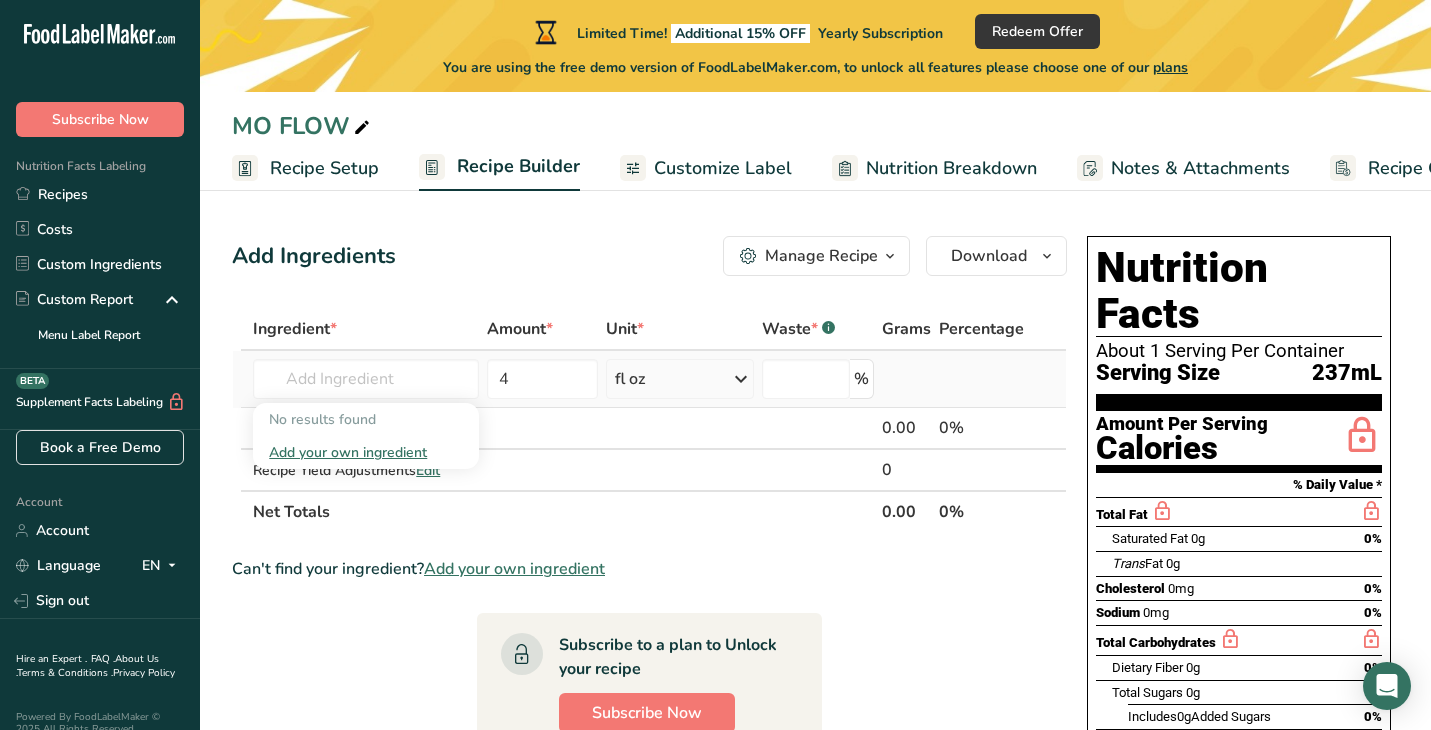 click on "Add your own ingredient" at bounding box center [366, 452] 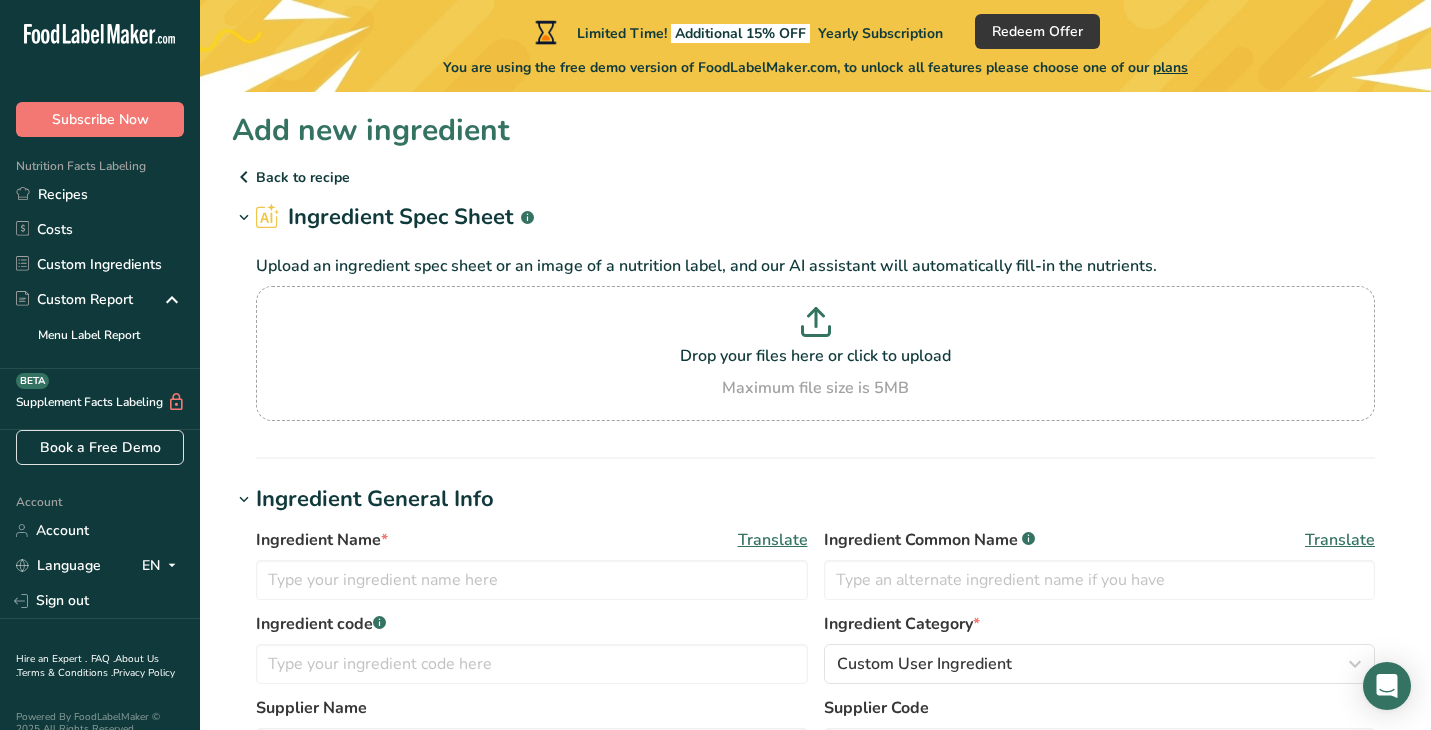 click on "Back to recipe" at bounding box center (815, 177) 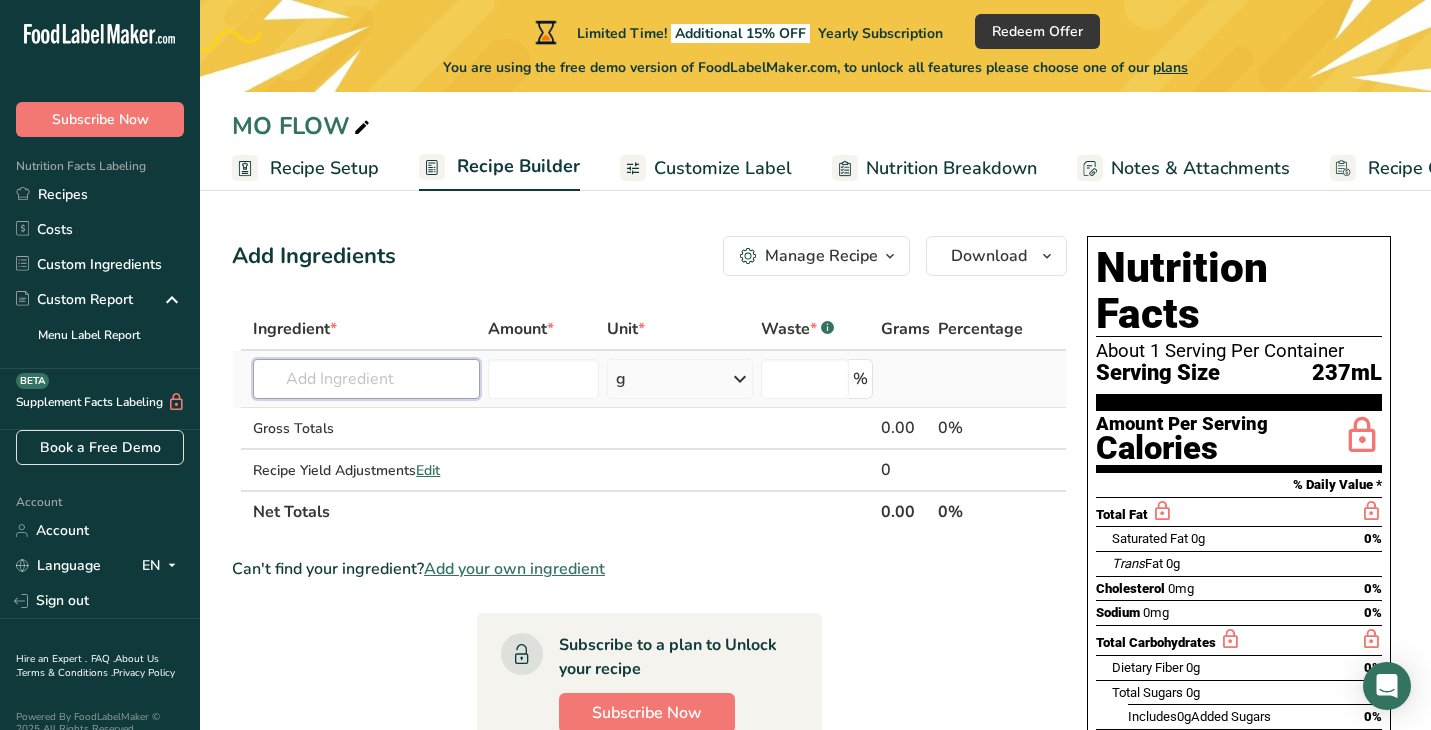 click at bounding box center (366, 379) 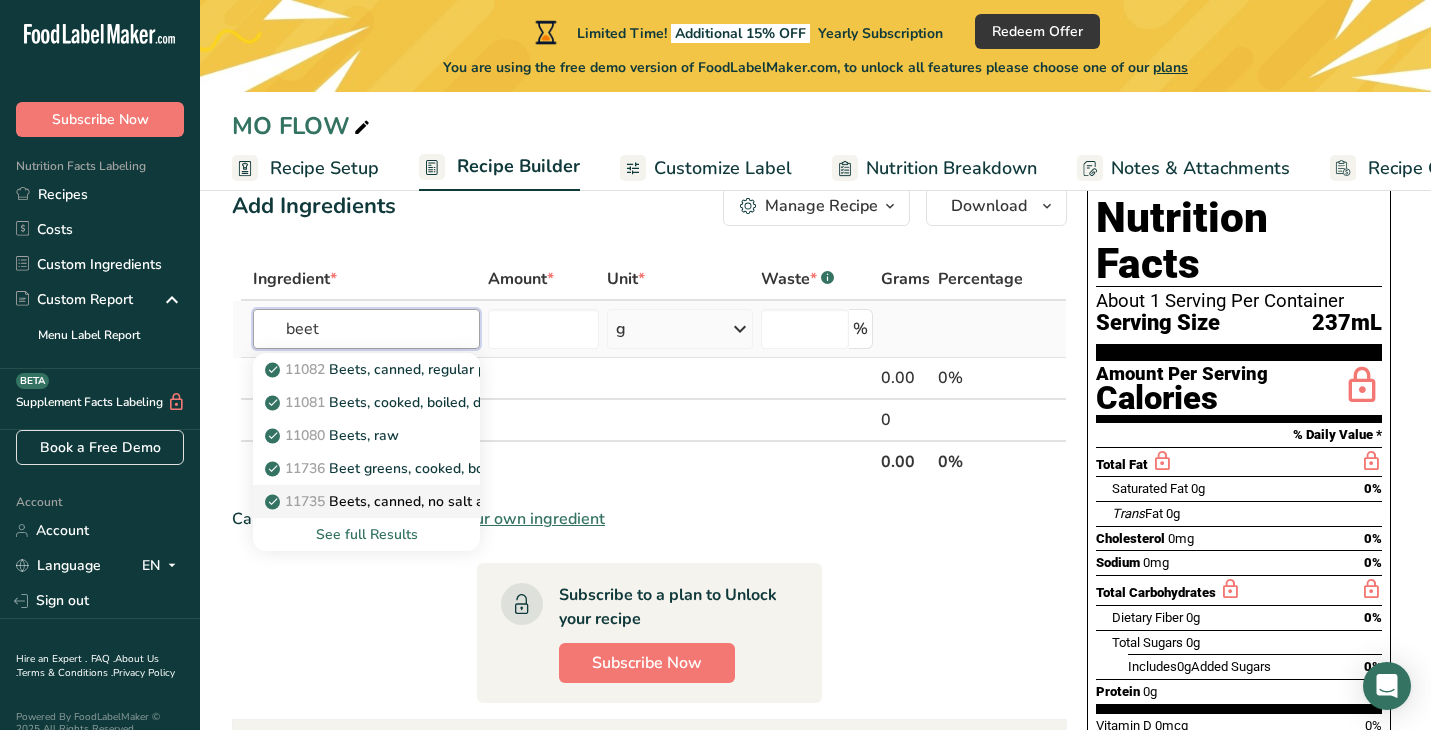 scroll, scrollTop: 52, scrollLeft: 0, axis: vertical 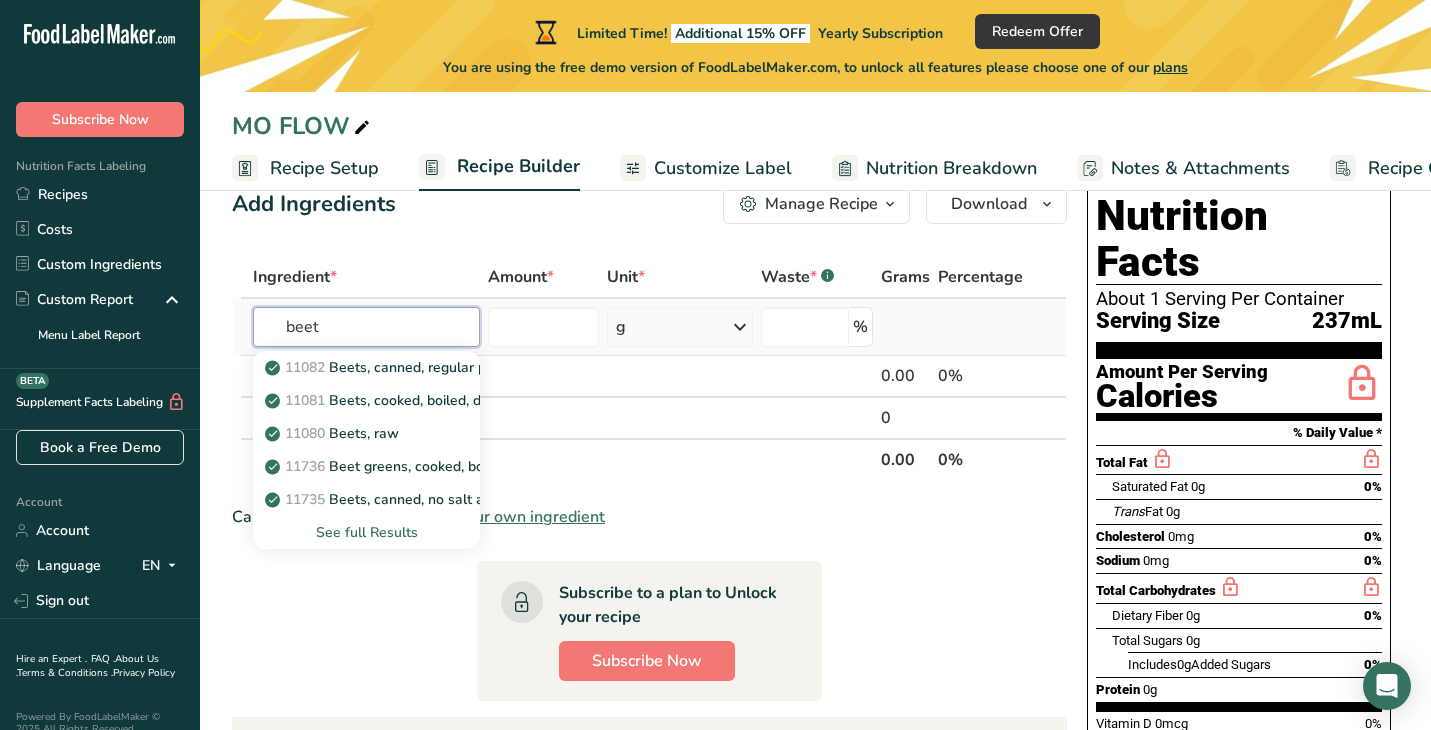 type on "beet" 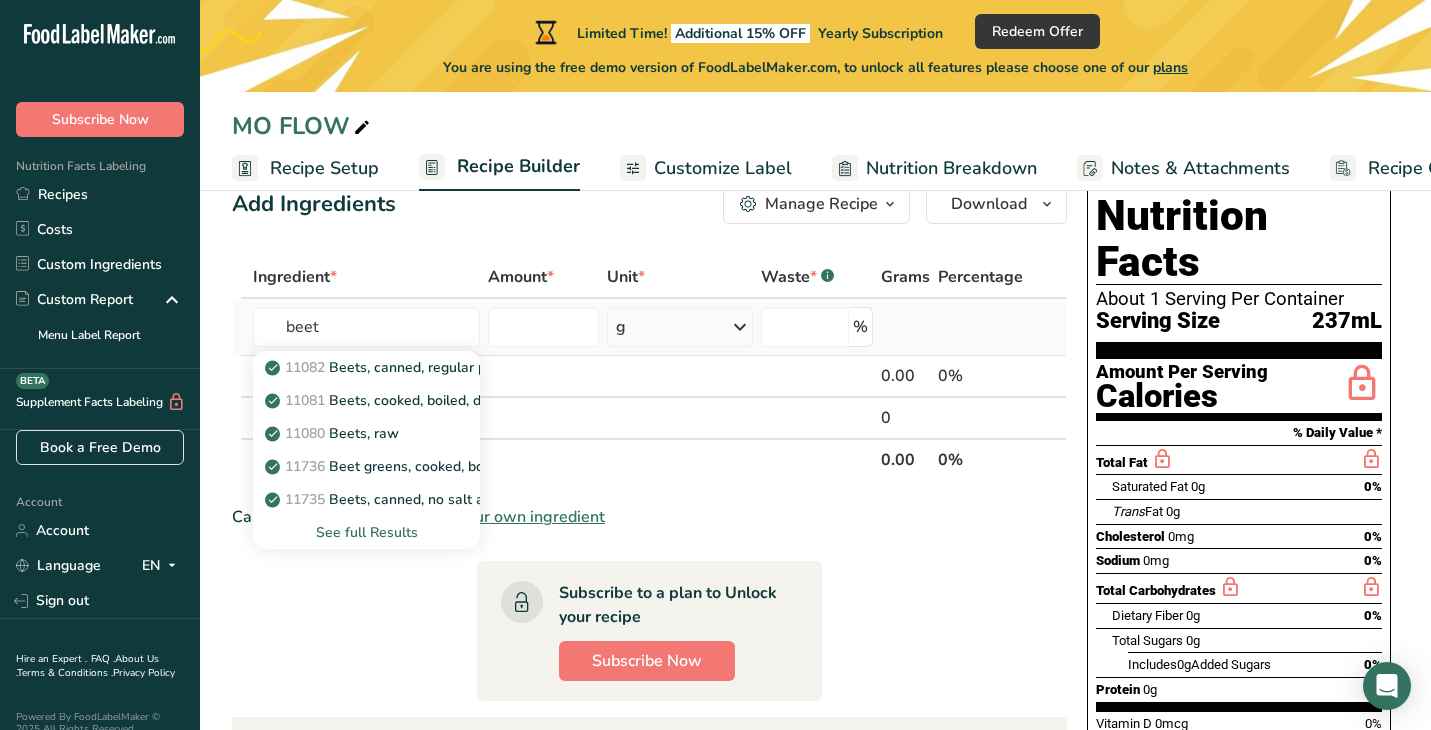 type 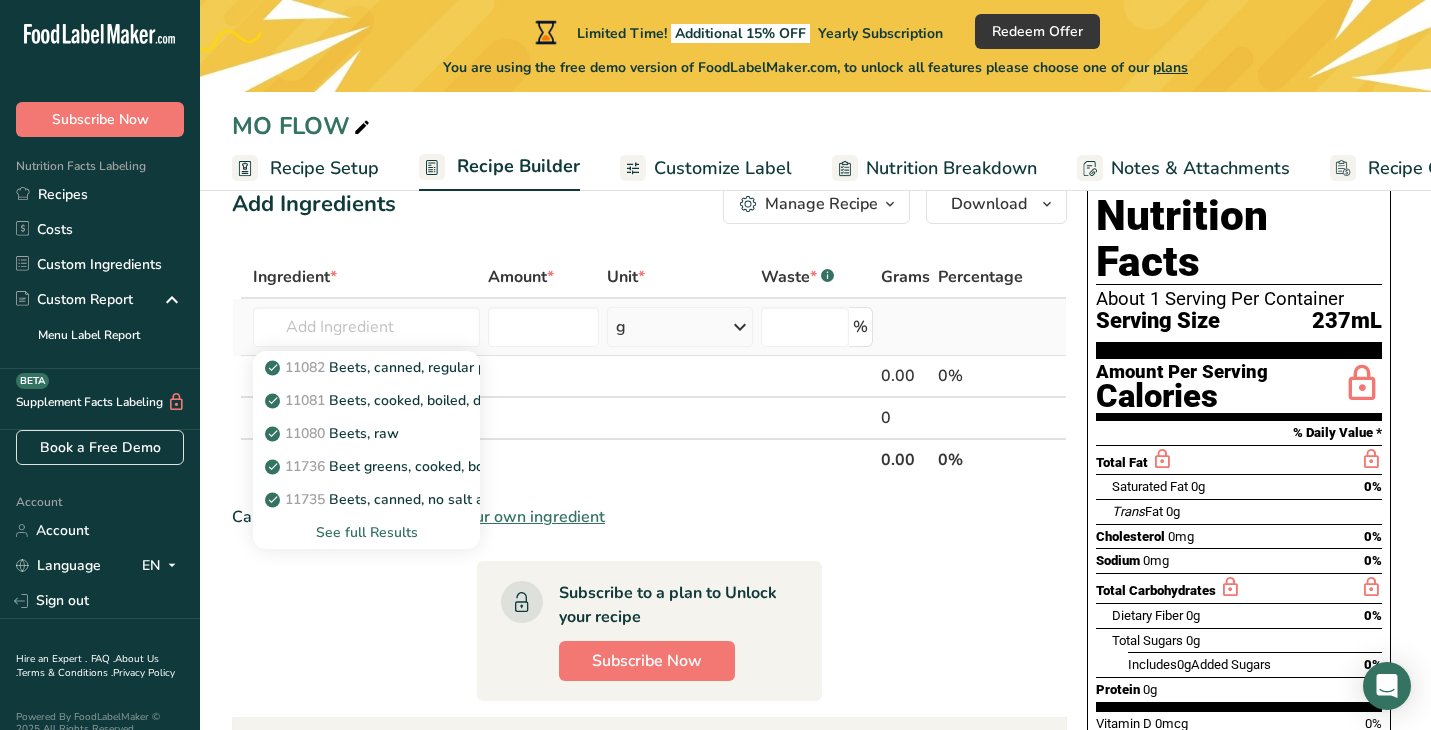 click on "See full Results" at bounding box center (366, 532) 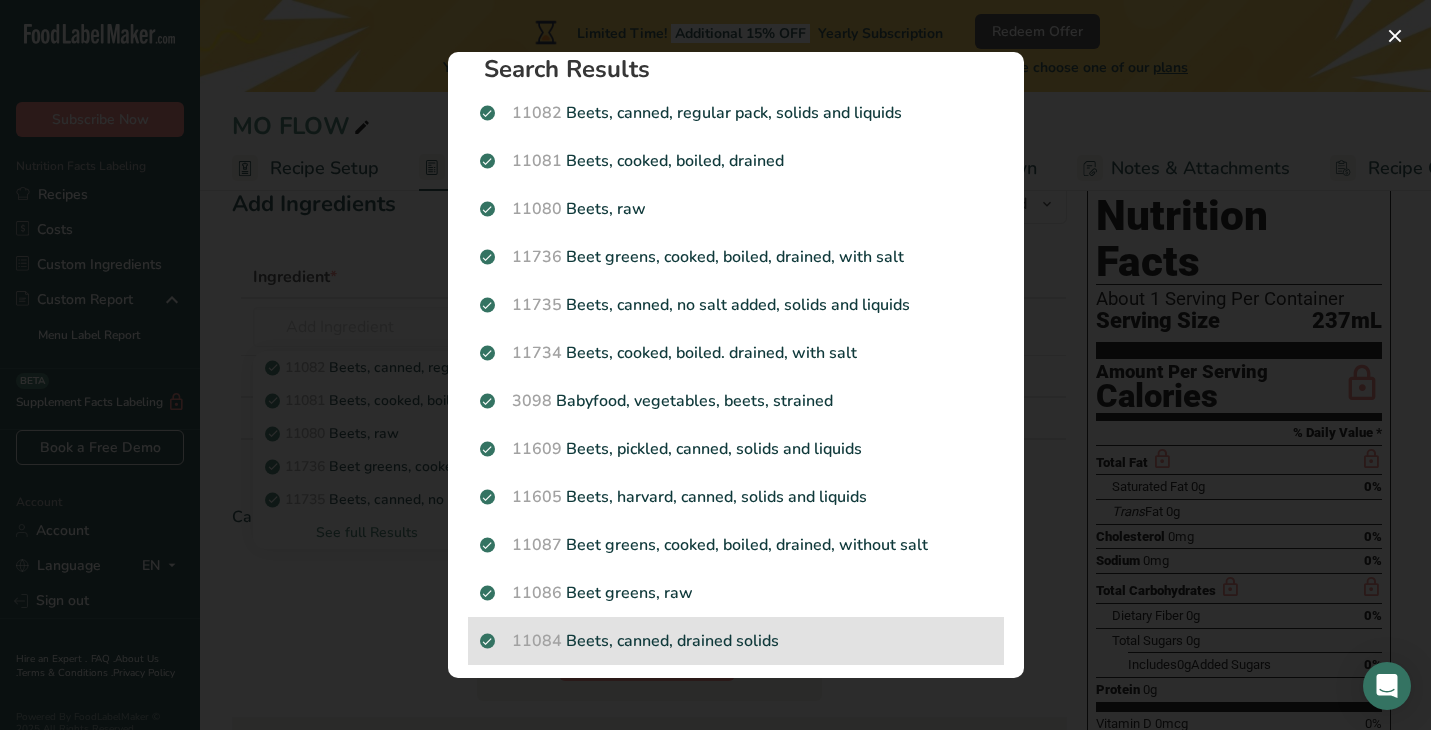 scroll, scrollTop: 12, scrollLeft: 0, axis: vertical 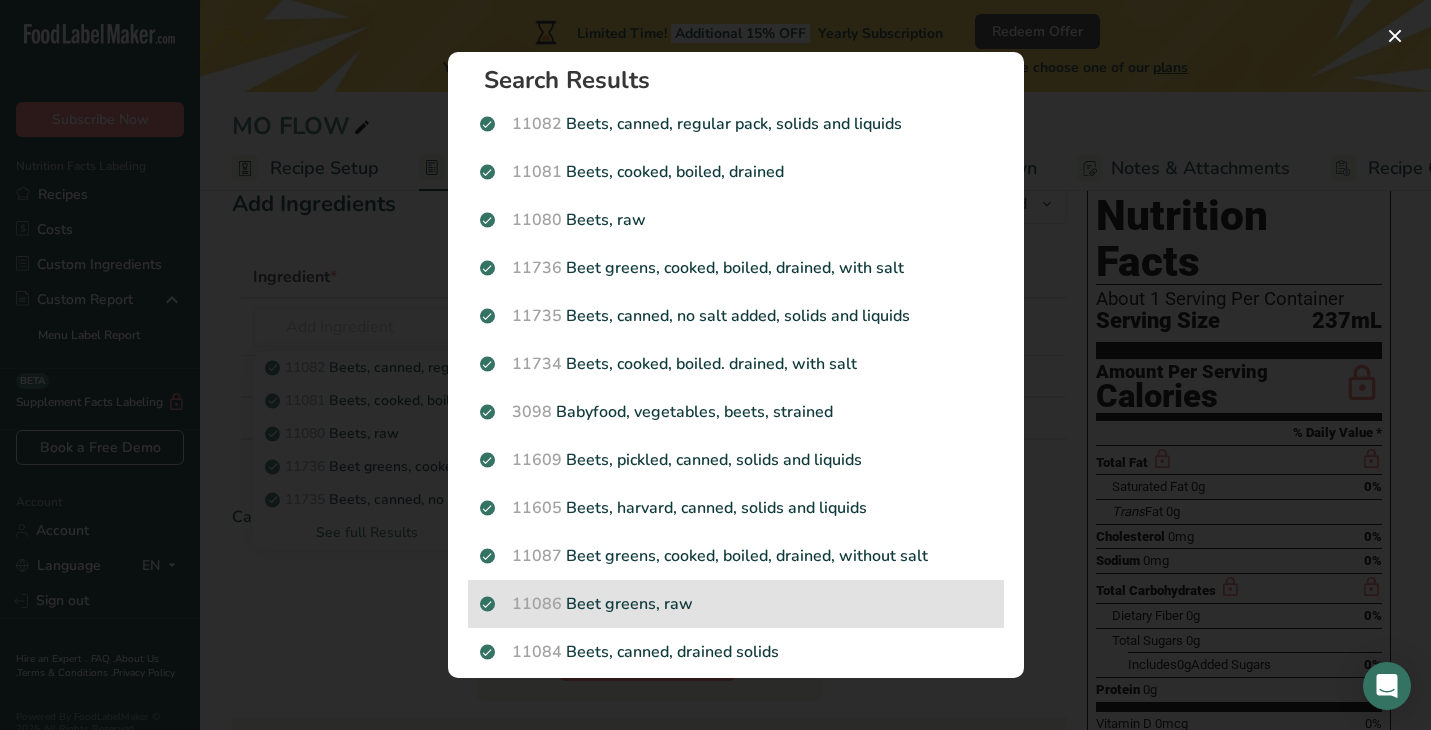 click on "11086
Beet greens, raw" at bounding box center (736, 604) 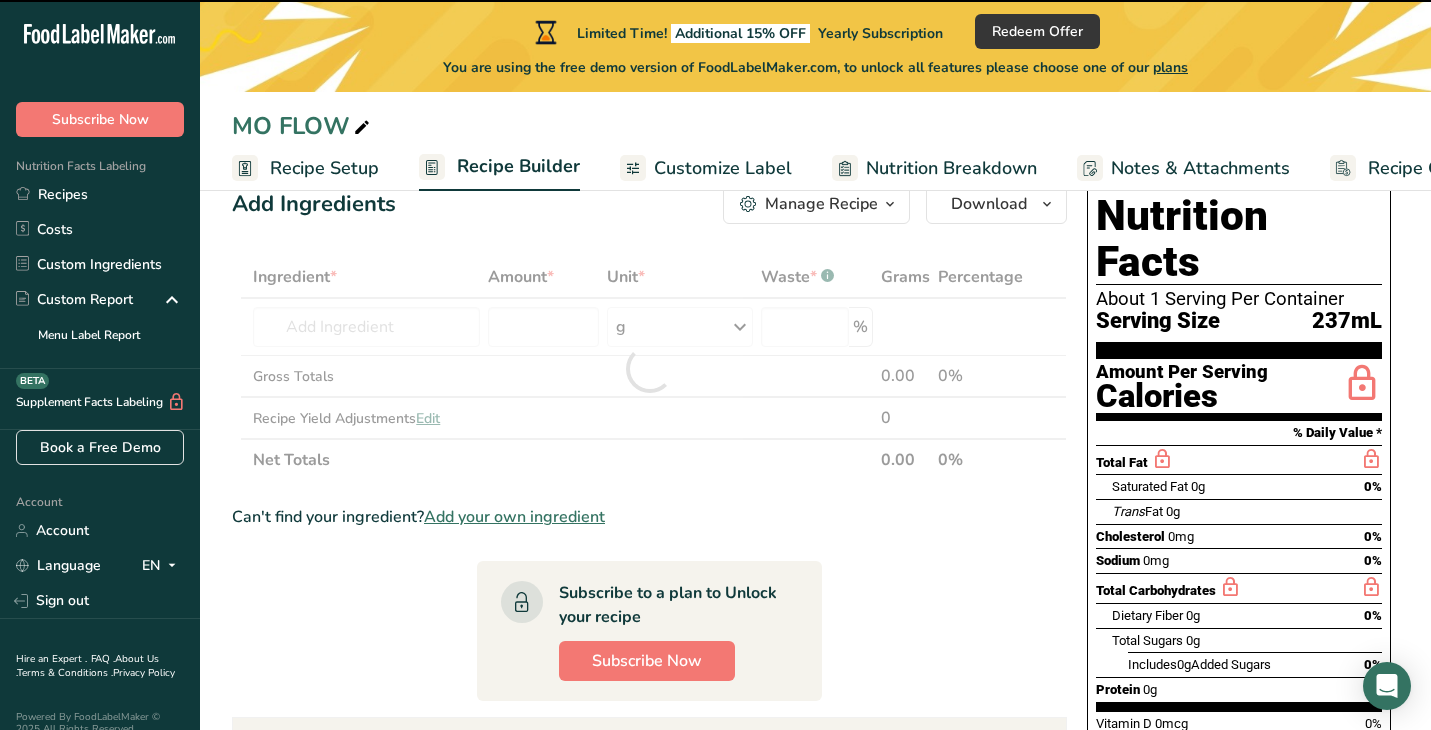 type on "0" 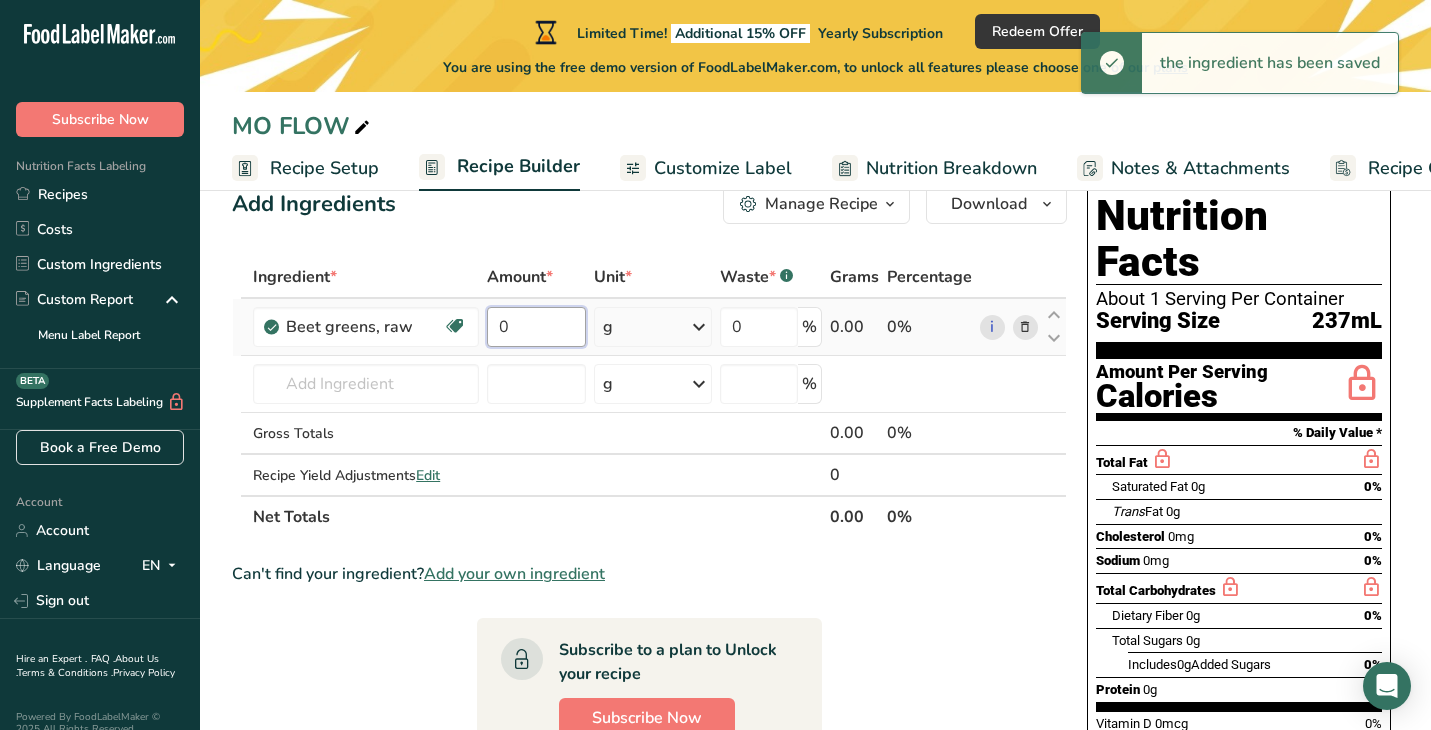 click on "0" at bounding box center [536, 327] 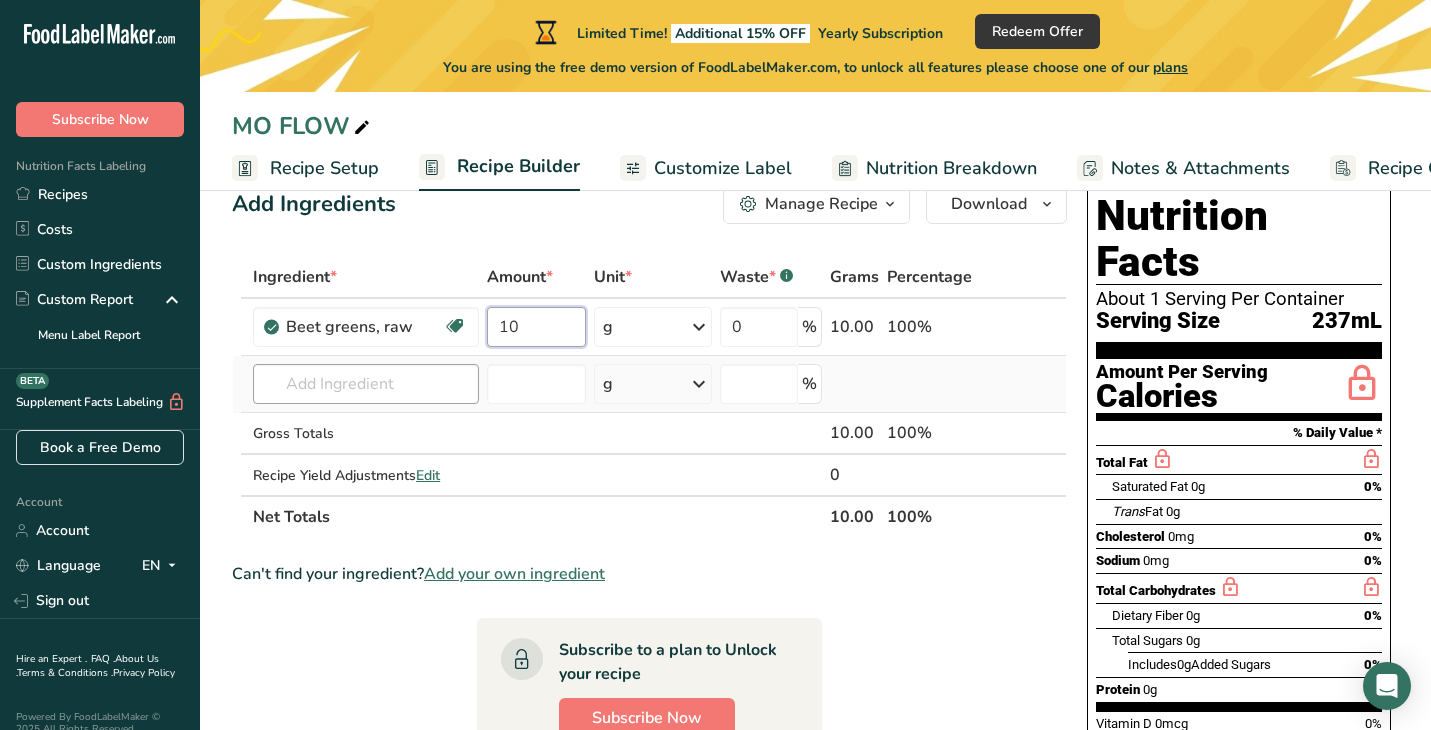 type on "10" 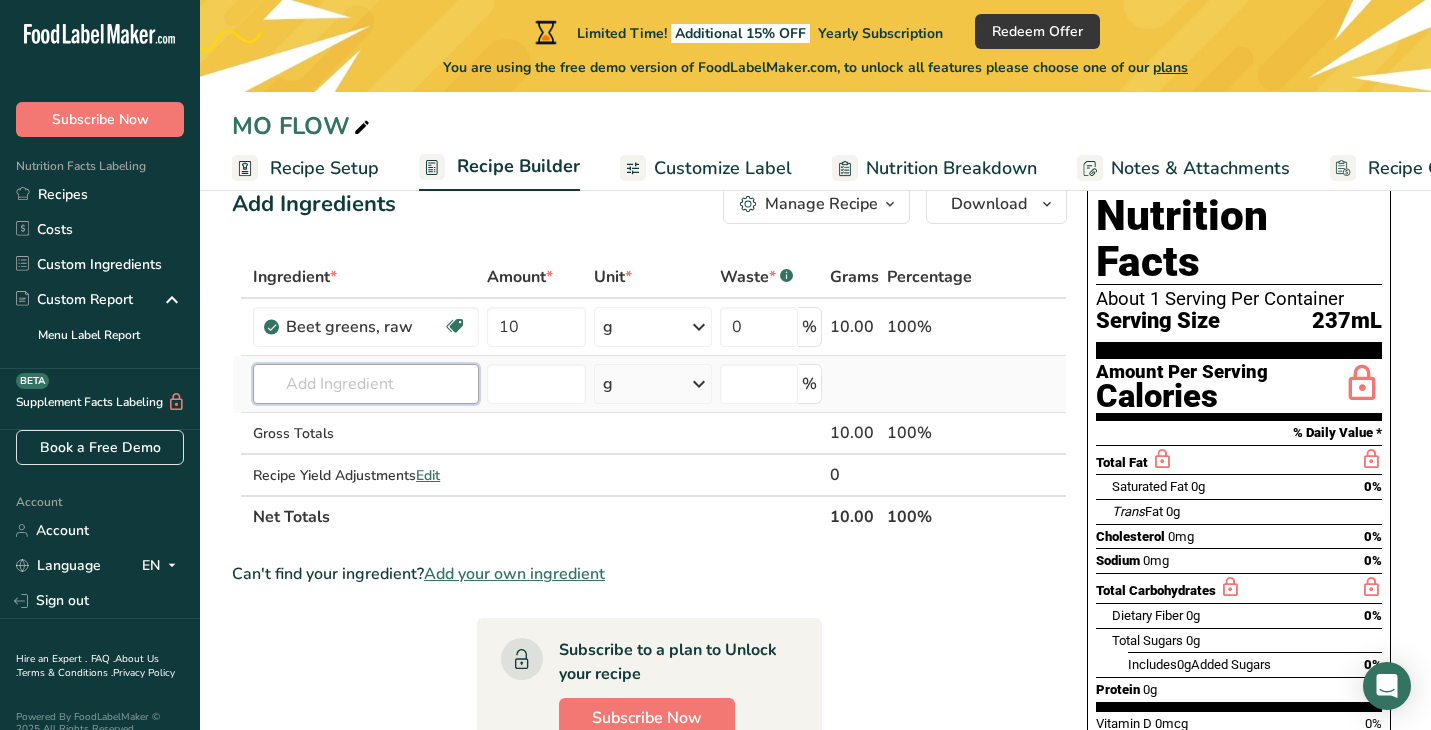 click on "Beet greens, raw
Dairy free
Gluten free
Vegan
Vegetarian
Soy free
10
g
Portions
1 cup
1 leaf
0.5 cup (1" pieces)
Weight Units
g
kg
mg
See more
Volume Units
l
Volume units require a density conversion. If you know your ingredient's density enter it below. Otherwise, click on "RIA" our AI Regulatory bot - she will be able to help you
lb/ft3
g/cm3
Confirm
mL
fl oz" at bounding box center (649, 397) 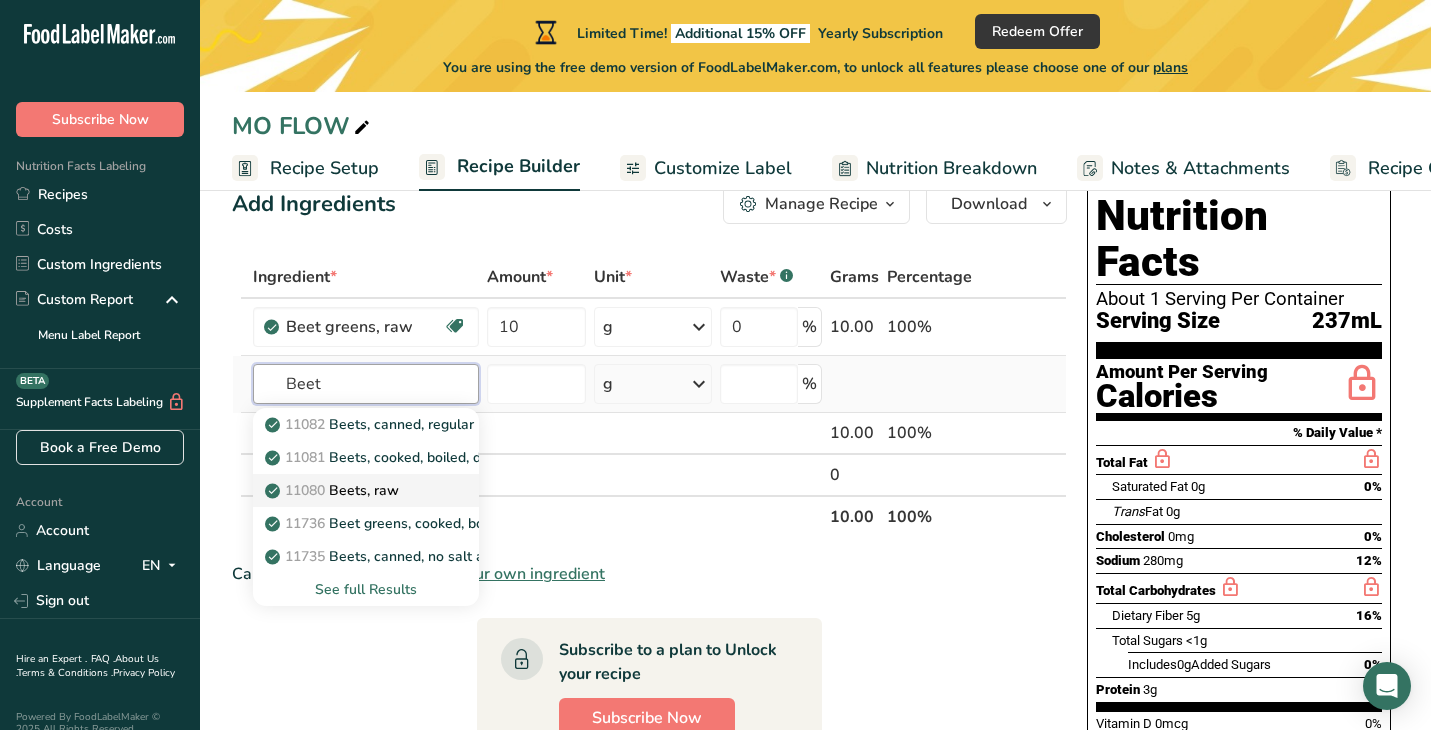 type on "Beet" 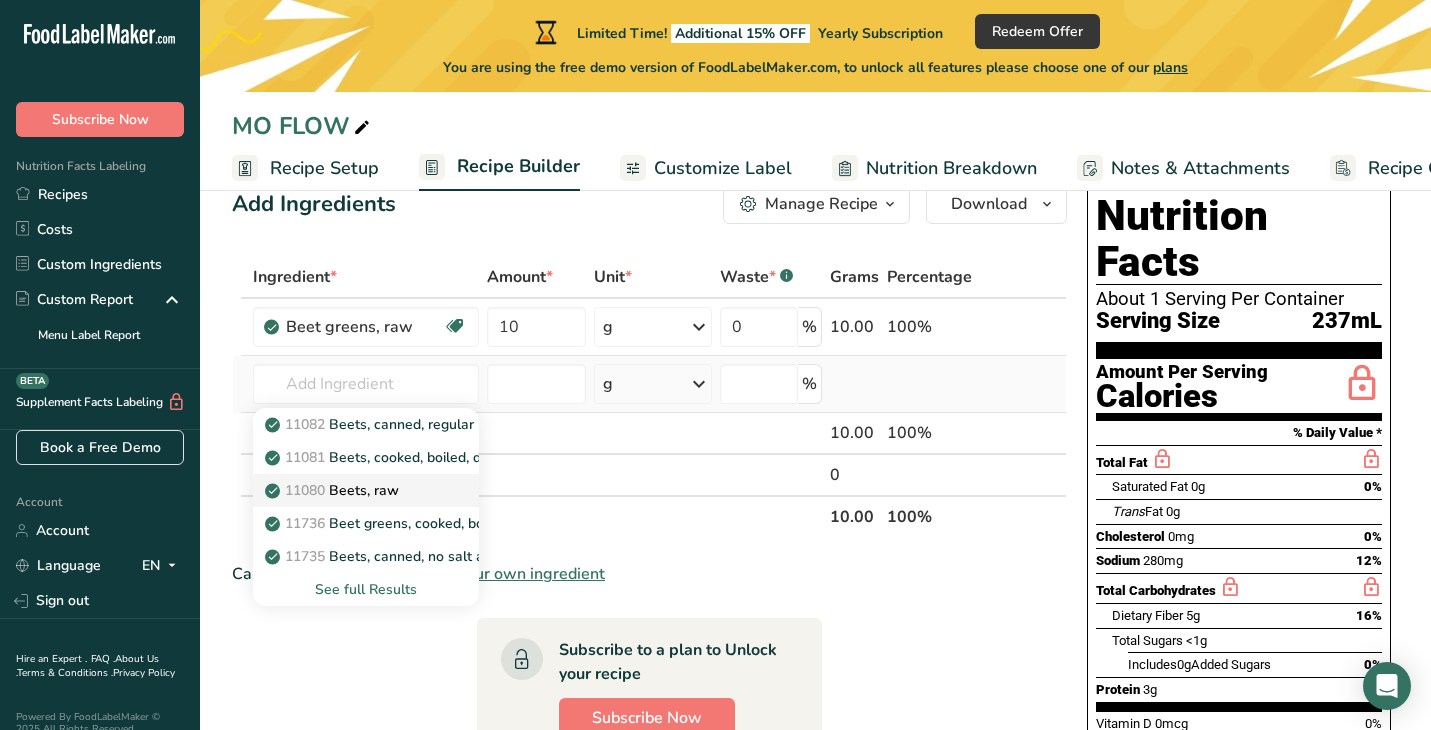 click on "11080
Beets, raw" at bounding box center [350, 490] 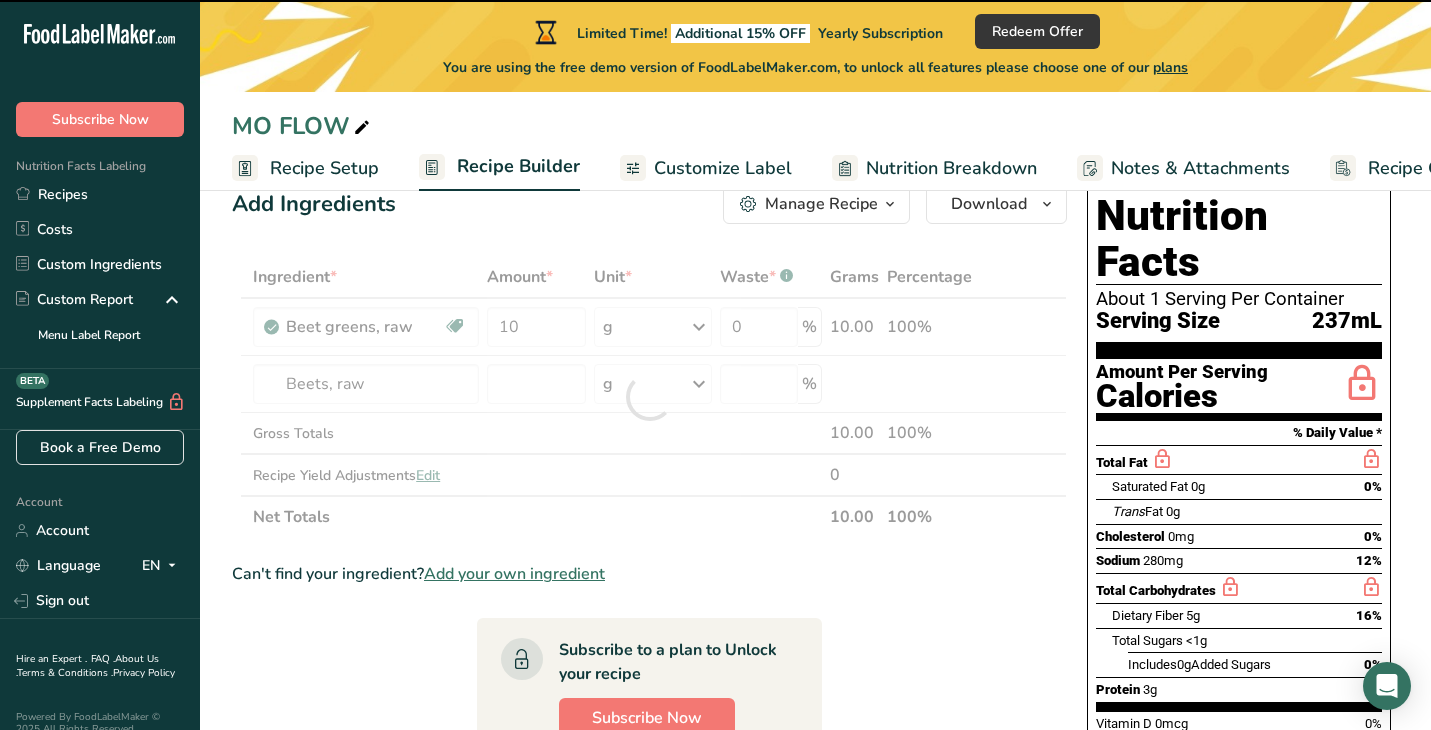 type on "0" 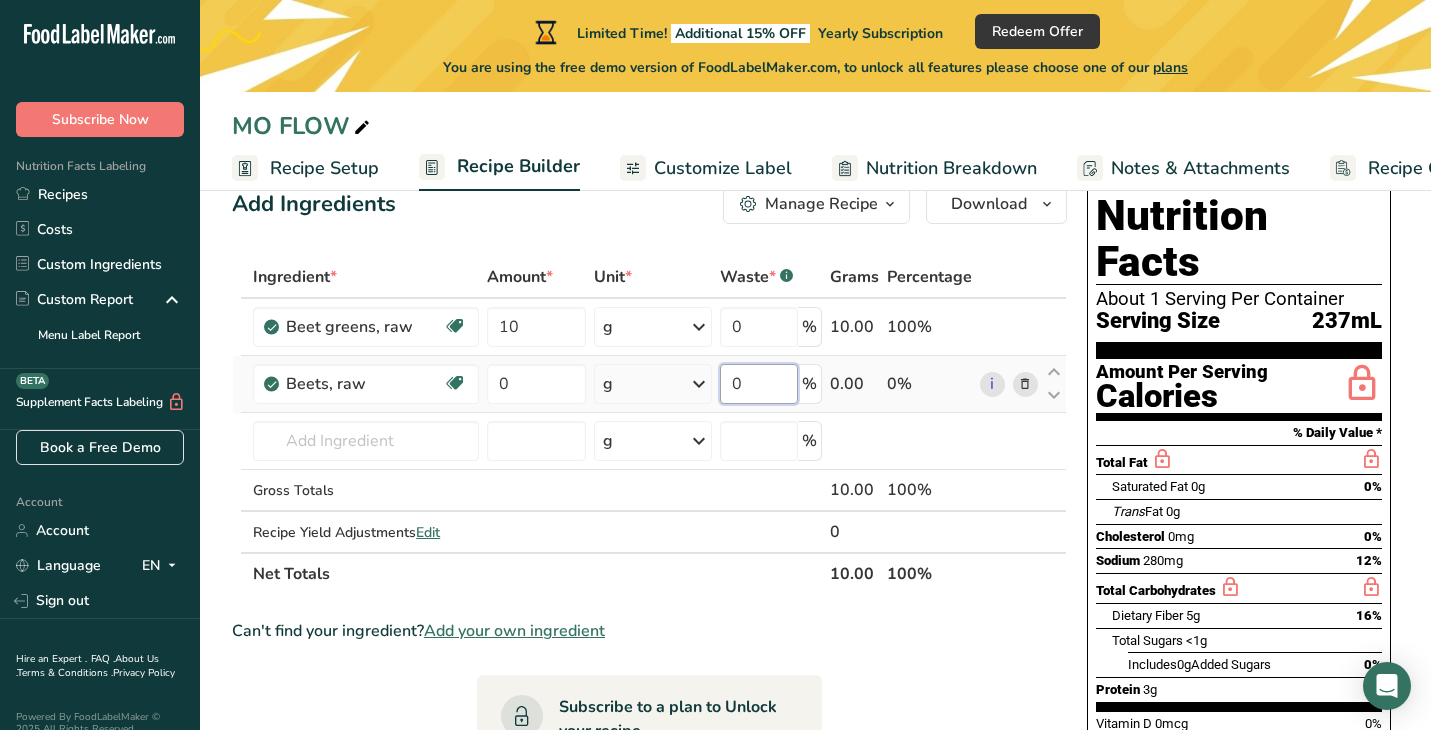 click on "0" at bounding box center [759, 384] 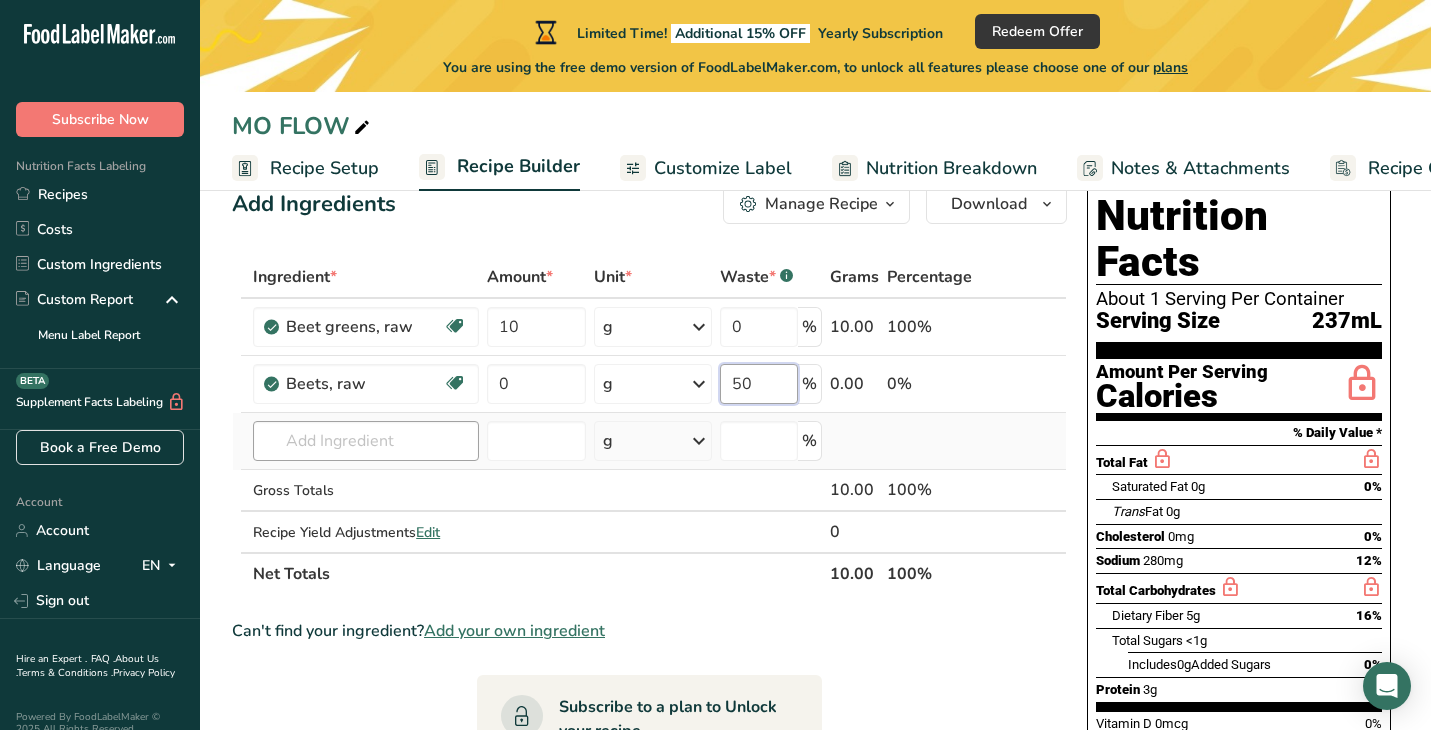 type on "50" 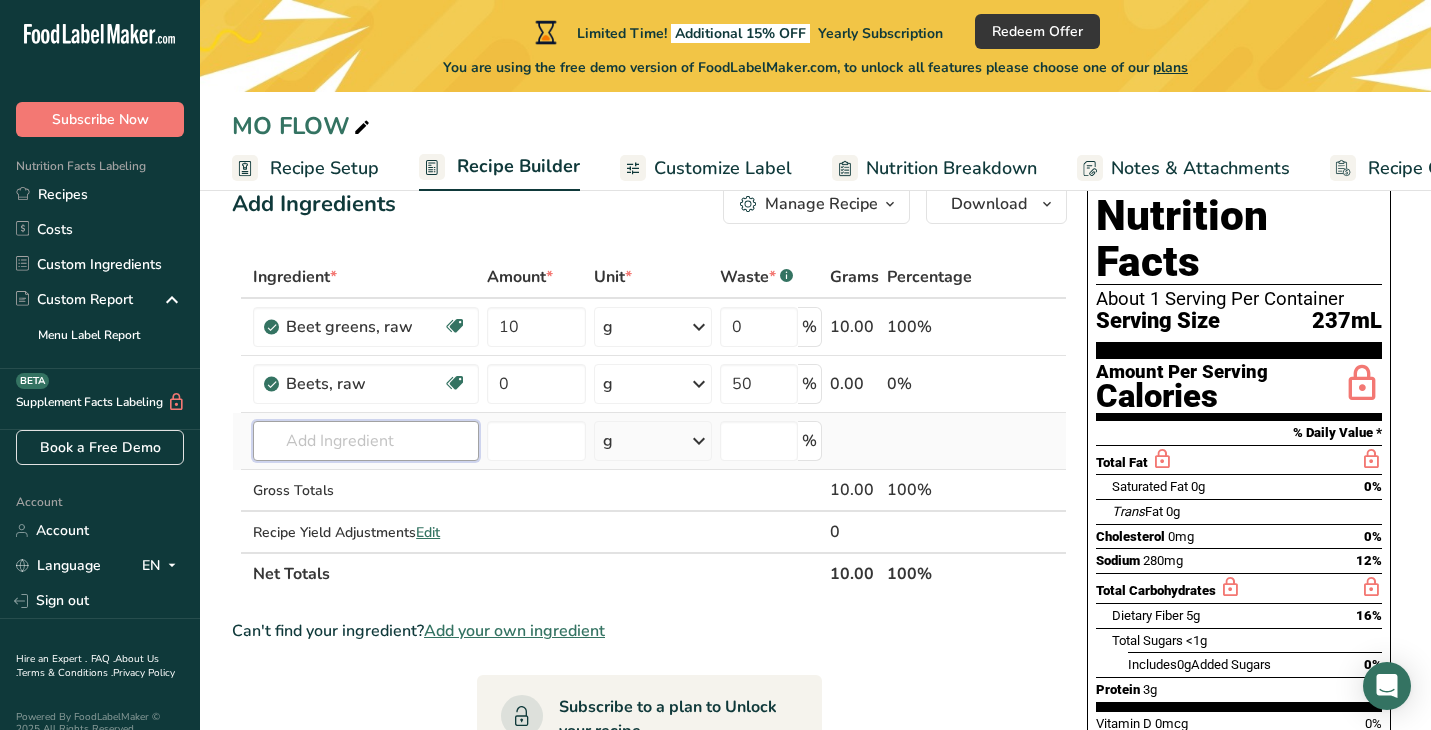 click on "Beet greens, raw
Dairy free
Gluten free
Vegan
Vegetarian
Soy free
10
g
Portions
1 cup
1 leaf
0.5 cup (1" pieces)
Weight Units
g
kg
mg
See more
Volume Units
l
Volume units require a density conversion. If you know your ingredient's density enter it below. Otherwise, click on "RIA" our AI Regulatory bot - she will be able to help you
lb/ft3
g/cm3
Confirm
mL
fl oz" at bounding box center [649, 425] 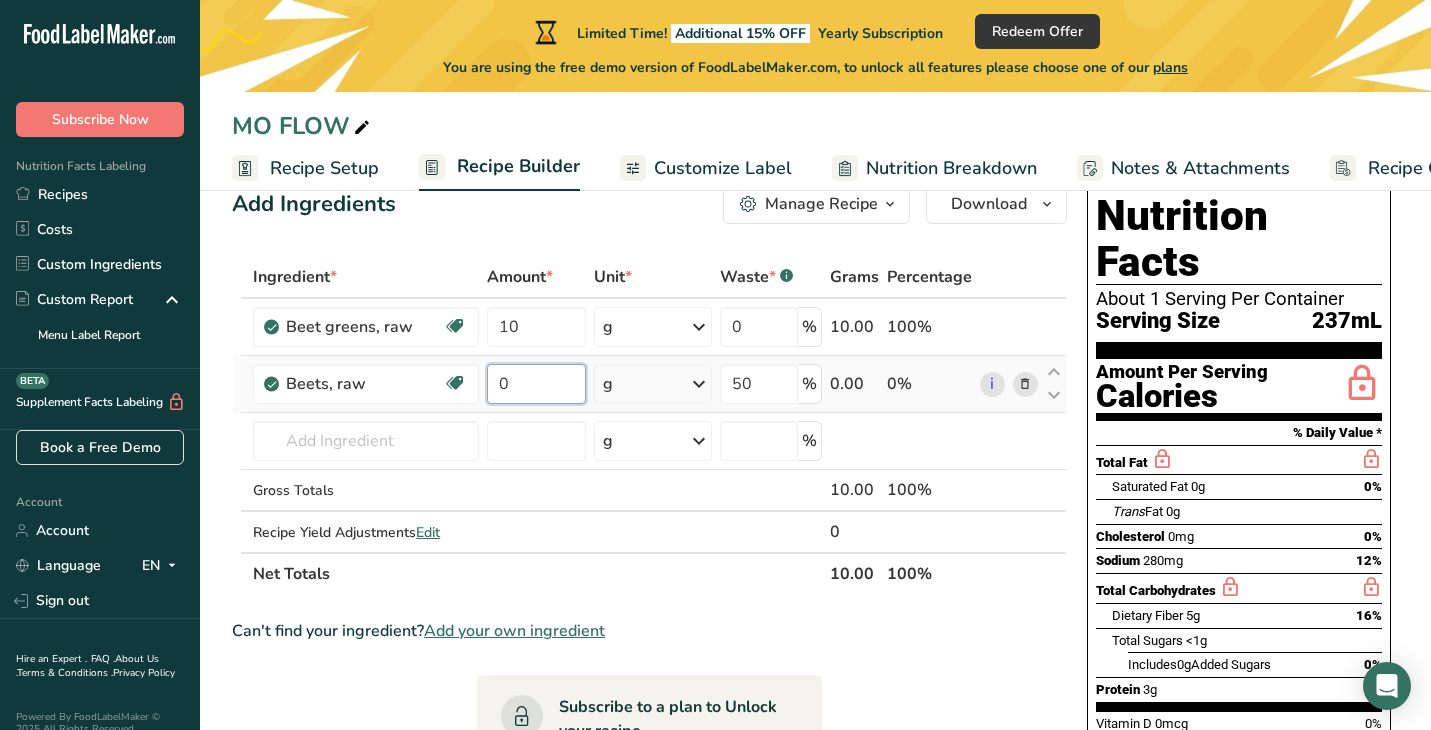 click on "0" at bounding box center [536, 384] 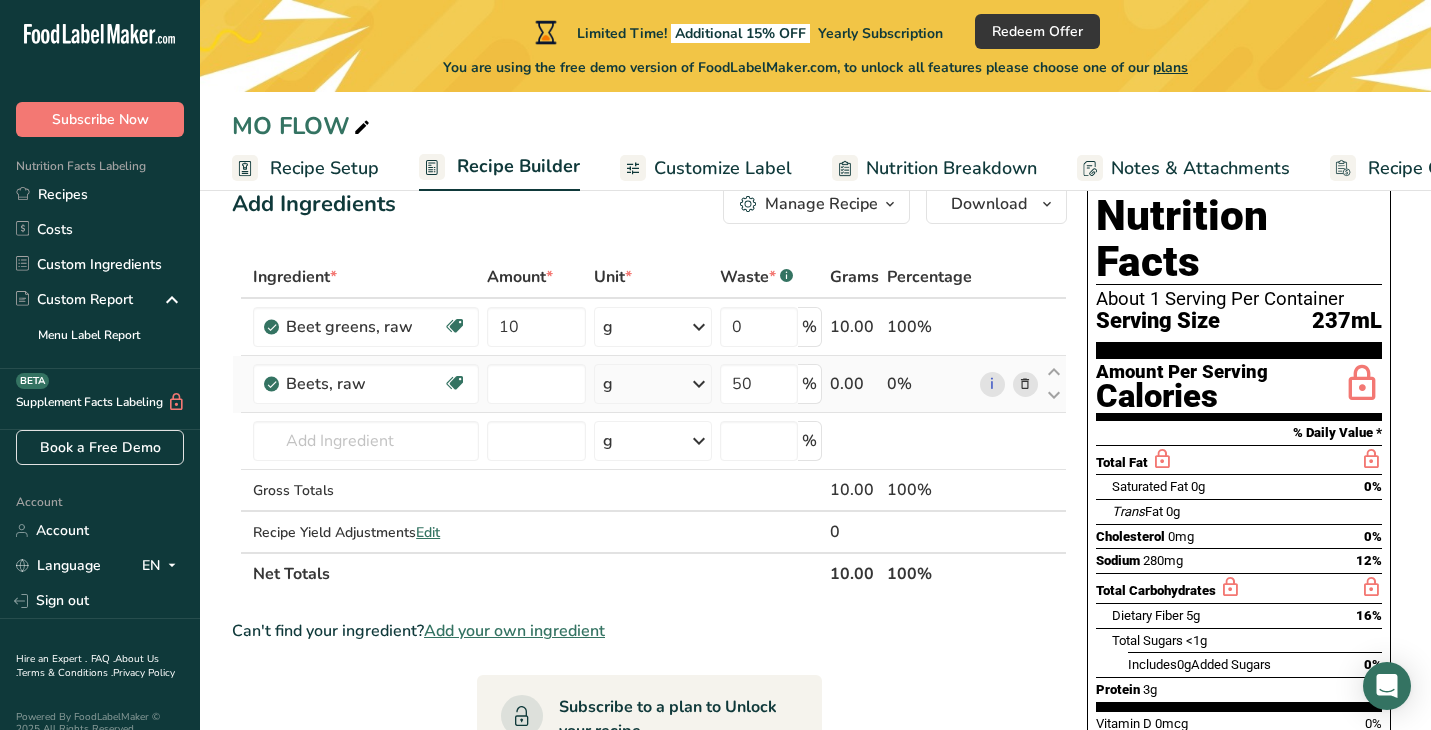 click on "Beet greens, raw
Dairy free
Gluten free
Vegan
Vegetarian
Soy free
10
g
Portions
1 cup
1 leaf
0.5 cup (1" pieces)
Weight Units
g
kg
mg
See more
Volume Units
l
Volume units require a density conversion. If you know your ingredient's density enter it below. Otherwise, click on "RIA" our AI Regulatory bot - she will be able to help you
lb/ft3
g/cm3
Confirm
mL
fl oz" at bounding box center [649, 425] 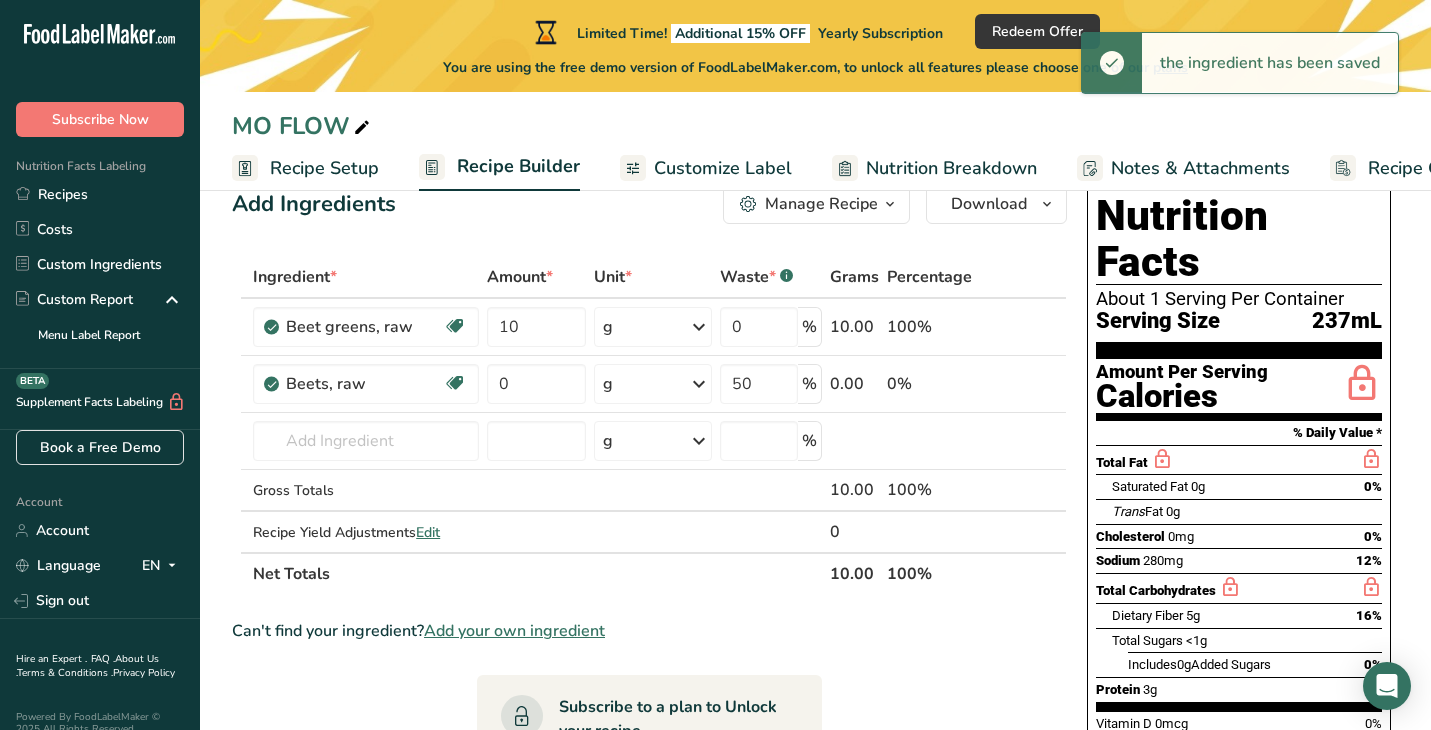 click on "g" at bounding box center (653, 384) 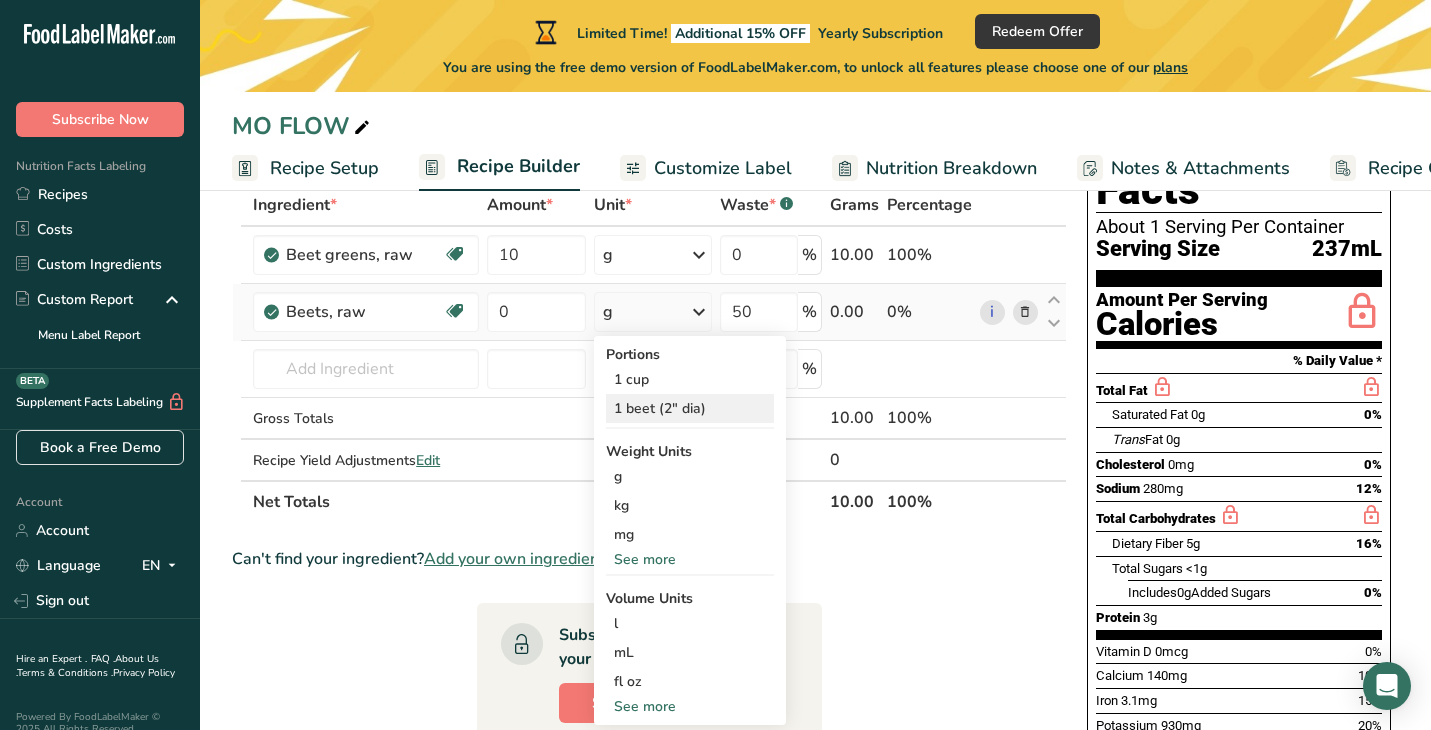 scroll, scrollTop: 145, scrollLeft: 0, axis: vertical 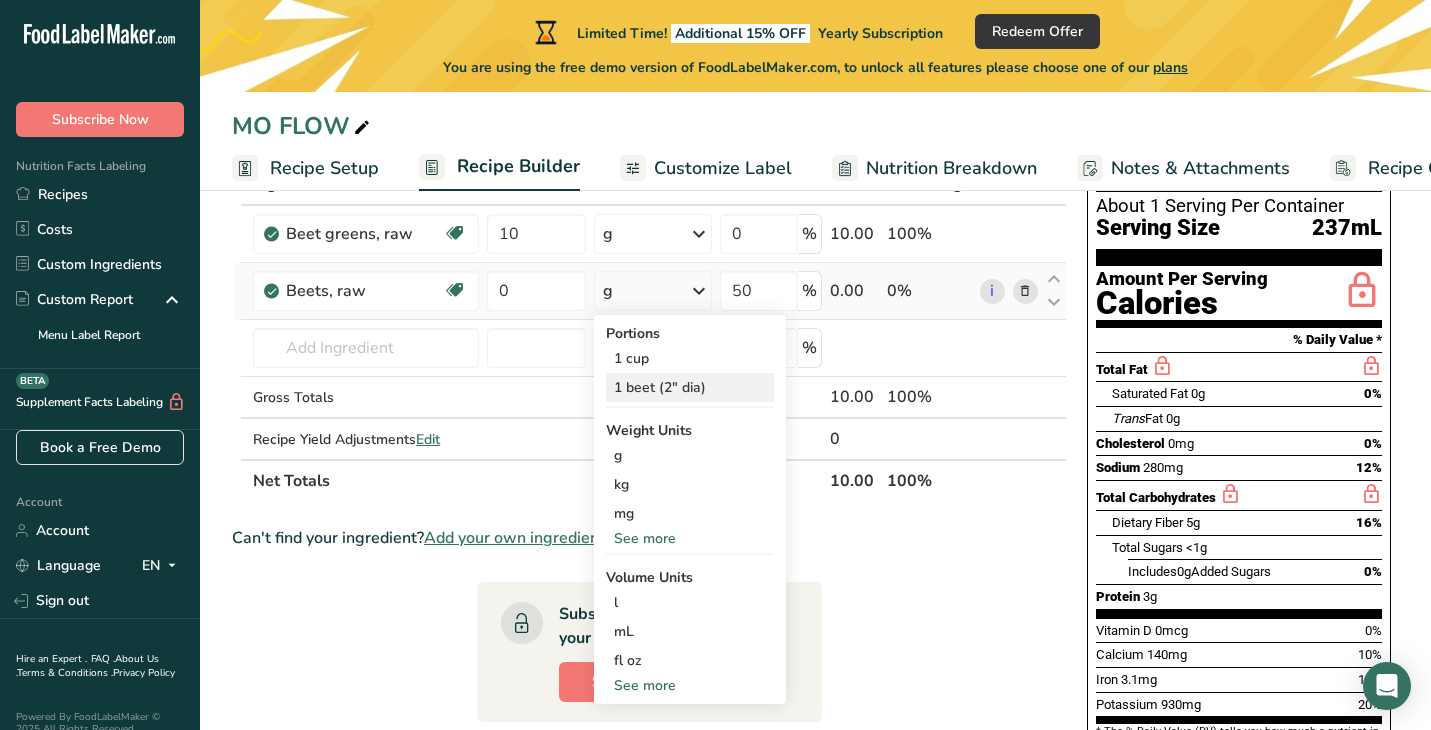 click on "1 beet (2" dia)" at bounding box center [690, 387] 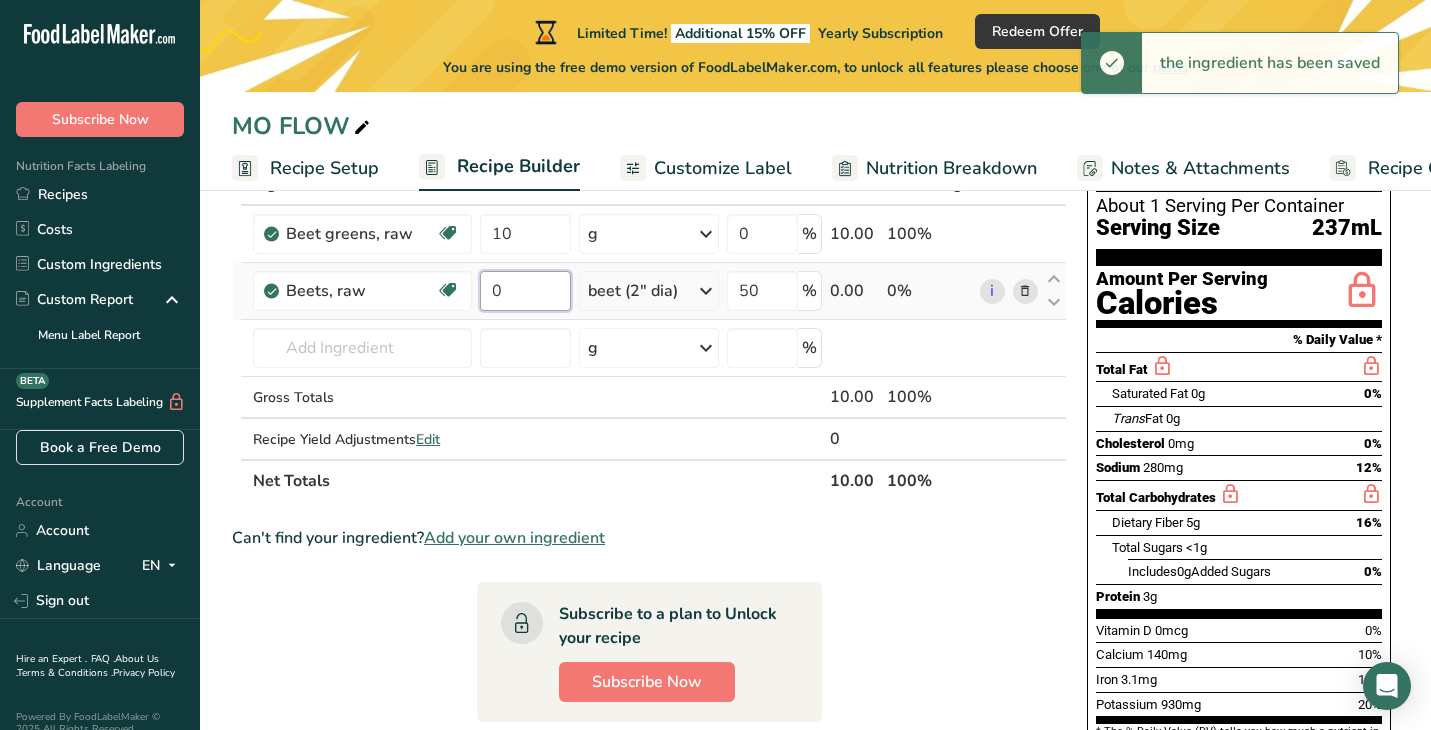 click on "0" at bounding box center (525, 291) 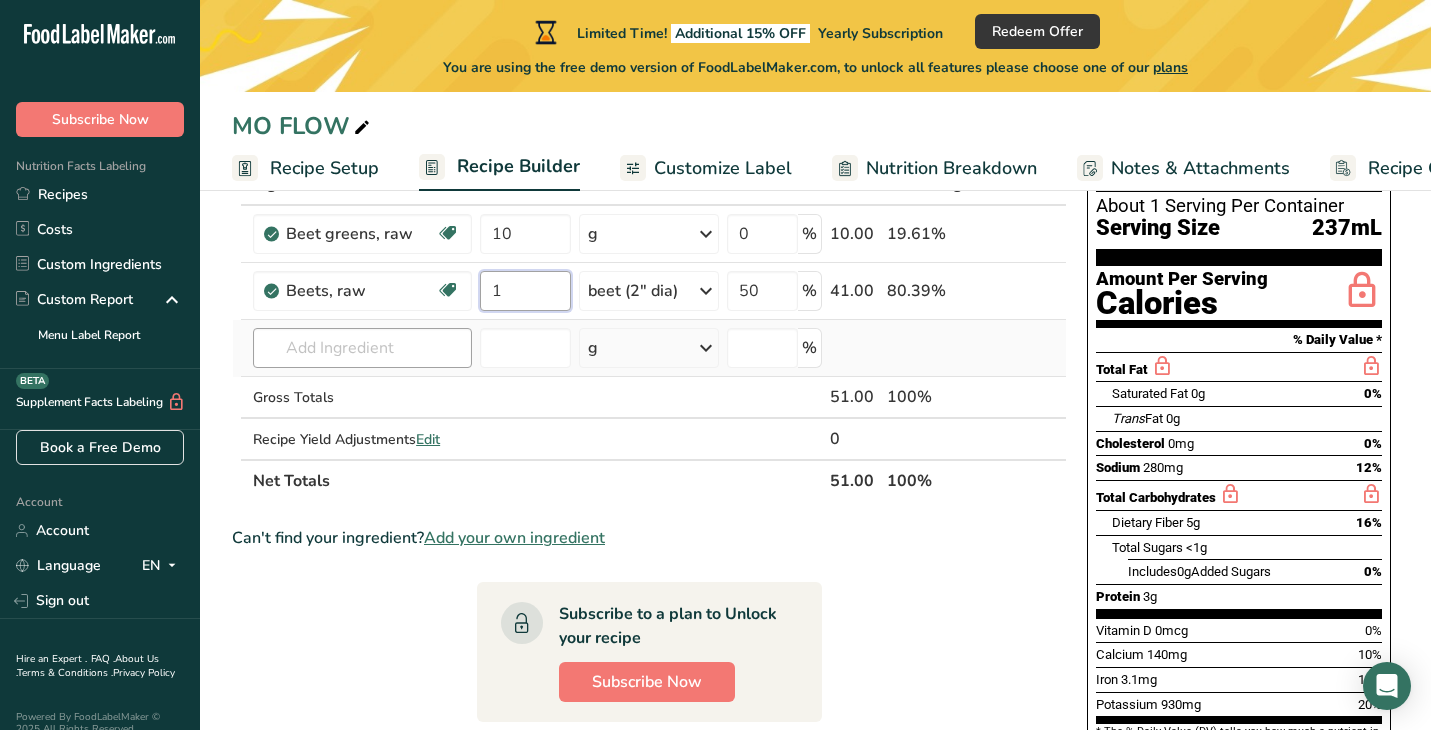 type on "1" 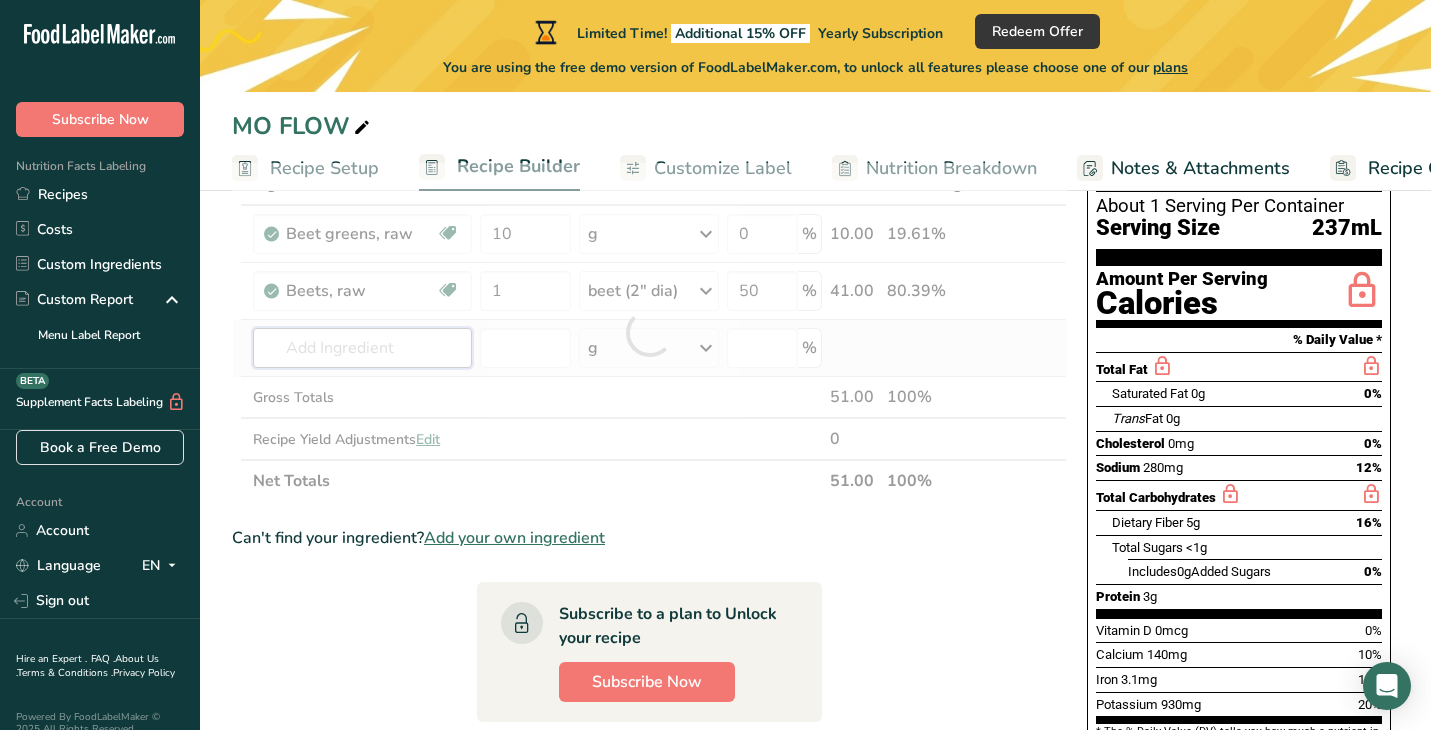 click on "Beet greens, raw
Dairy free
Gluten free
Vegan
Vegetarian
Soy free
10
g
Portions
1 cup
1 leaf
0.5 cup (1" pieces)
Weight Units
g
kg
mg
See more
Volume Units
l
Volume units require a density conversion. If you know your ingredient's density enter it below. Otherwise, click on "RIA" our AI Regulatory bot - she will be able to help you
lb/ft3
g/cm3
Confirm
mL
fl oz" at bounding box center (649, 332) 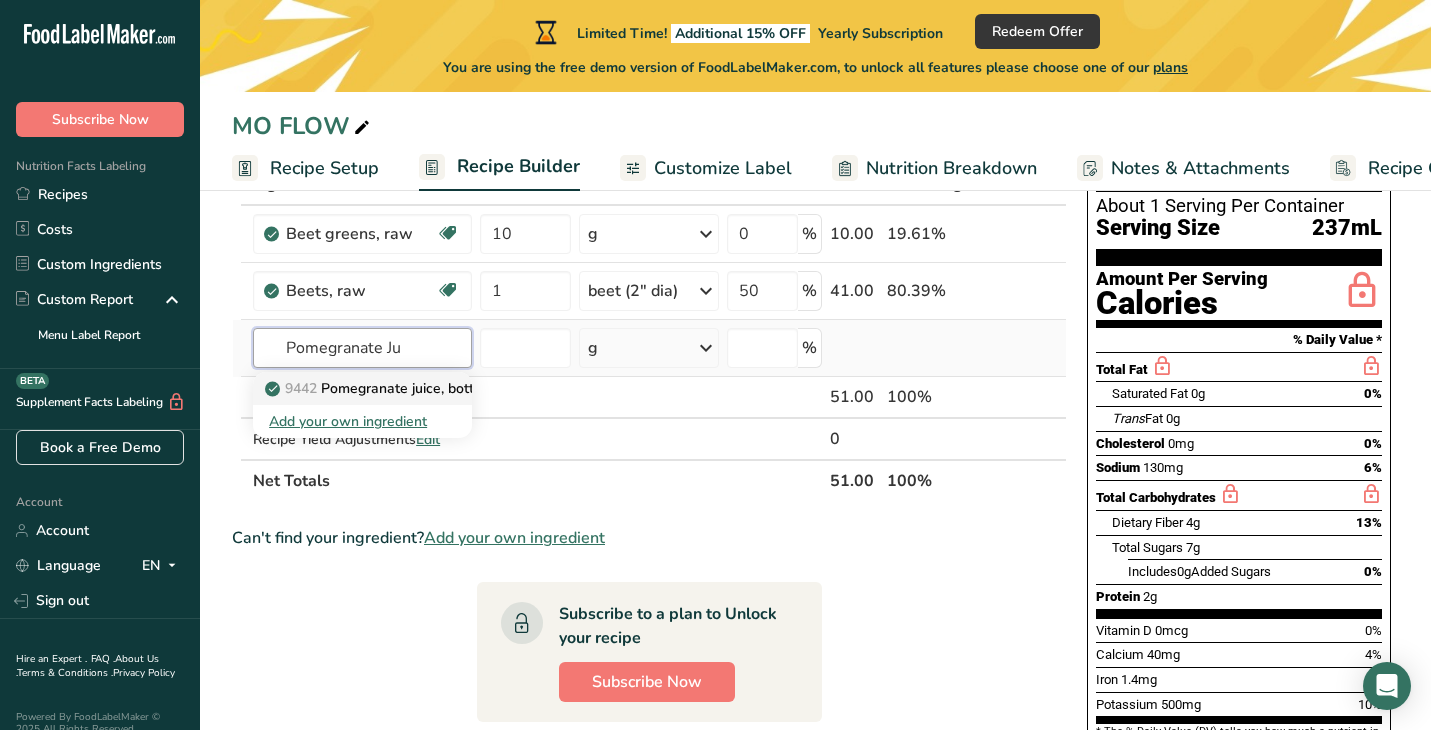 type on "Pomegranate Ju" 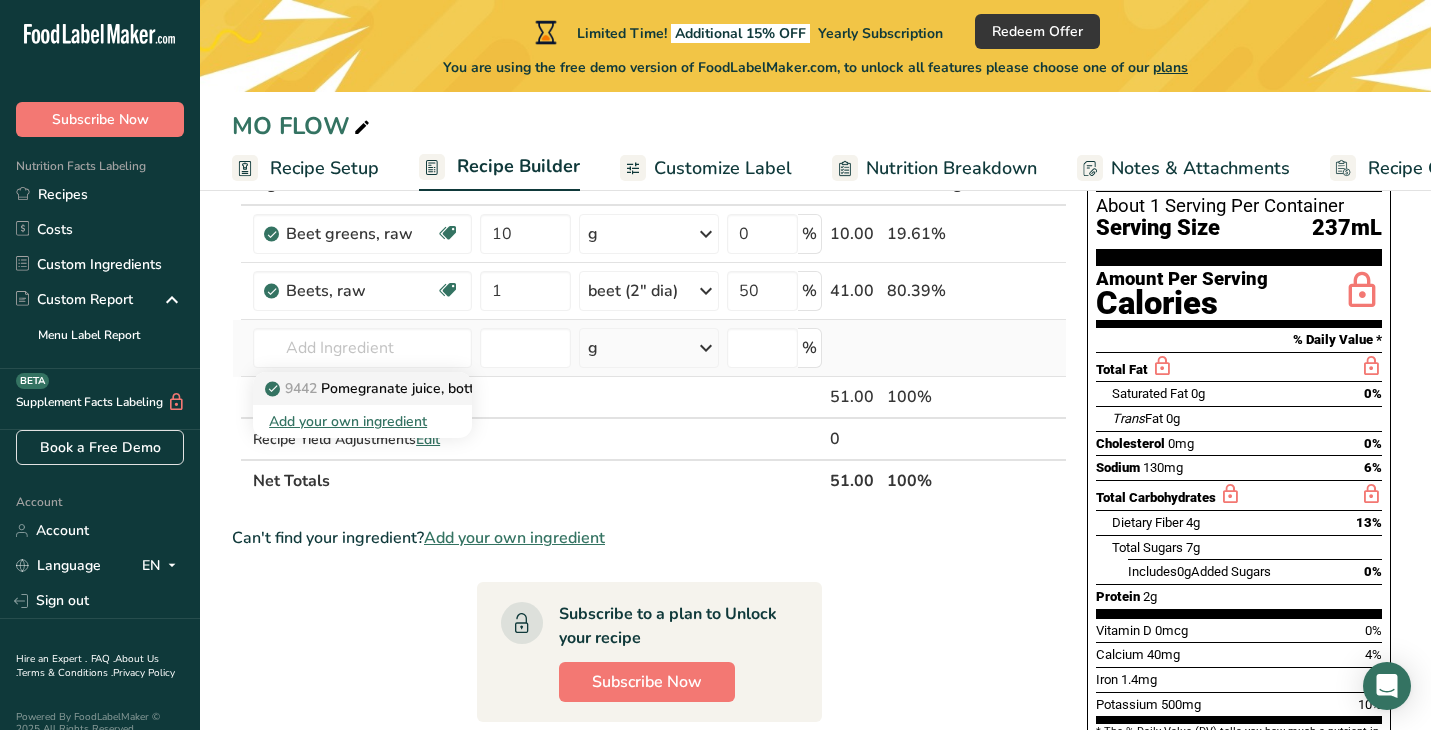 click on "9442
Pomegranate juice, bottled" at bounding box center [381, 388] 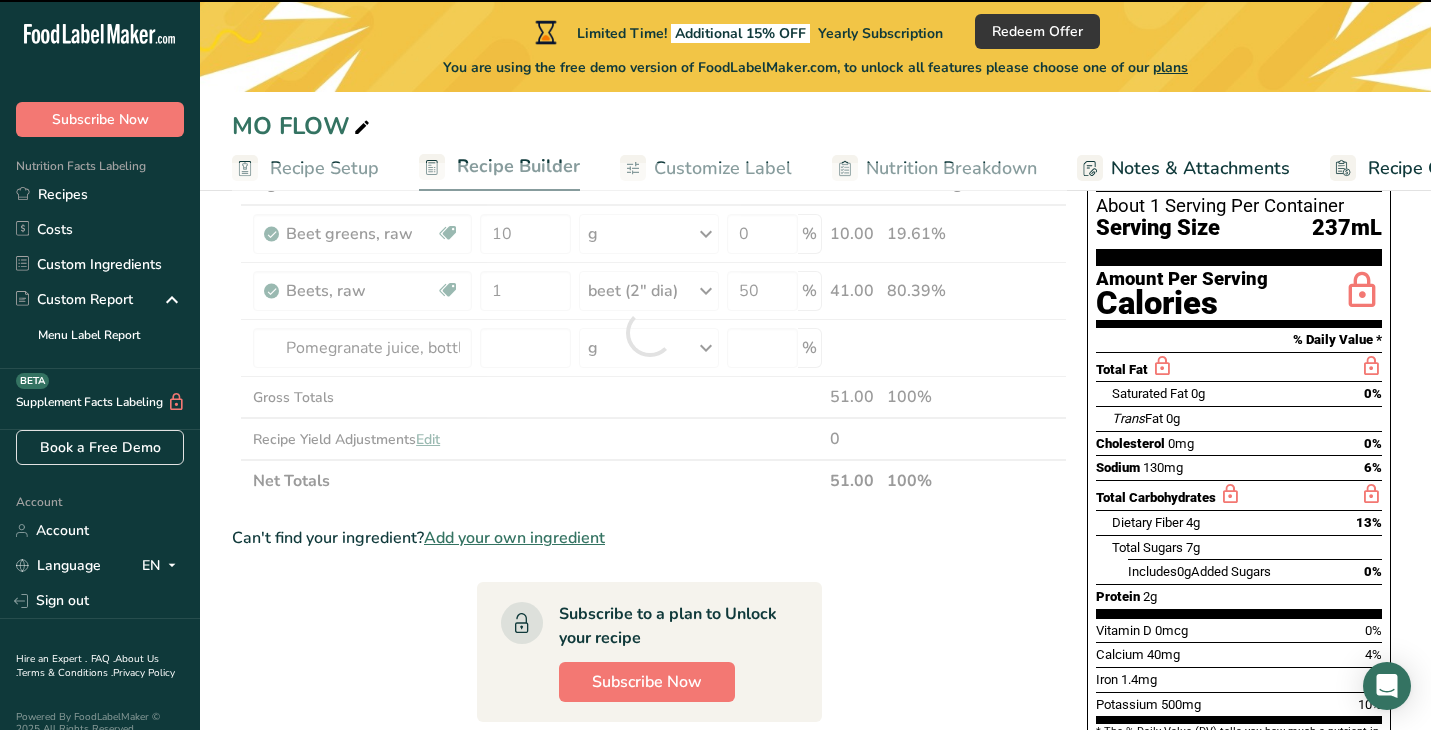 type on "0" 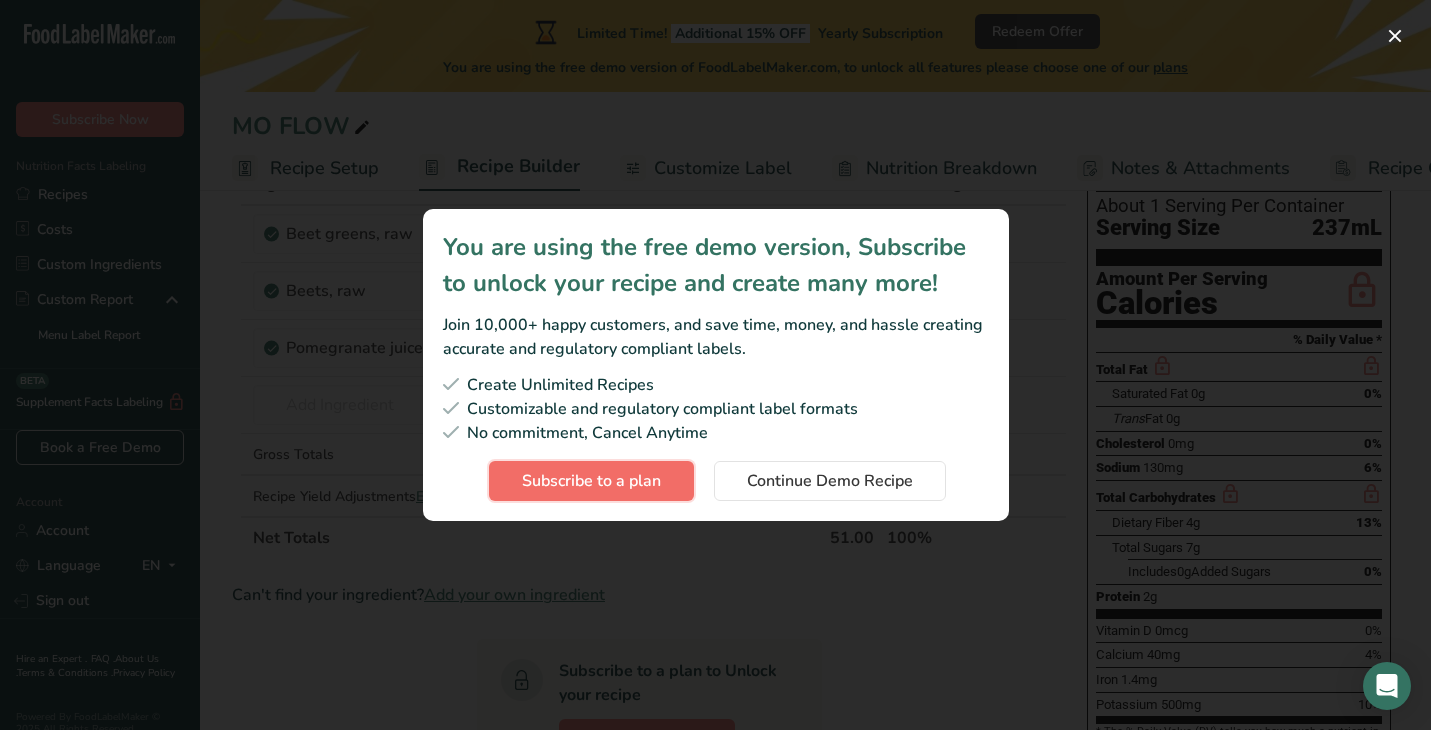 click on "Subscribe to a plan" at bounding box center [591, 481] 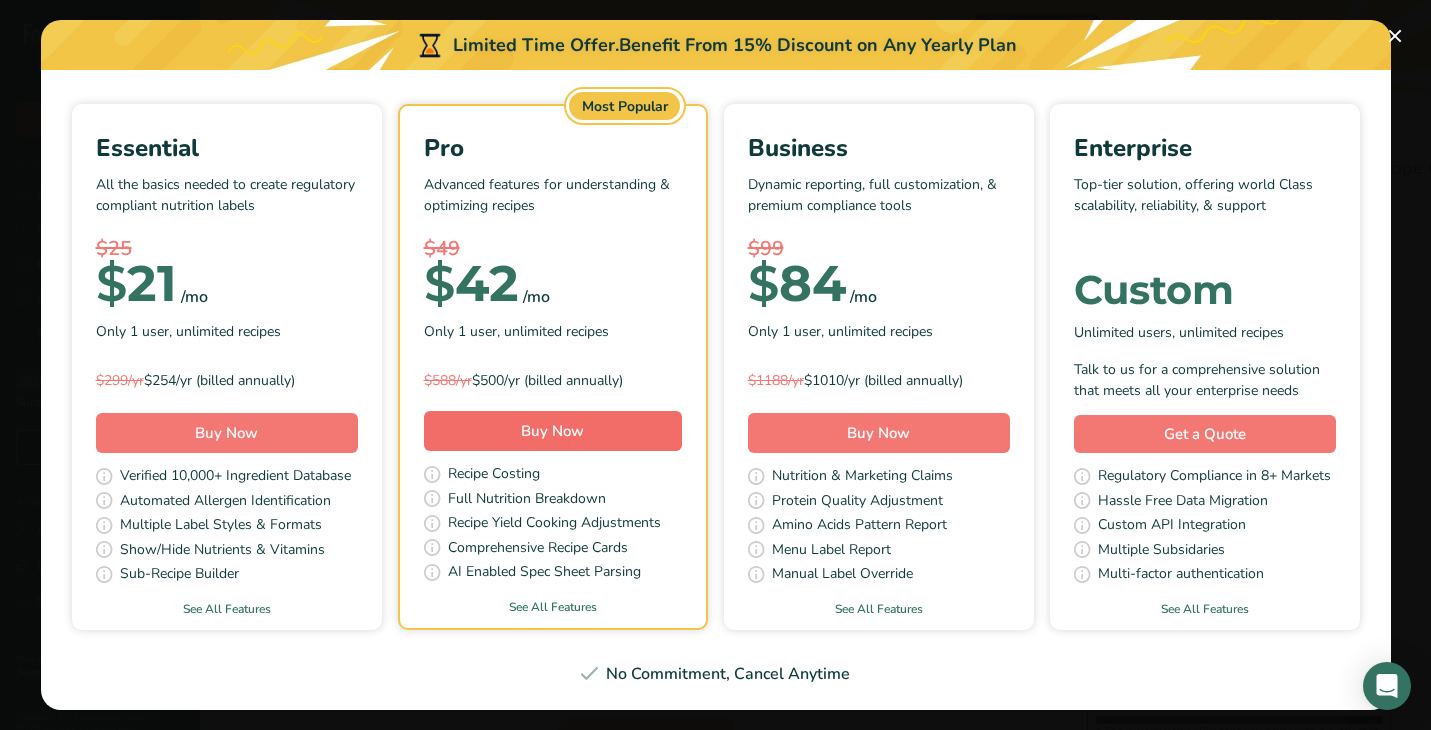 scroll, scrollTop: 125, scrollLeft: 0, axis: vertical 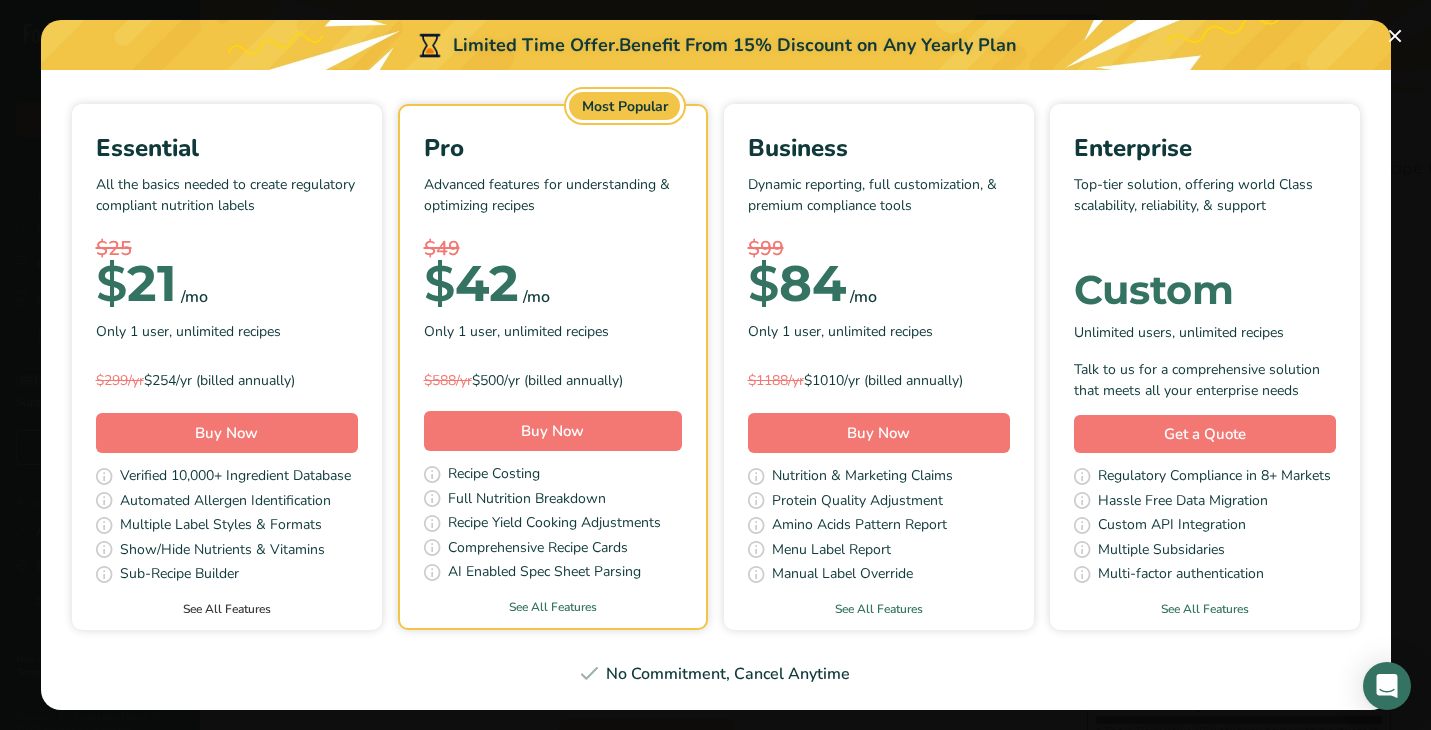 click on "See All Features" at bounding box center (227, 609) 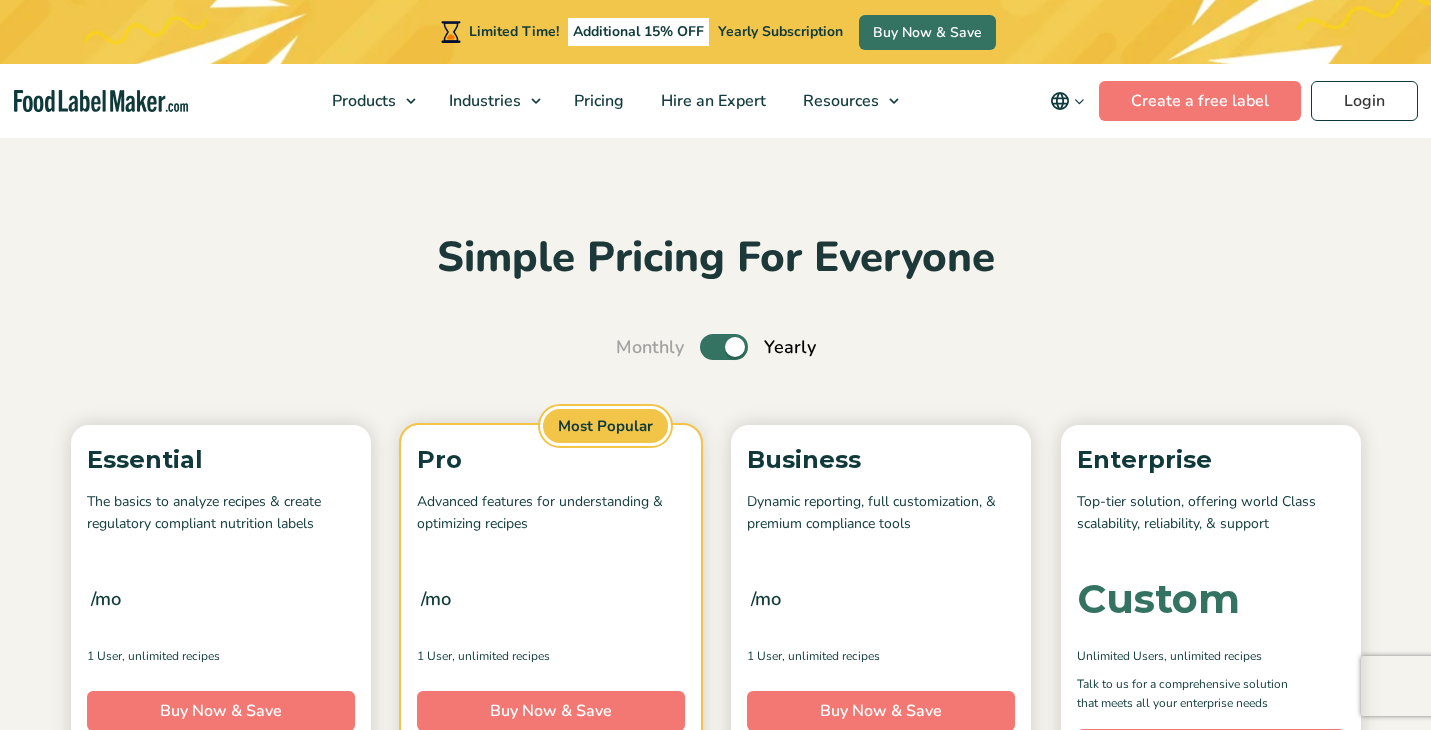 scroll, scrollTop: 1645, scrollLeft: 0, axis: vertical 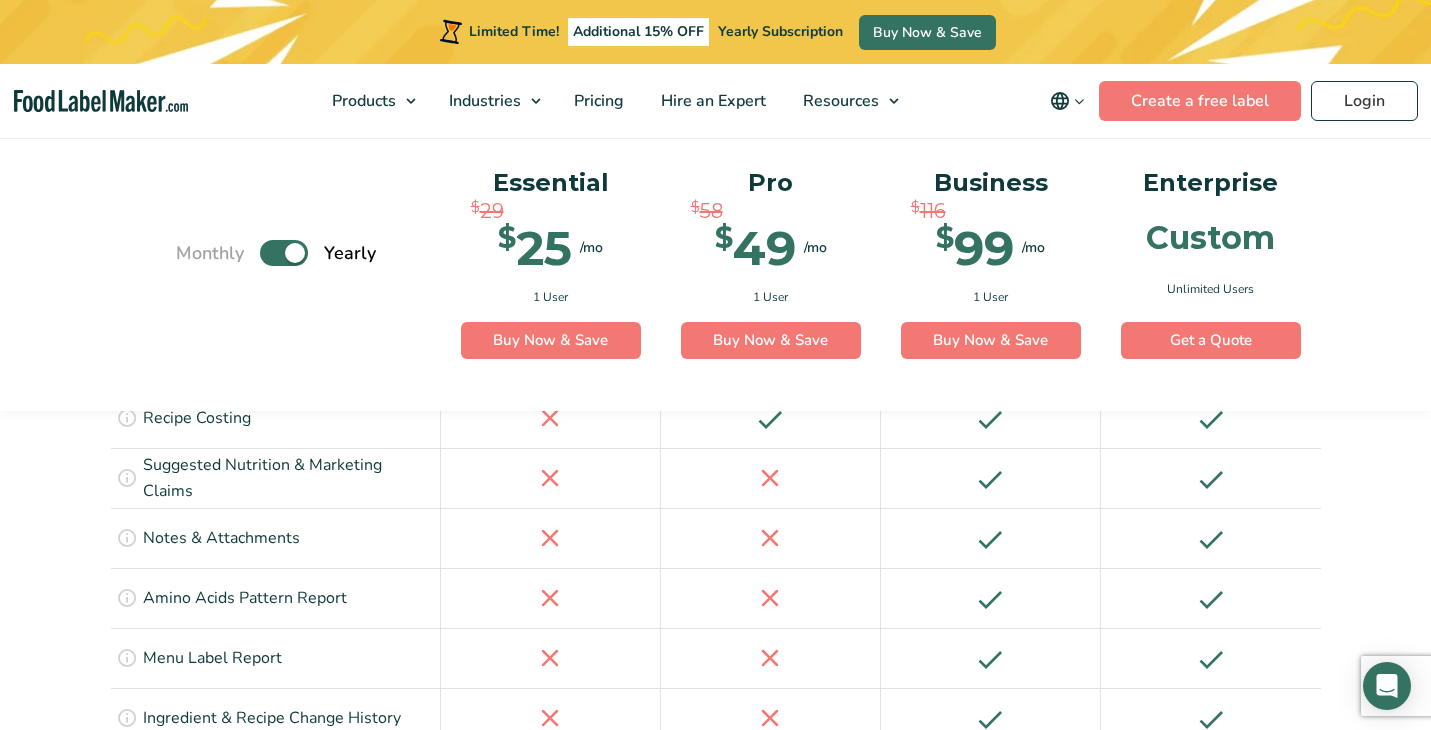 click on "Toggle" at bounding box center [284, 254] 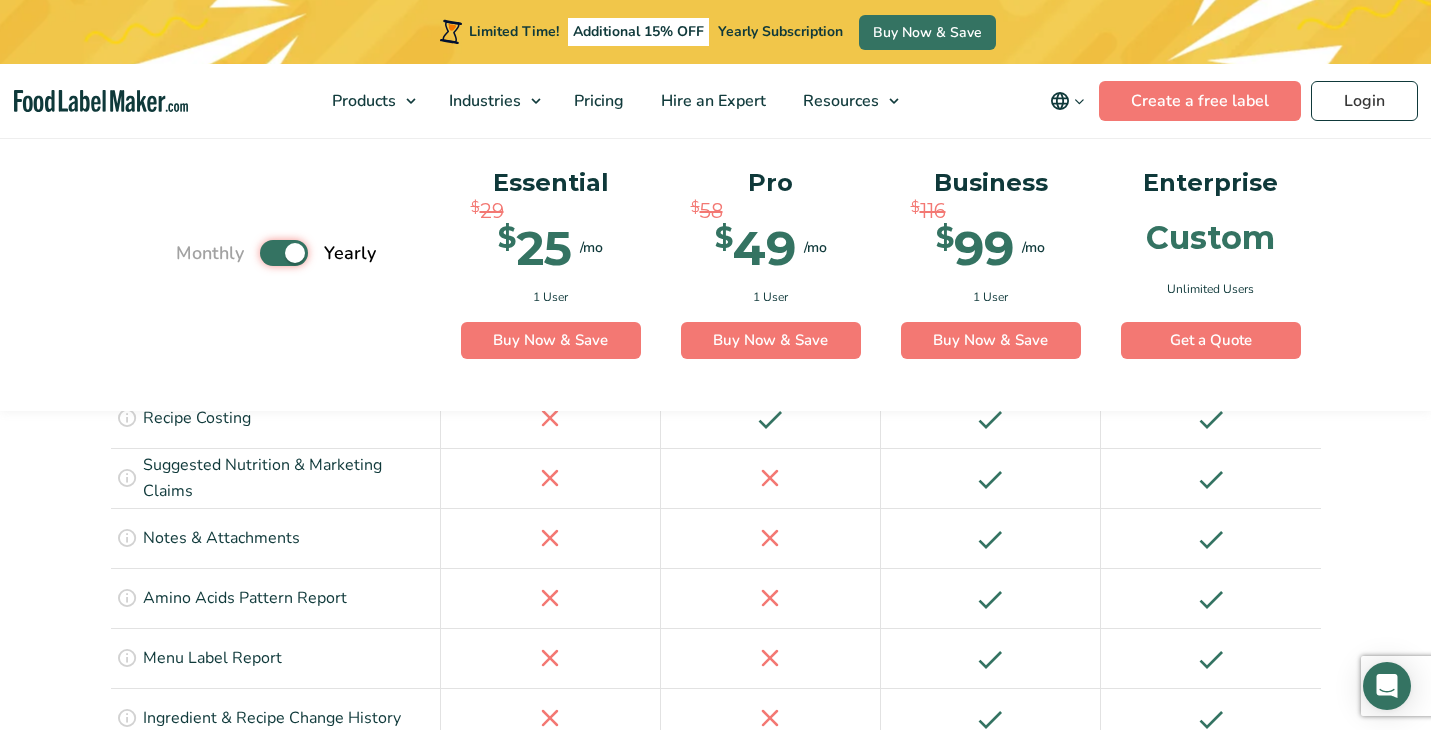checkbox on "false" 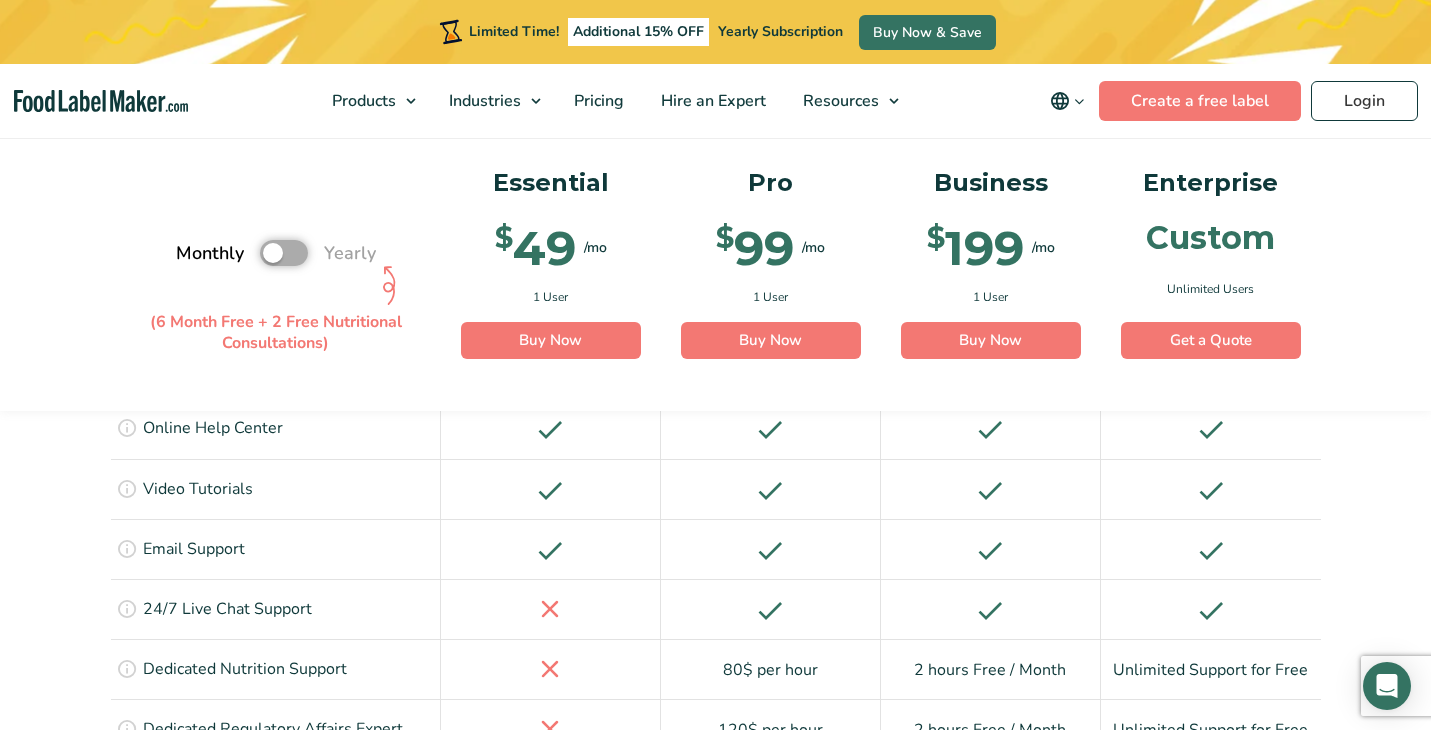 scroll, scrollTop: 3546, scrollLeft: 0, axis: vertical 